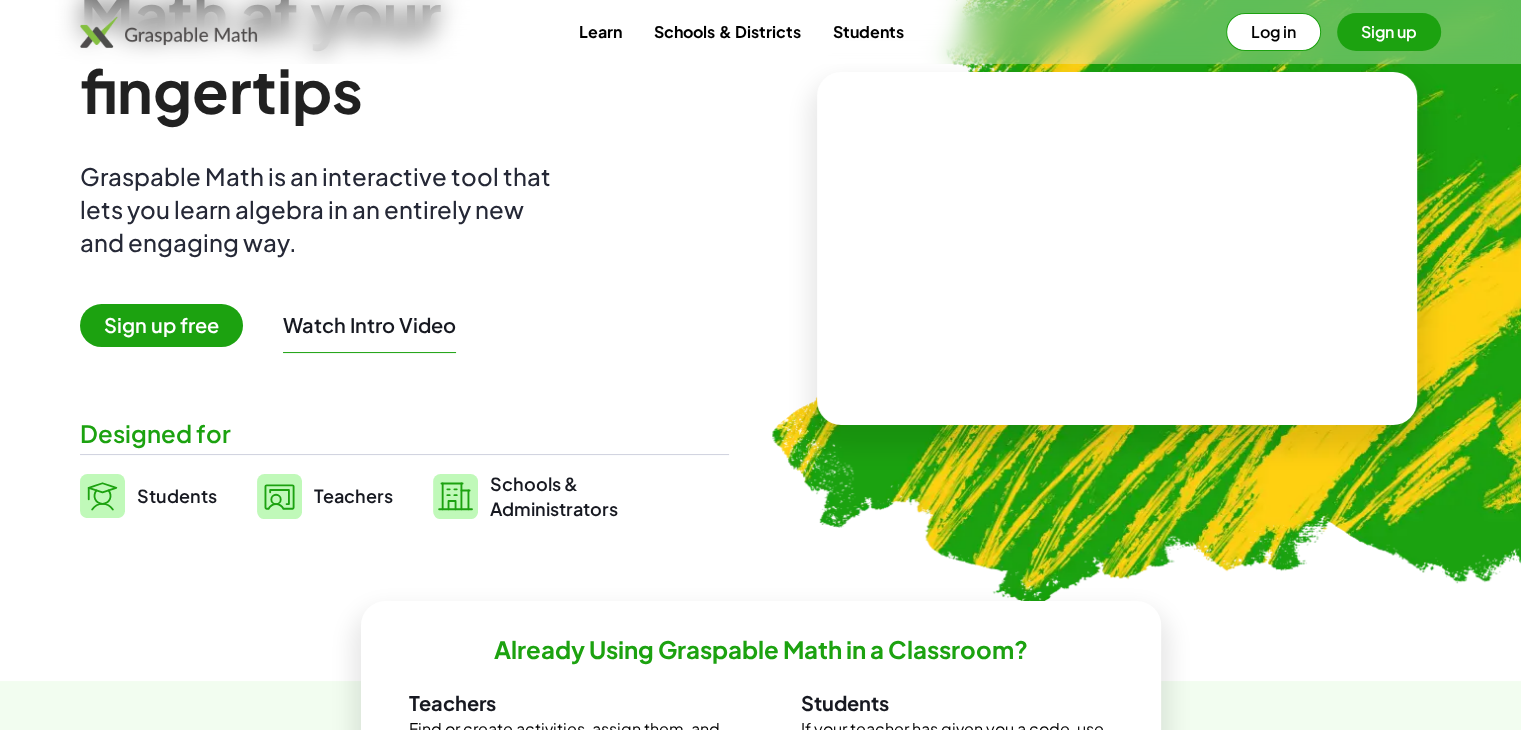 scroll, scrollTop: 200, scrollLeft: 0, axis: vertical 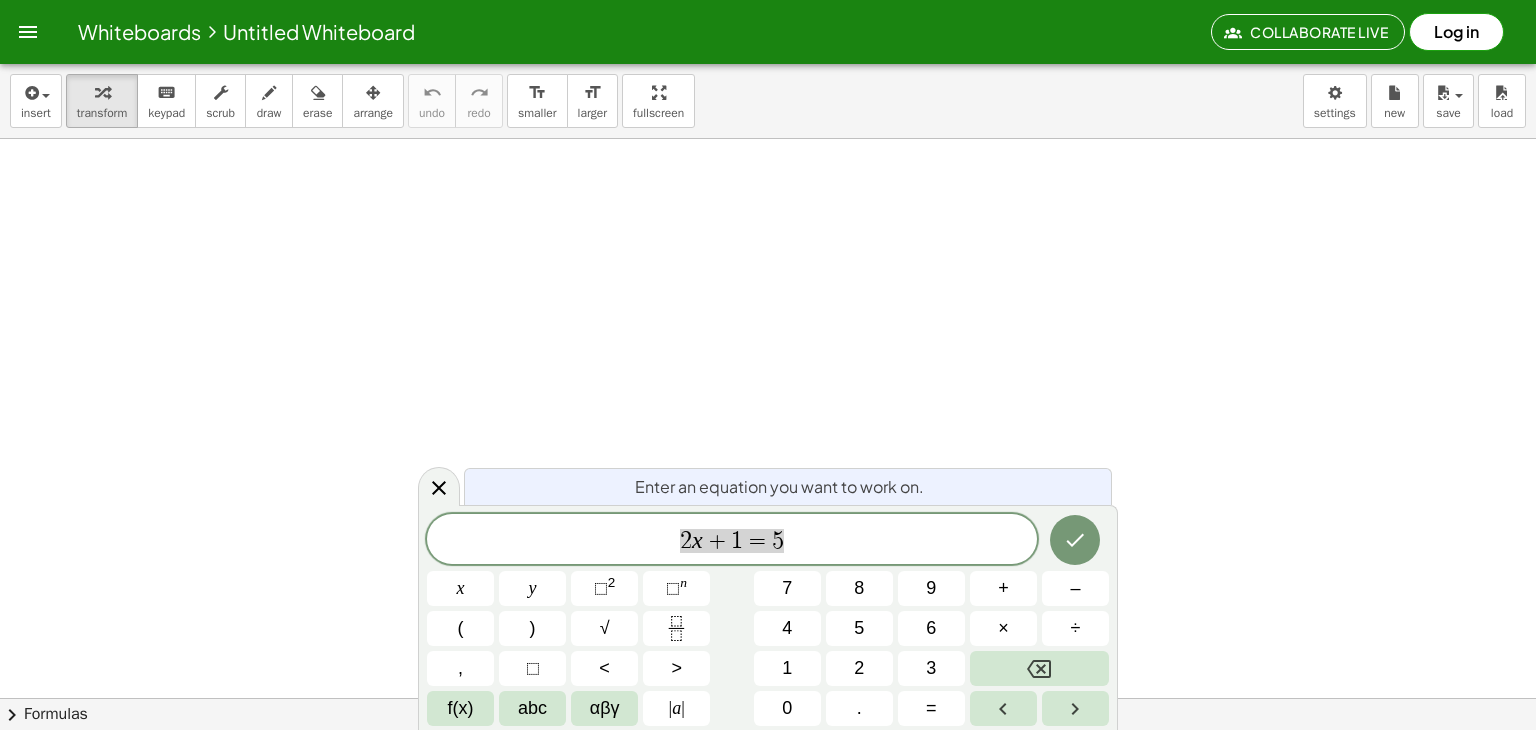 click at bounding box center [768, 762] 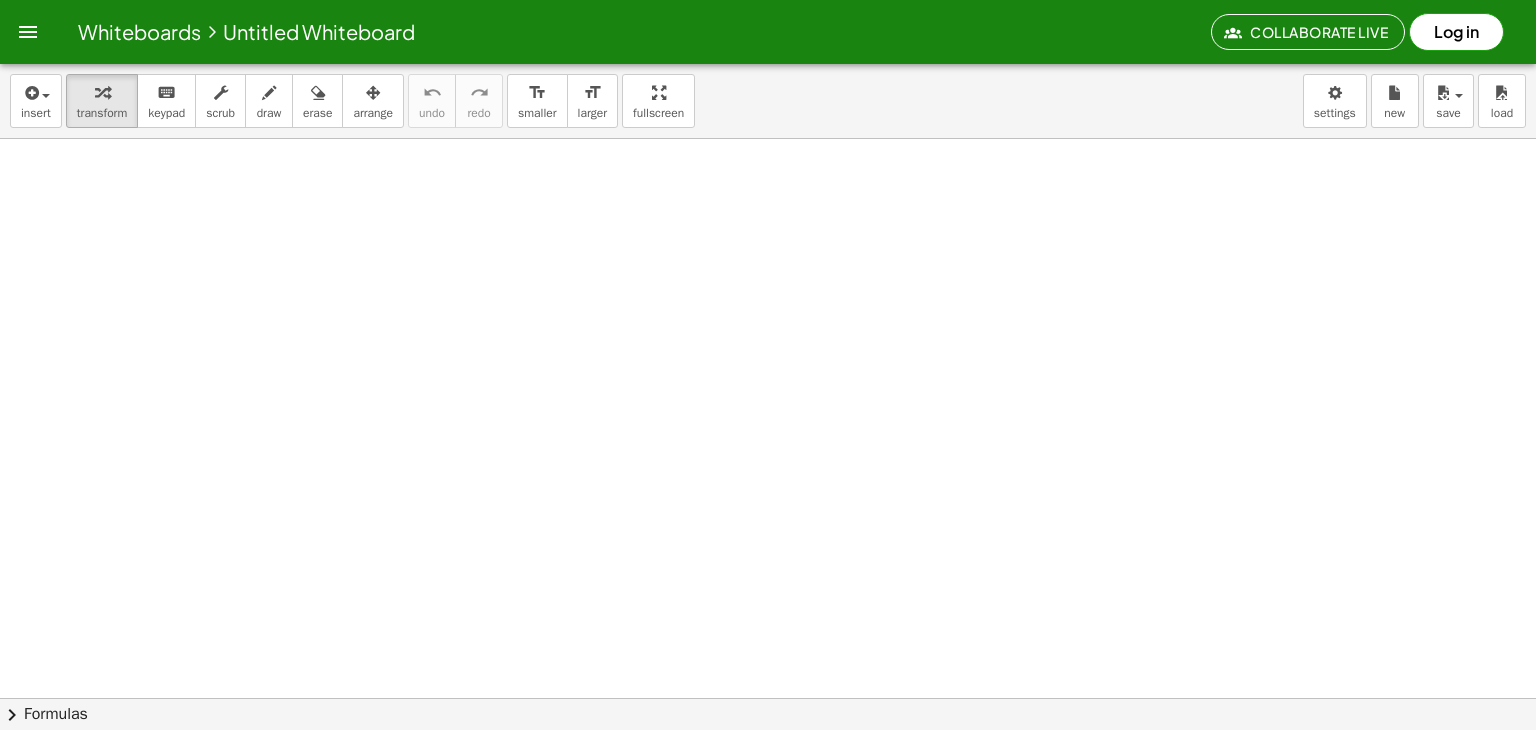click at bounding box center (768, 762) 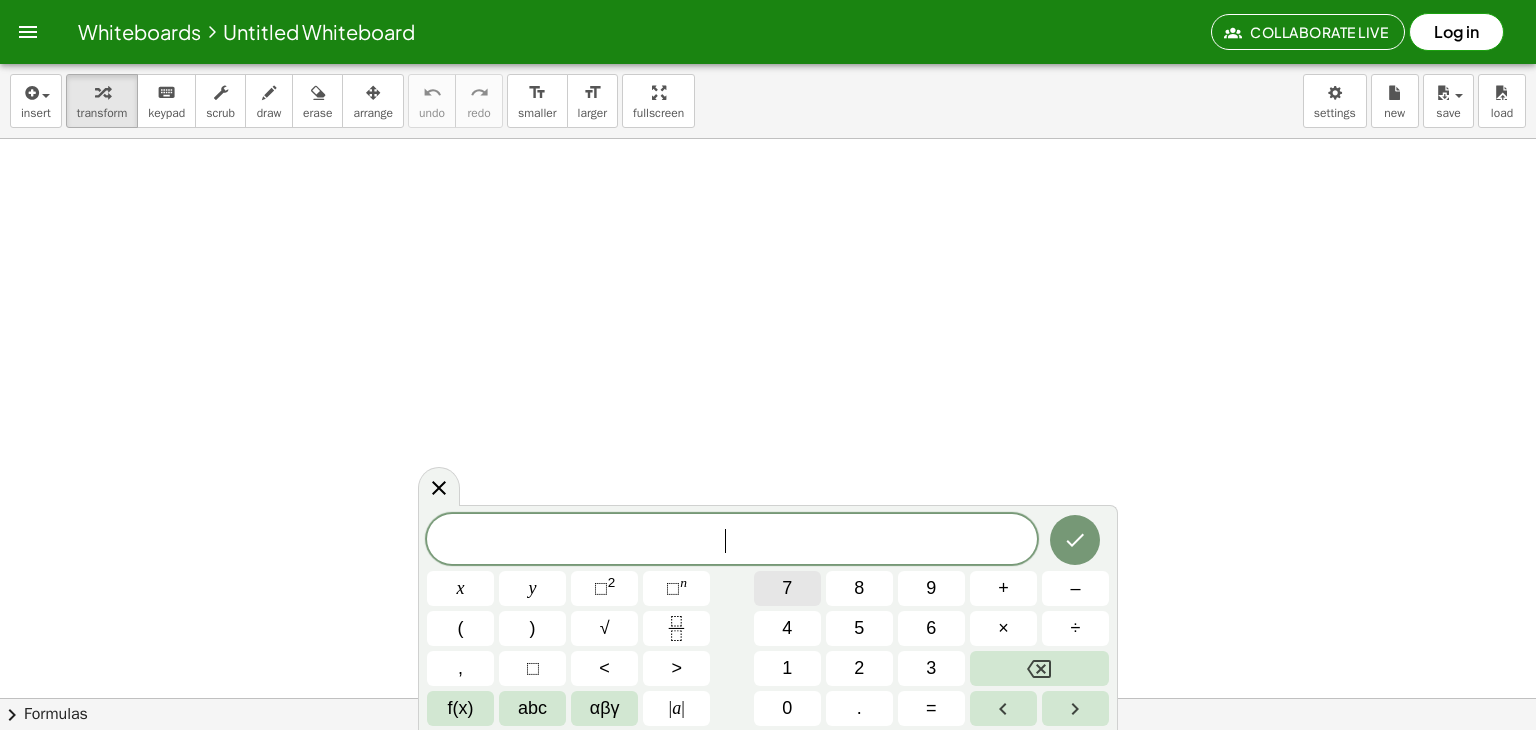 click on "7" at bounding box center [787, 588] 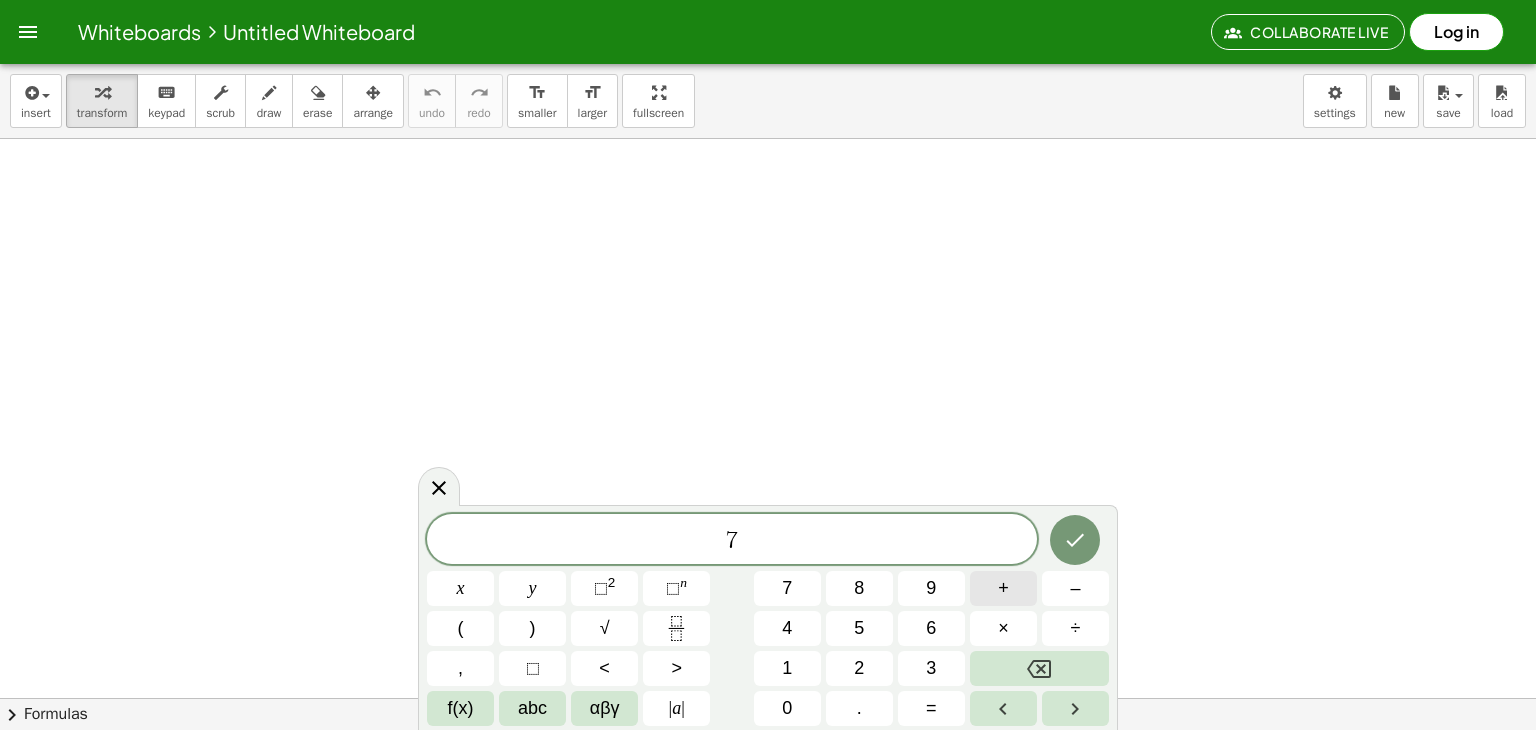 click on "+" at bounding box center (1003, 588) 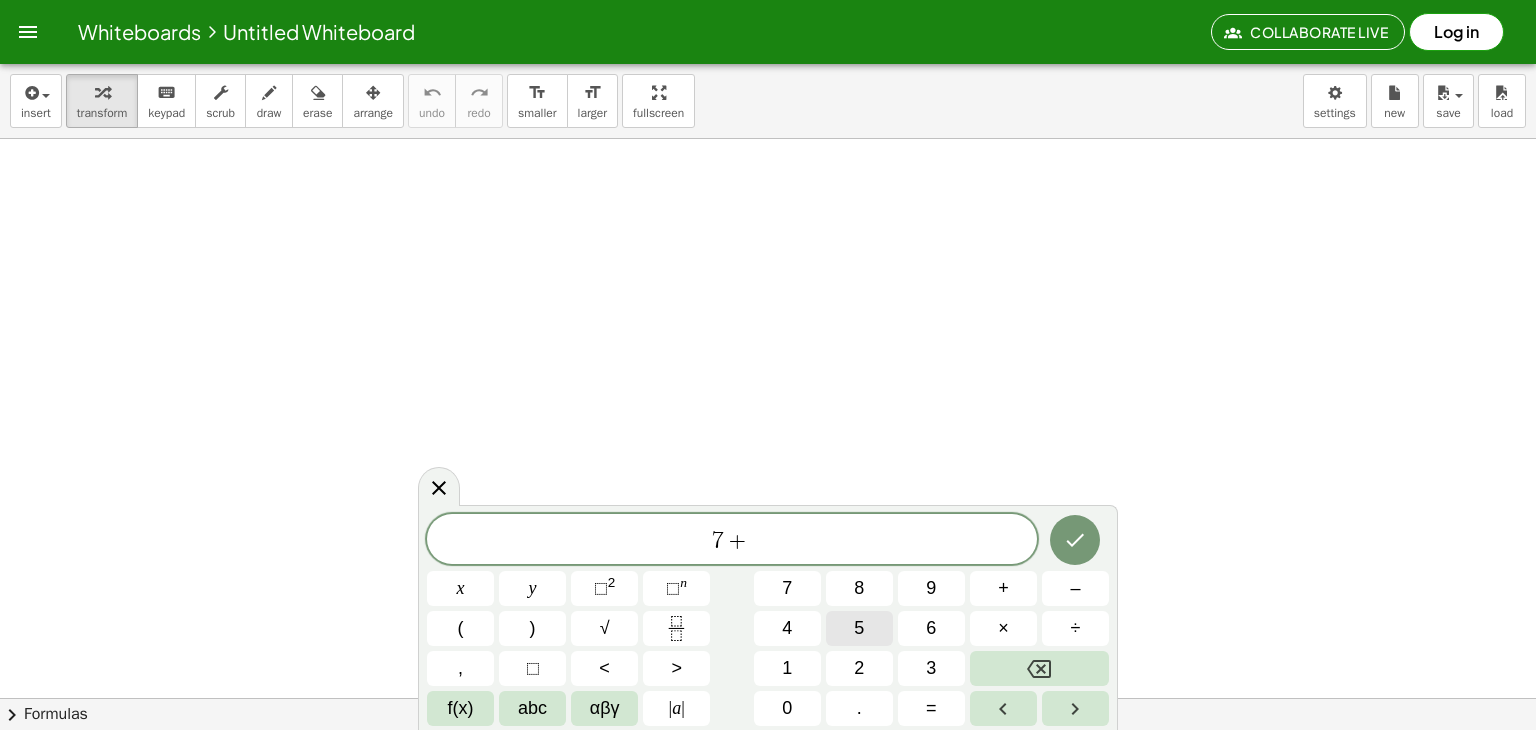 click on "5" at bounding box center (859, 628) 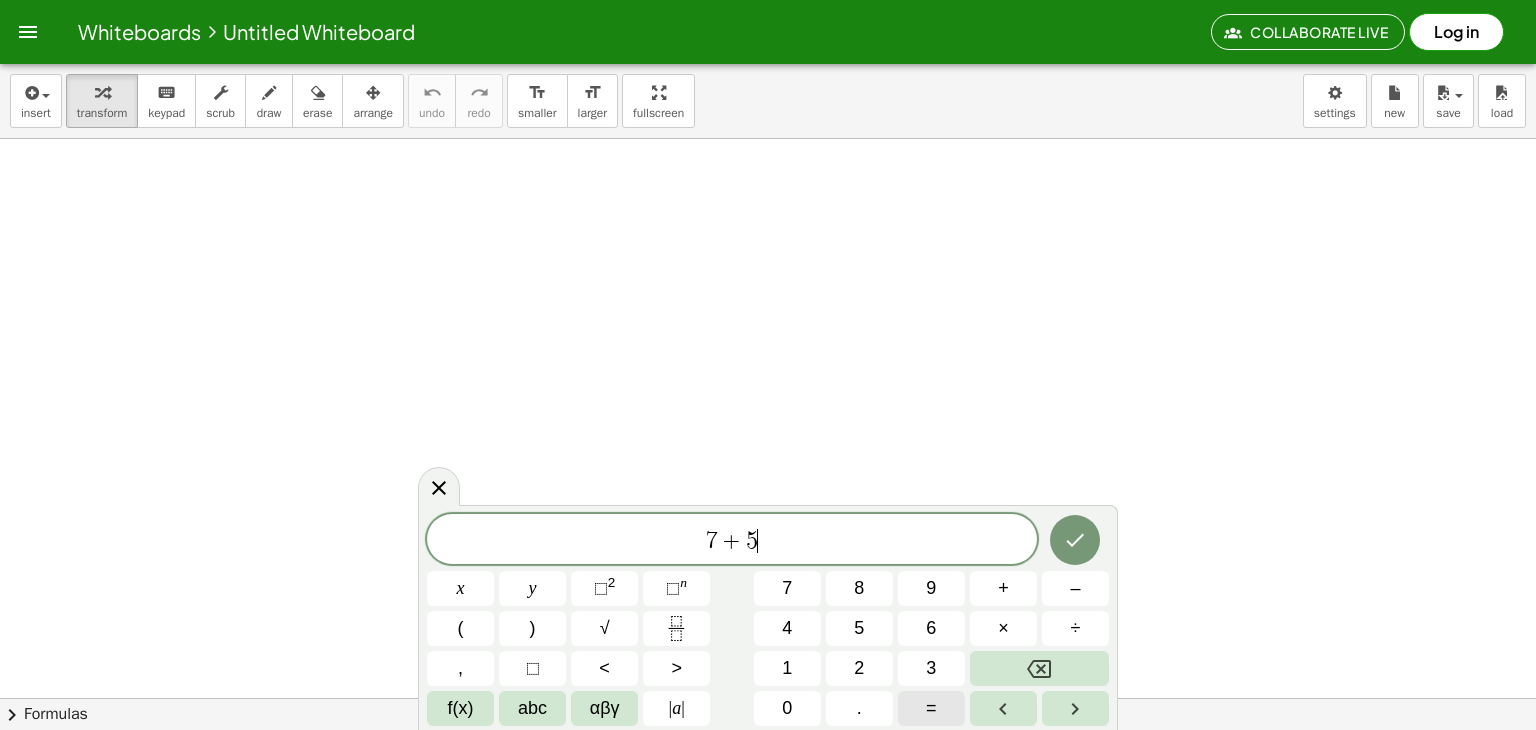 click on "=" at bounding box center (931, 708) 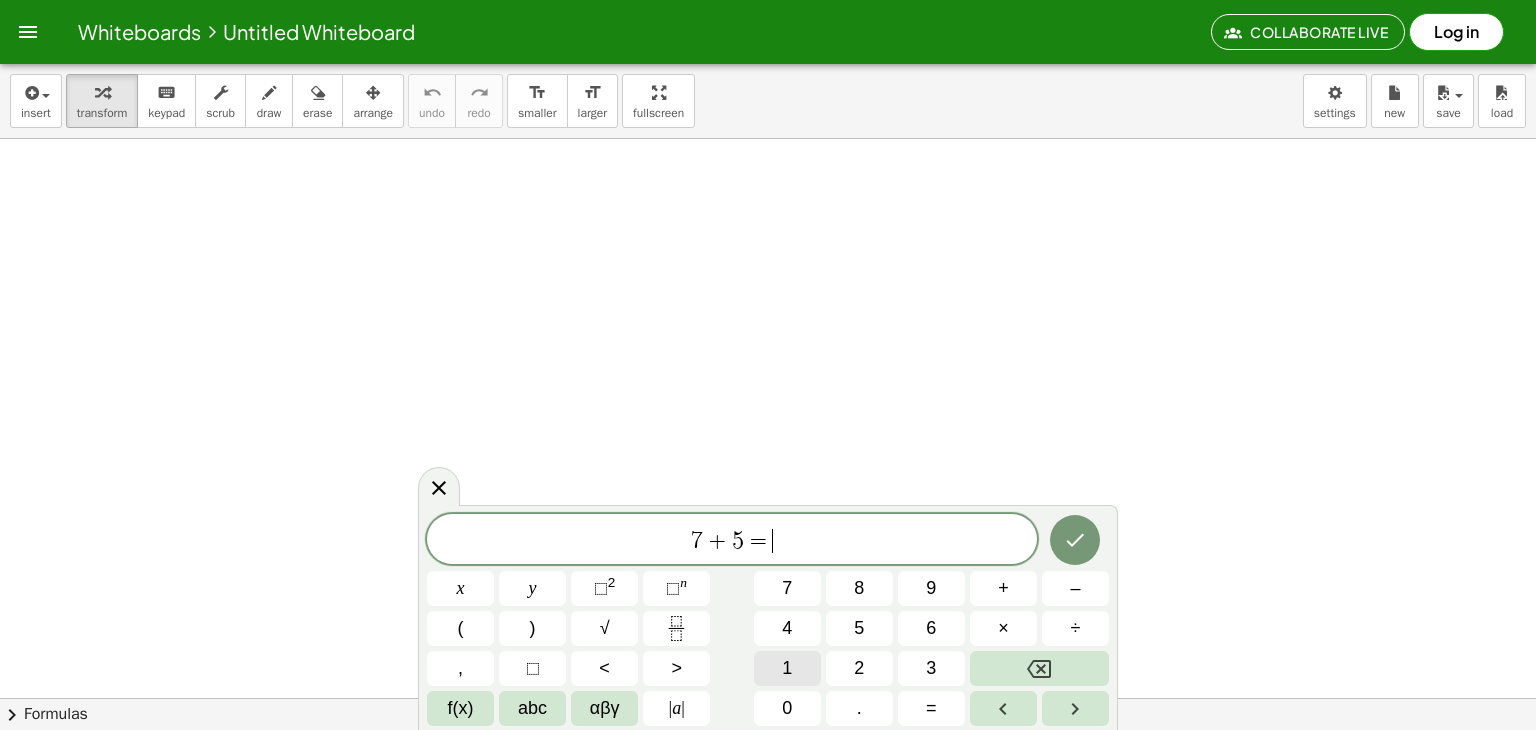 click on "1" at bounding box center [787, 668] 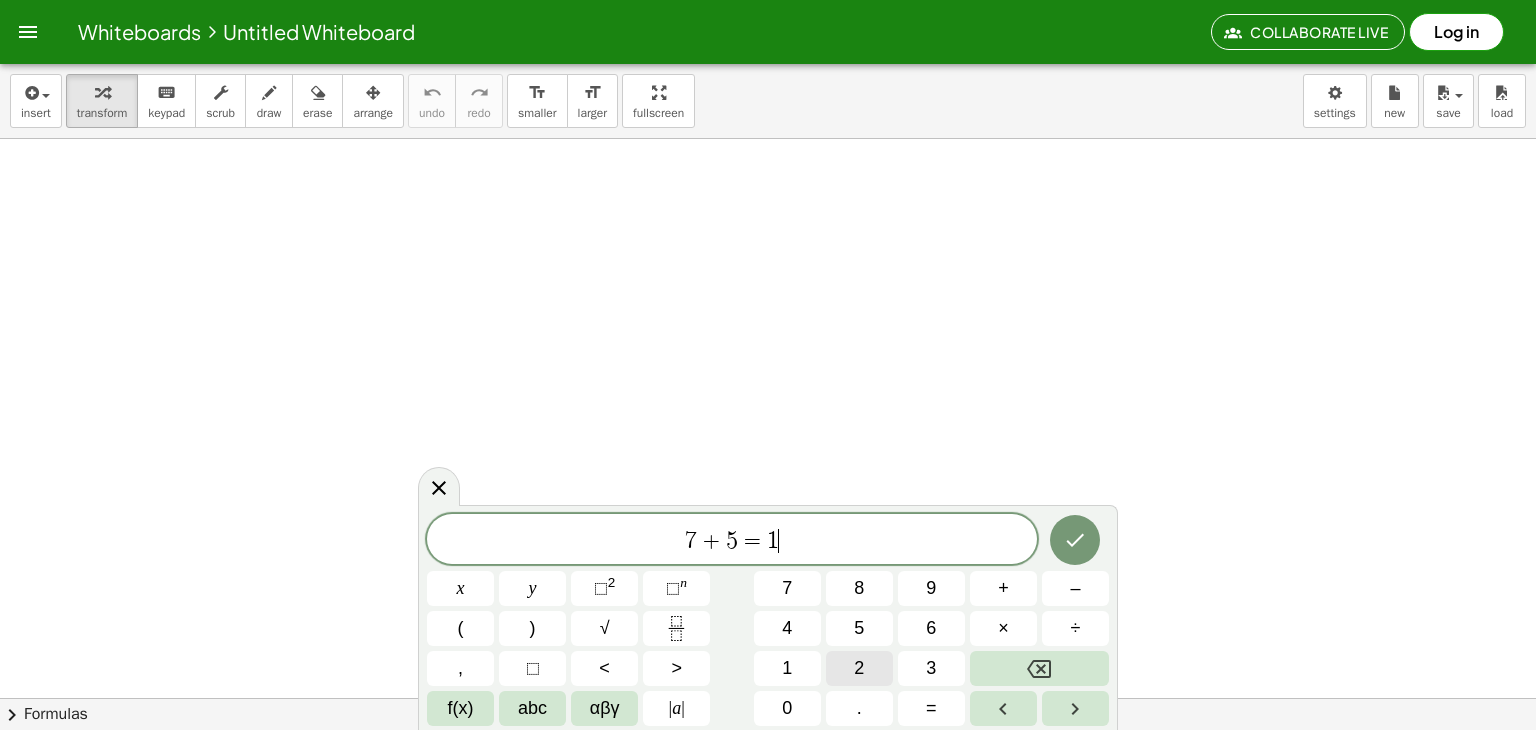 click on "2" at bounding box center (859, 668) 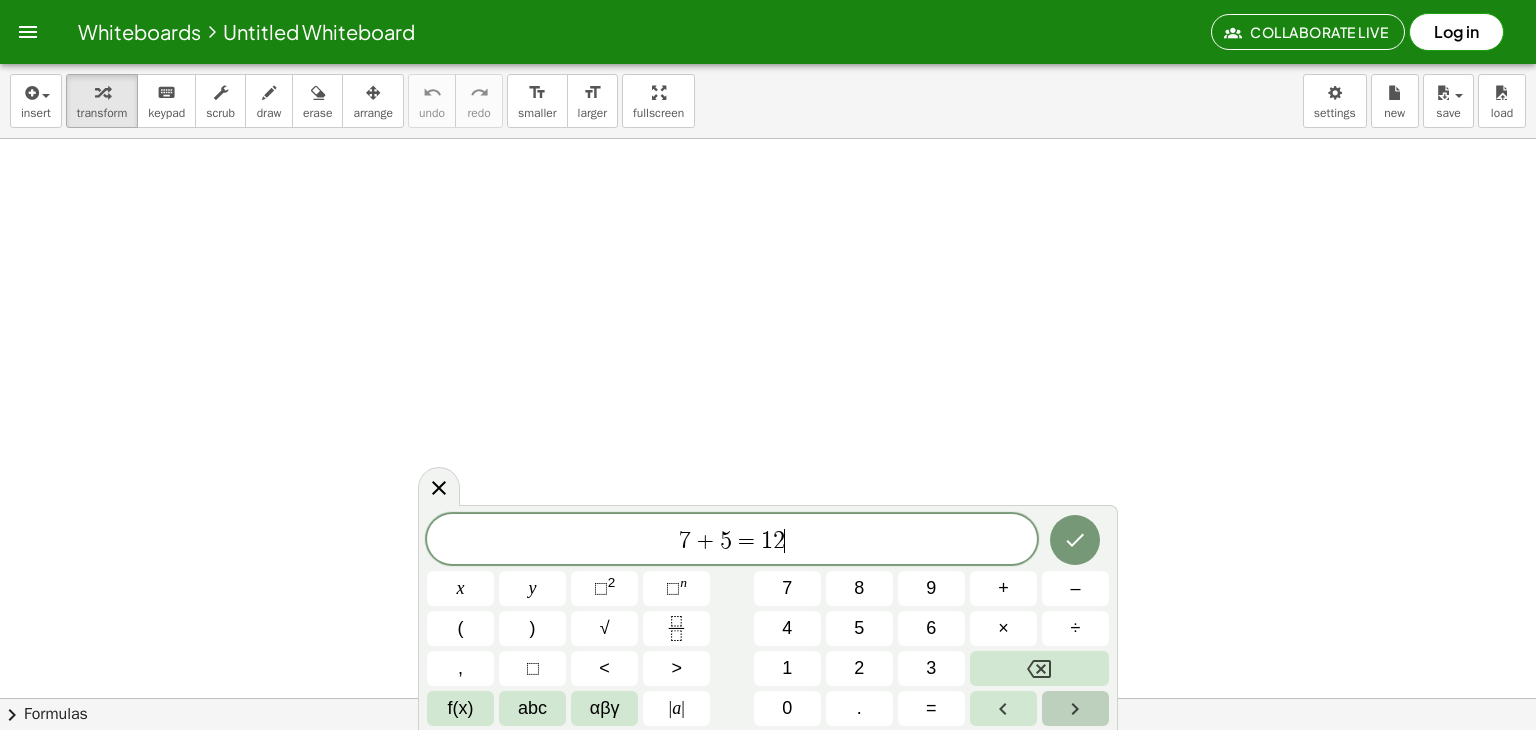 click at bounding box center [1075, 708] 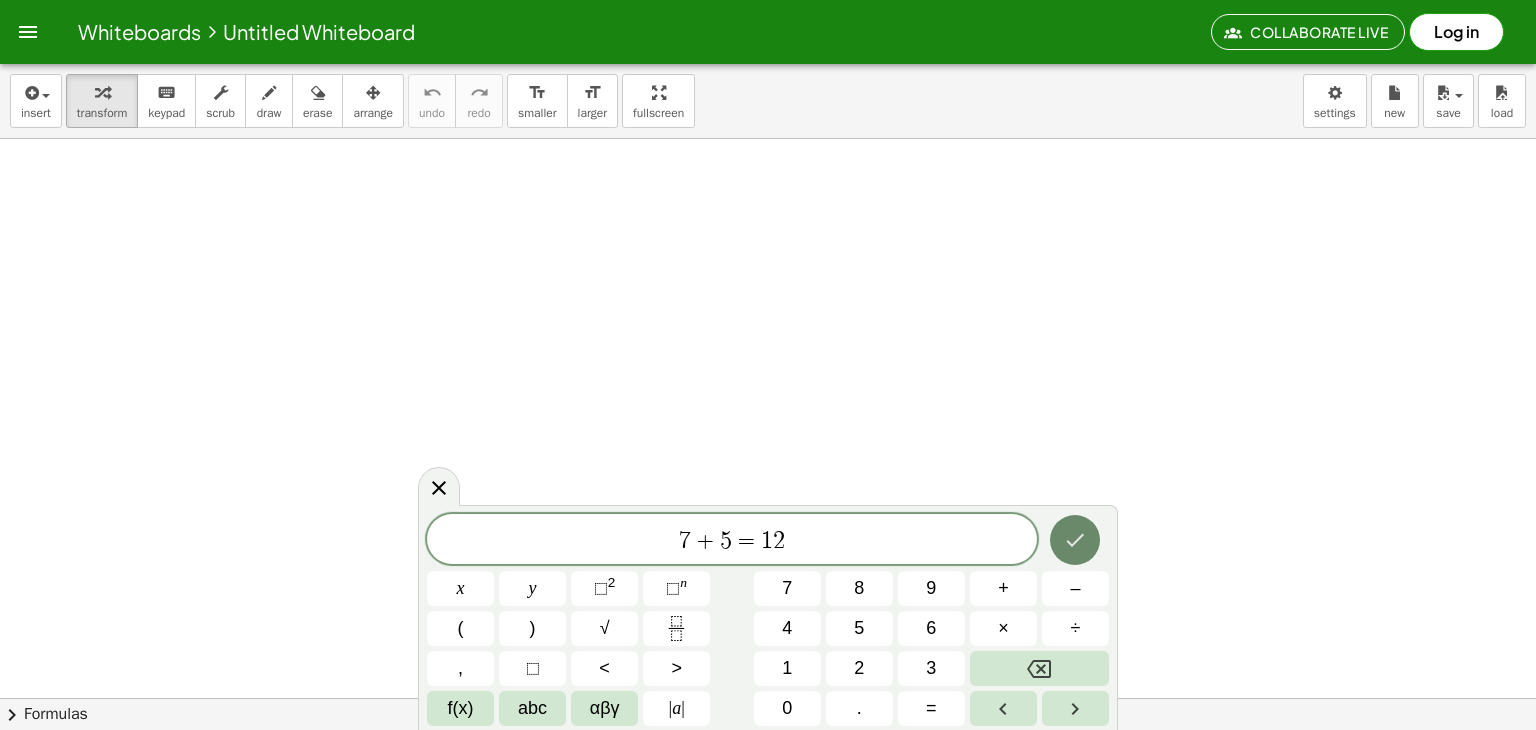 click 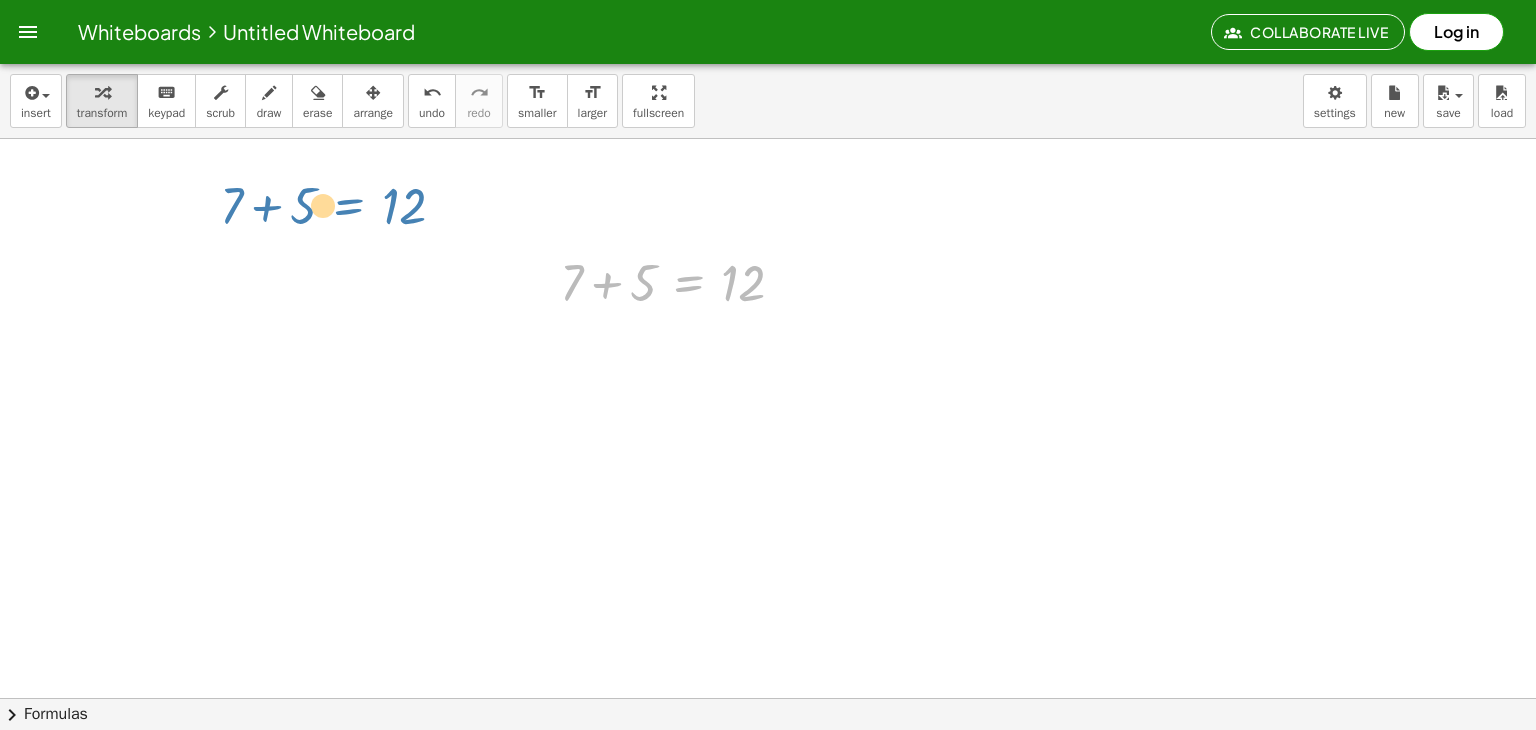 drag, startPoint x: 667, startPoint y: 282, endPoint x: 310, endPoint y: 200, distance: 366.29633 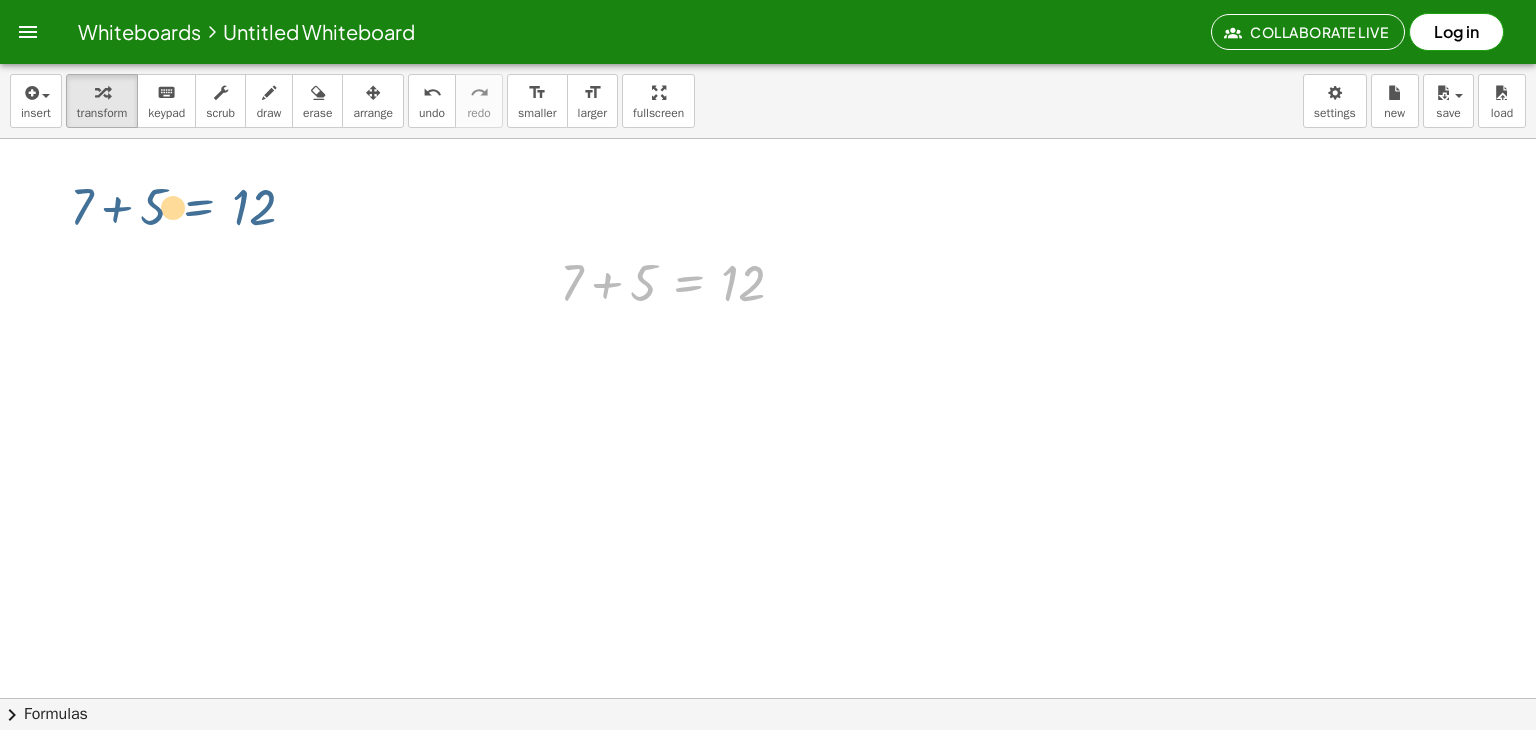 drag, startPoint x: 710, startPoint y: 292, endPoint x: 193, endPoint y: 210, distance: 523.4625 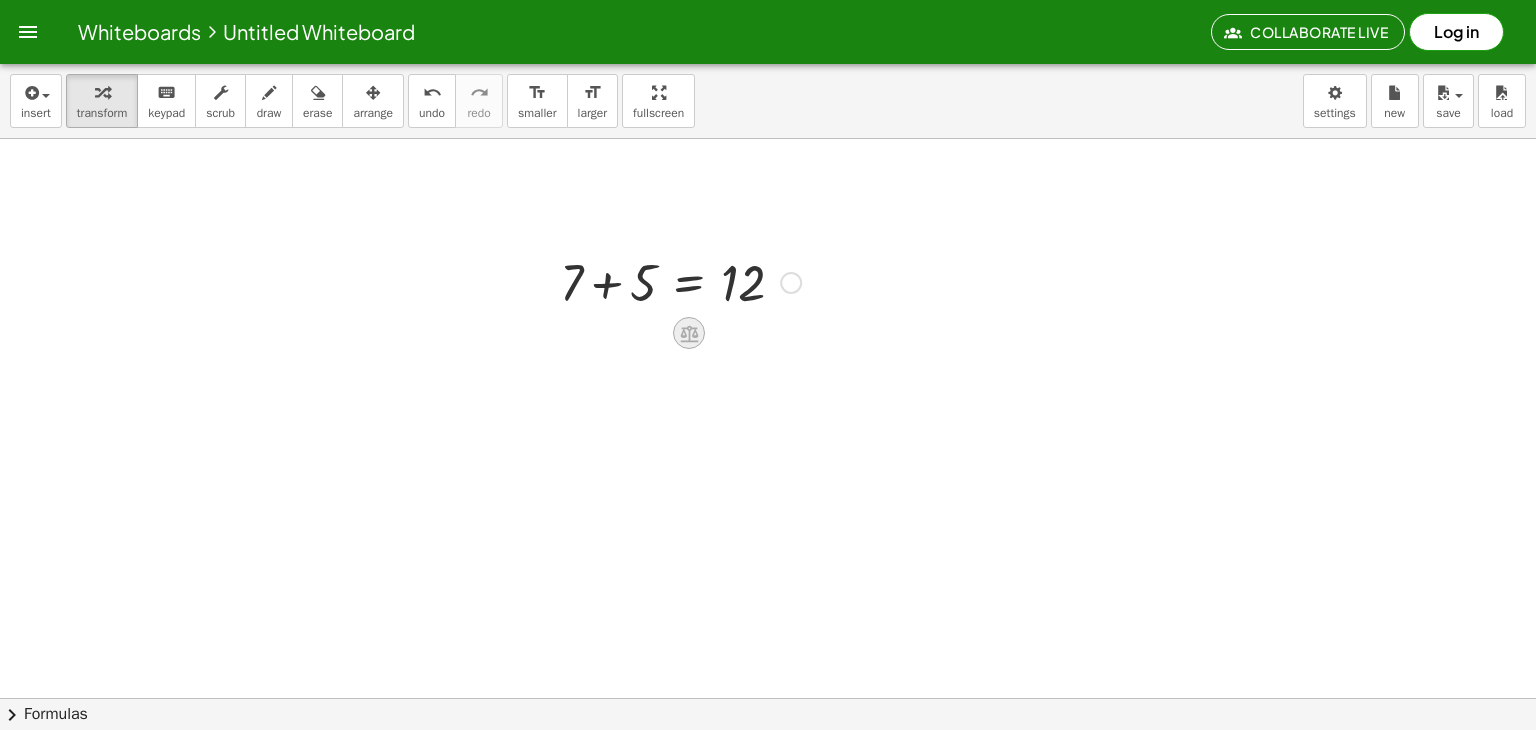 click 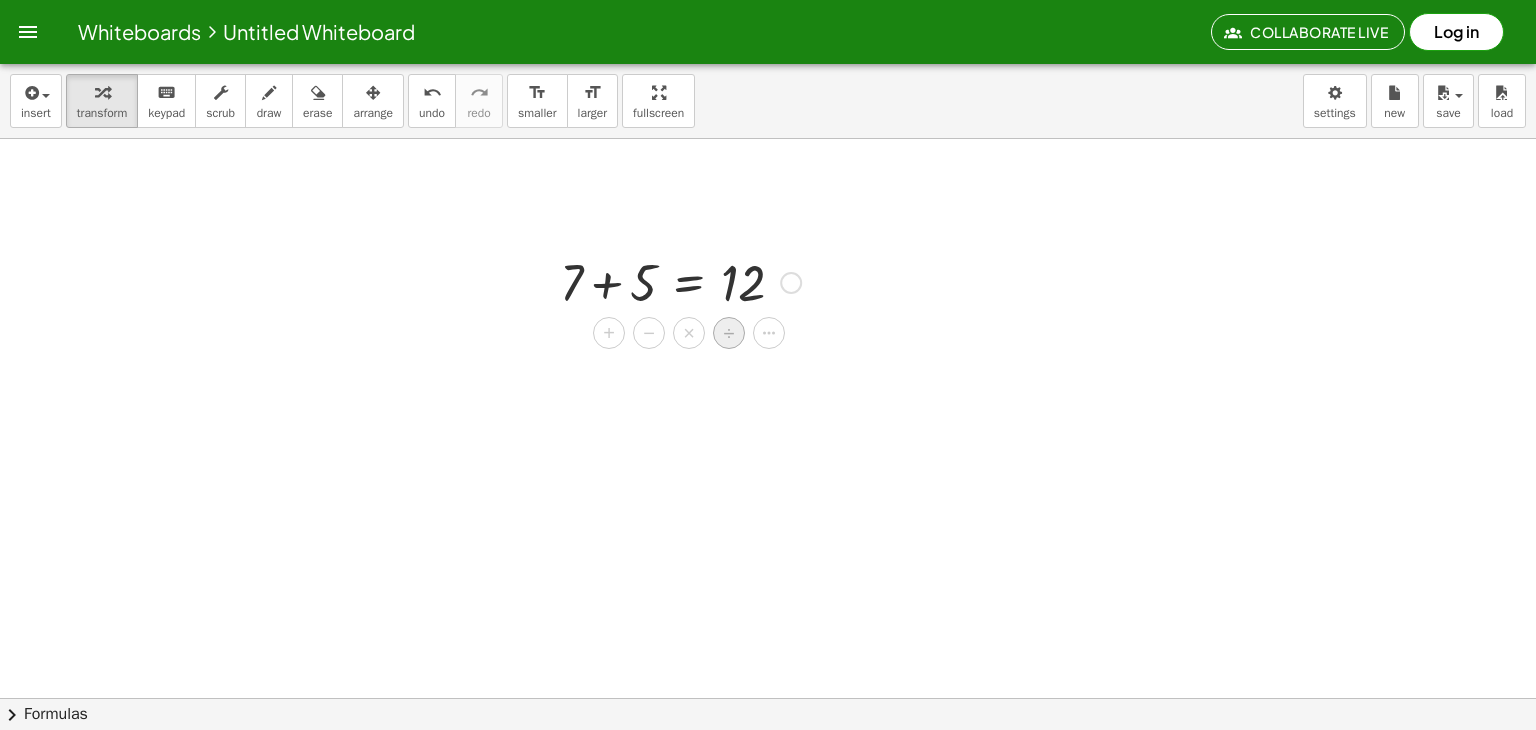click on "÷" at bounding box center (729, 333) 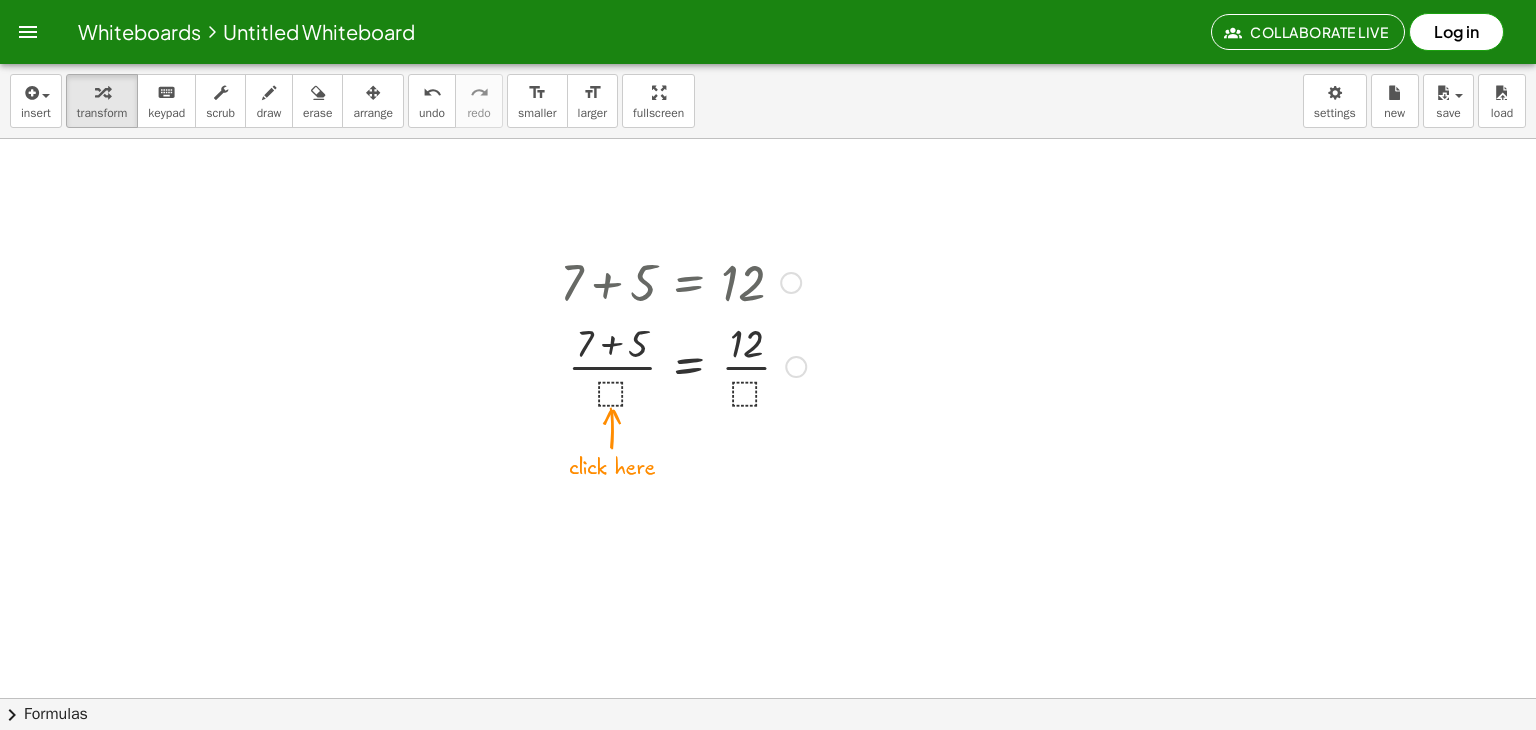 click at bounding box center (683, 365) 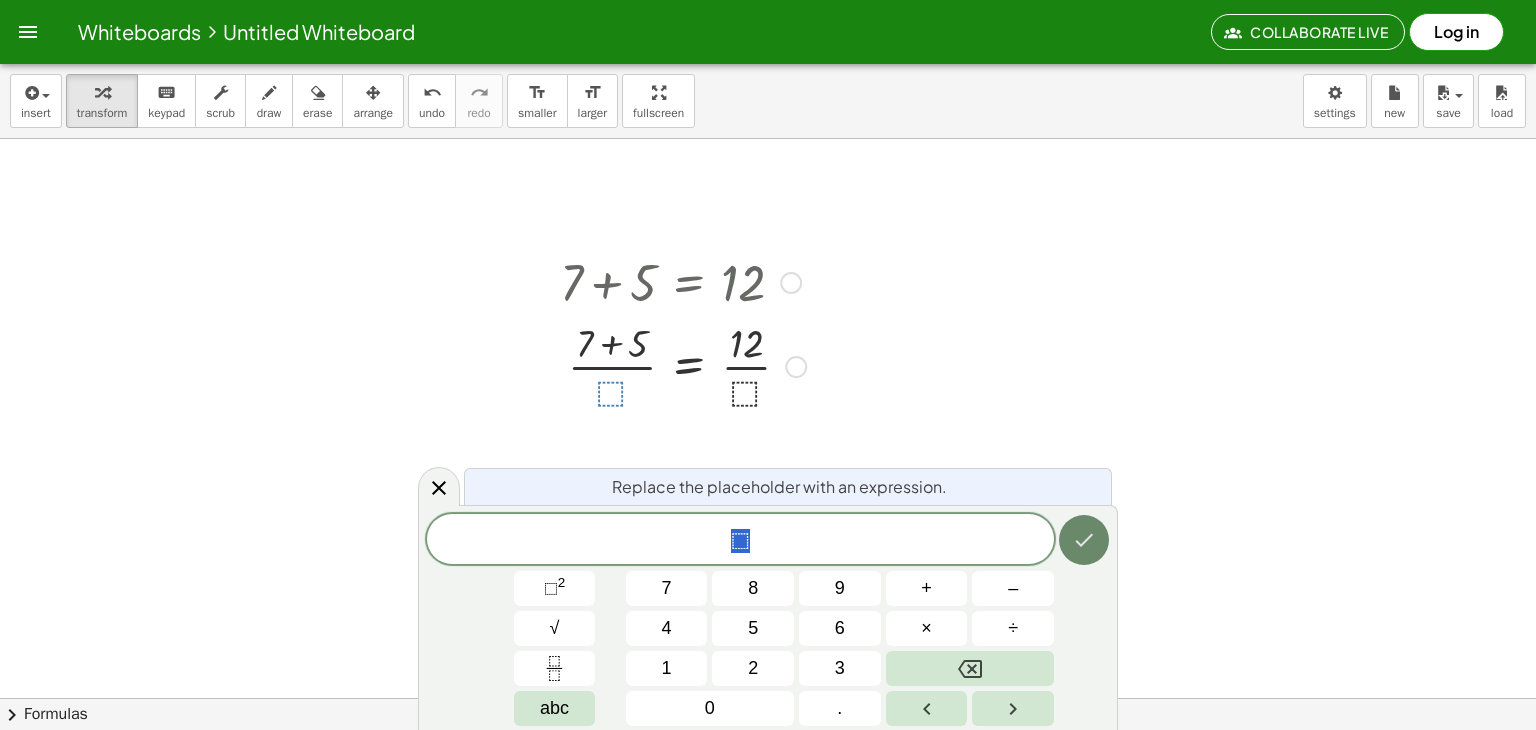 click at bounding box center [1084, 540] 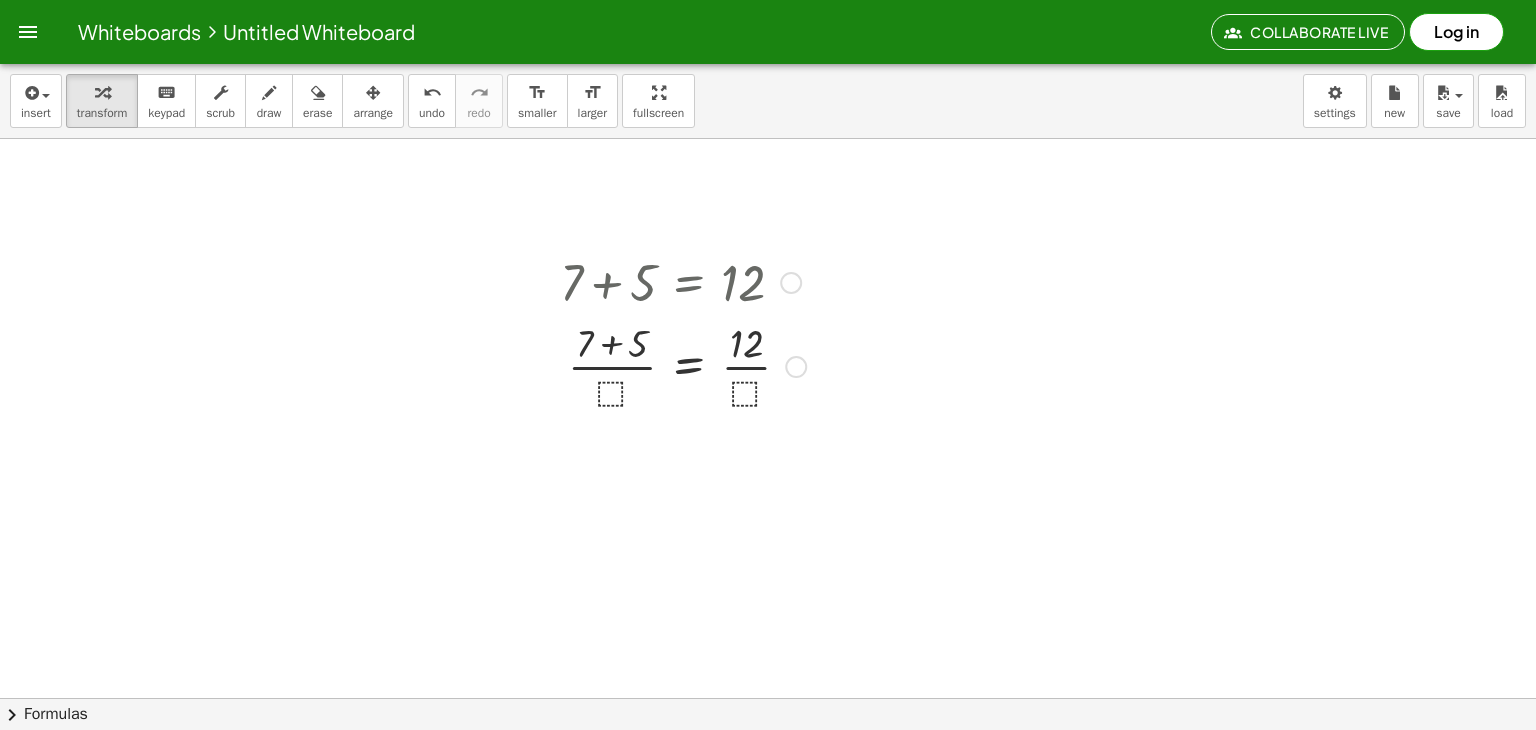 click at bounding box center [683, 365] 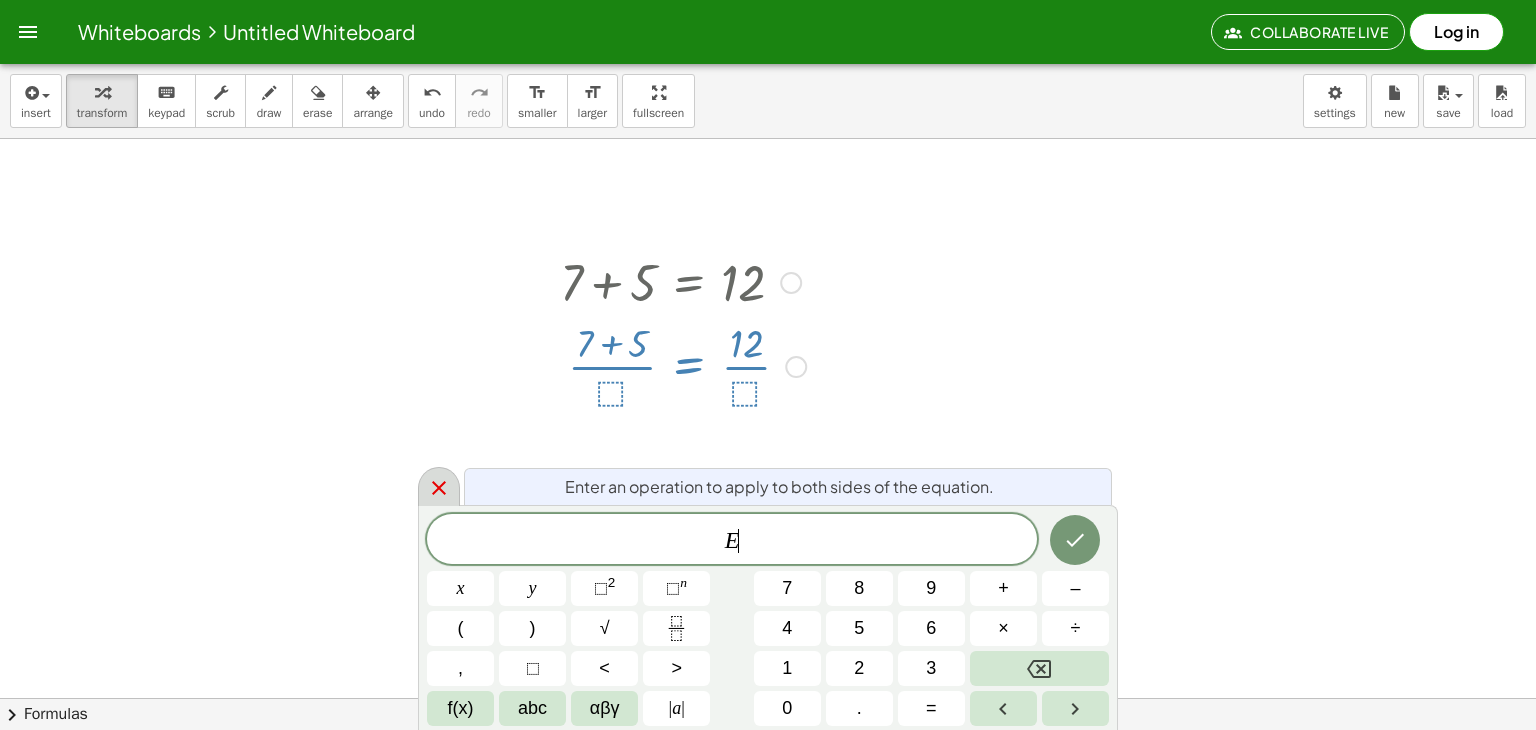 click 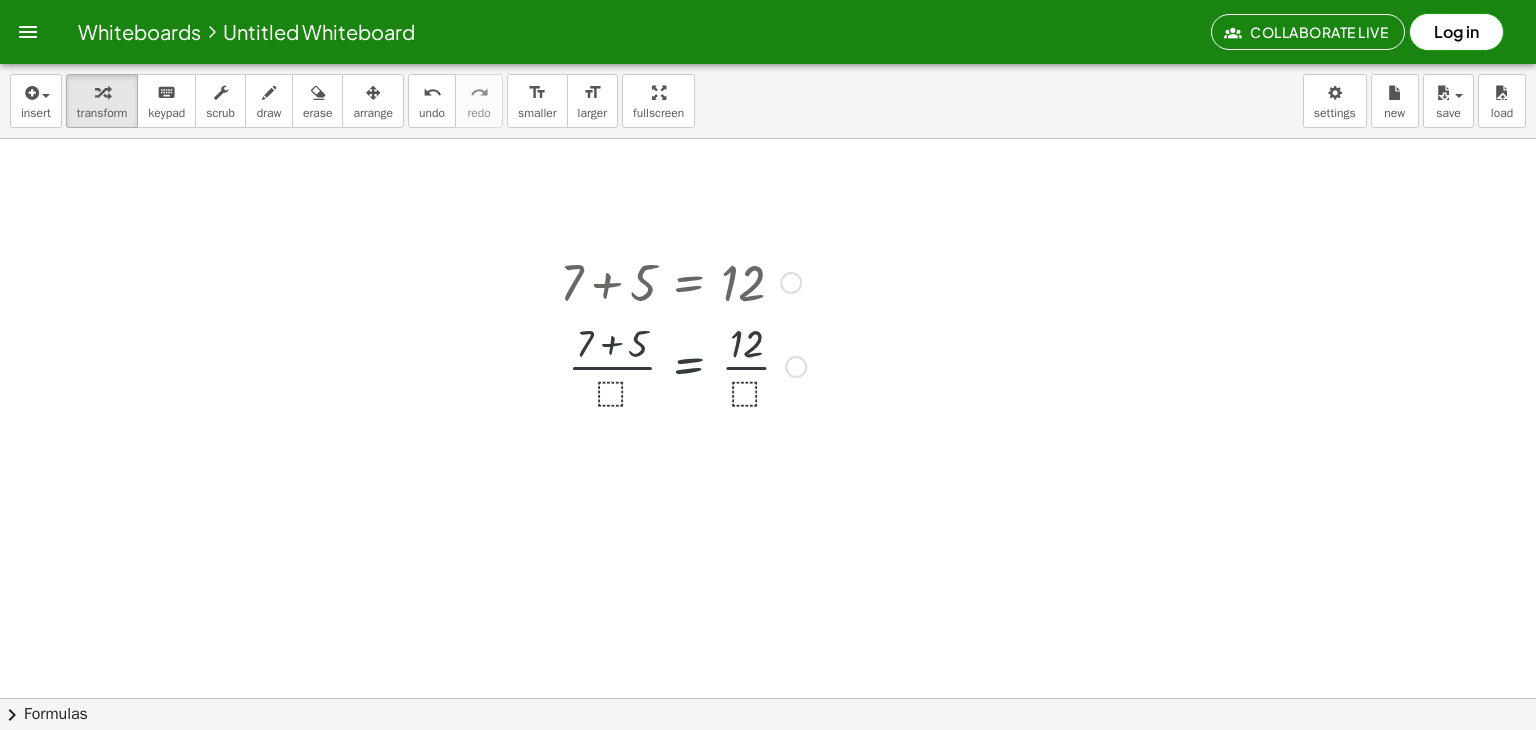 click at bounding box center [683, 365] 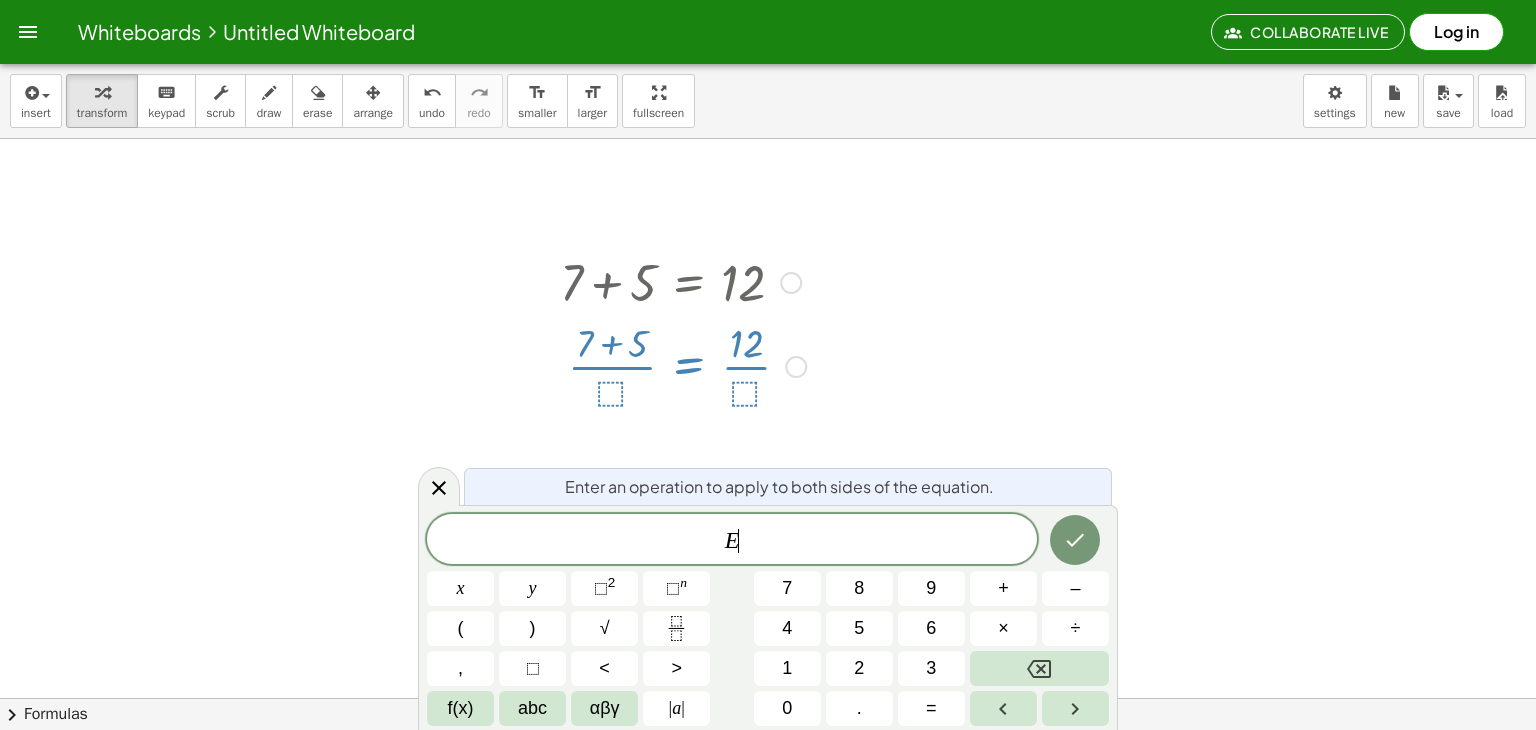 click at bounding box center [683, 365] 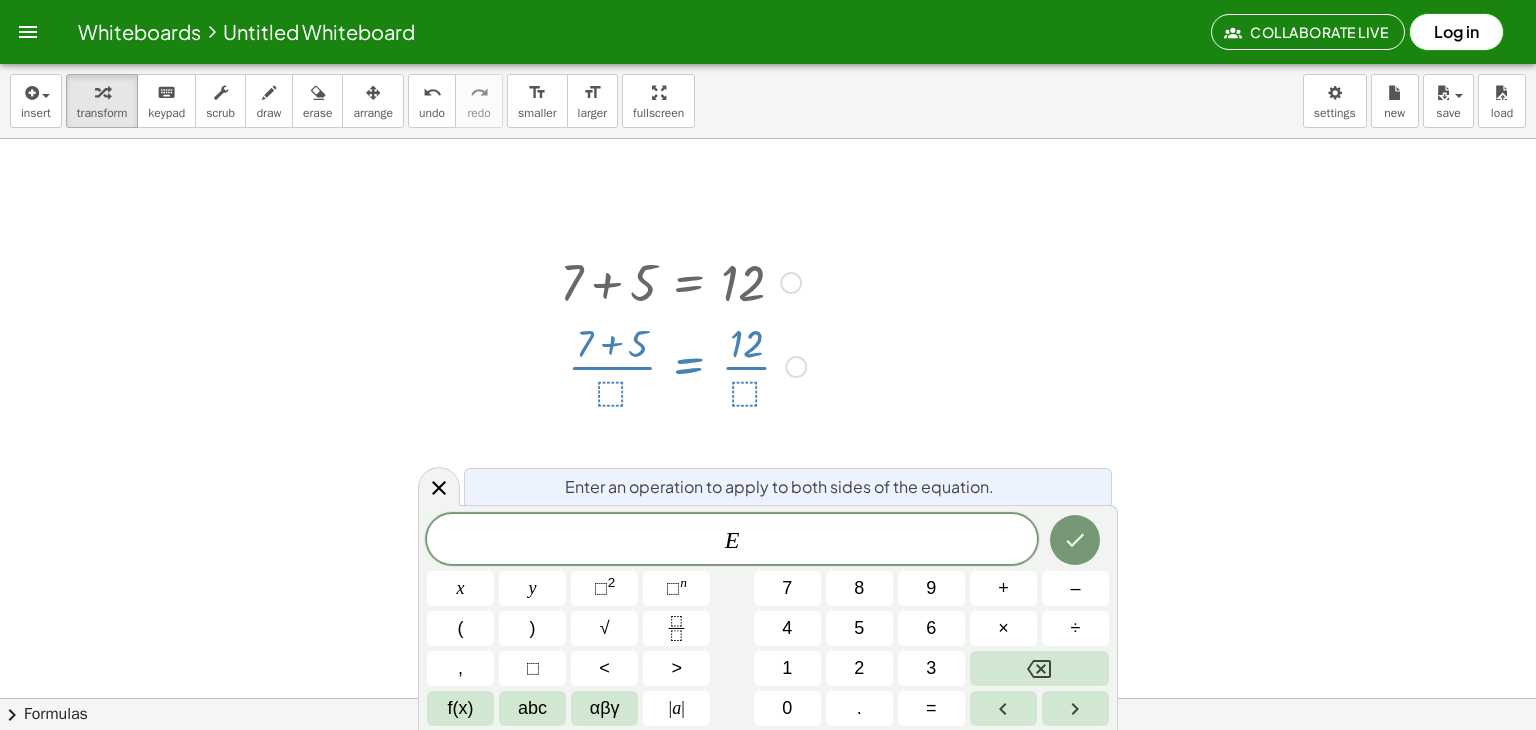 click at bounding box center [796, 367] 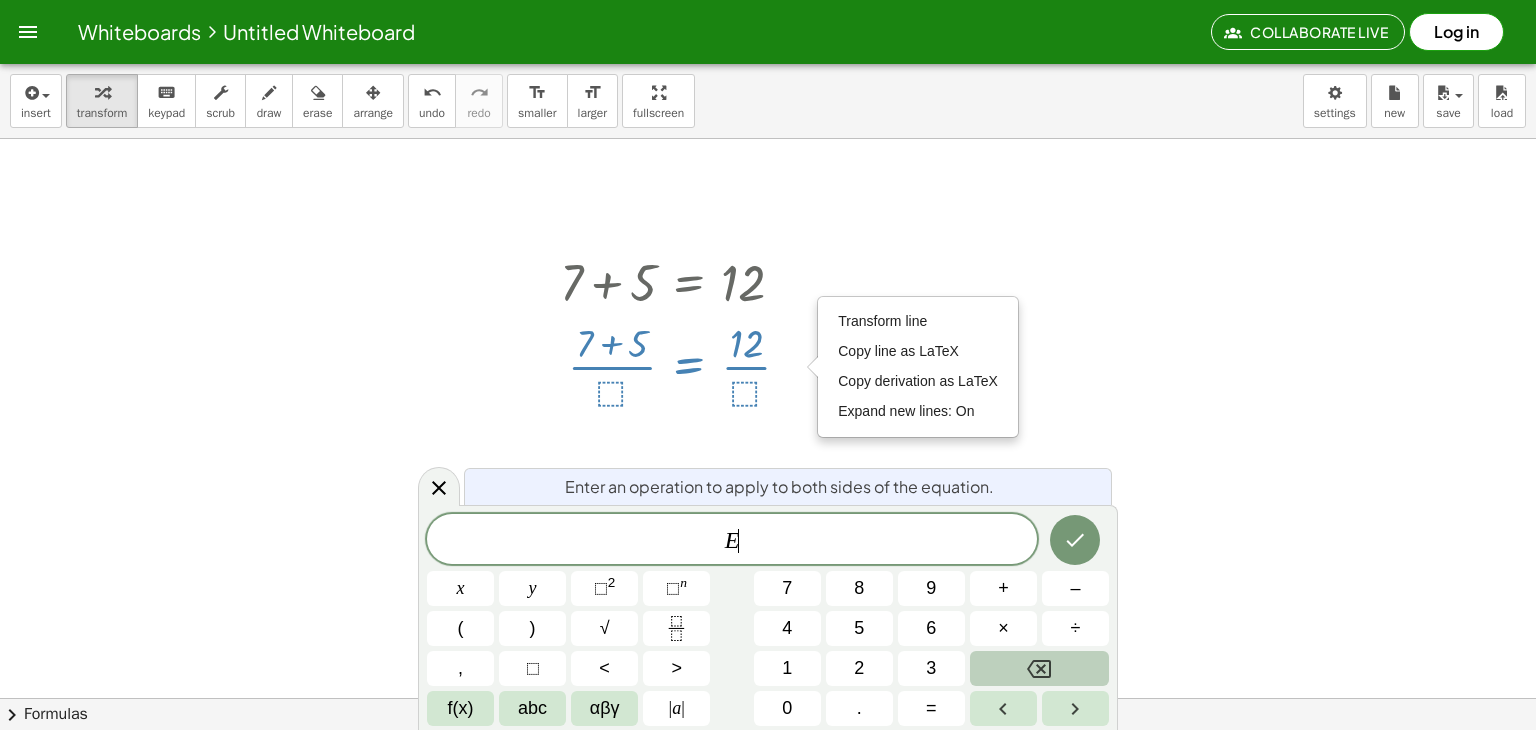 click at bounding box center (1039, 668) 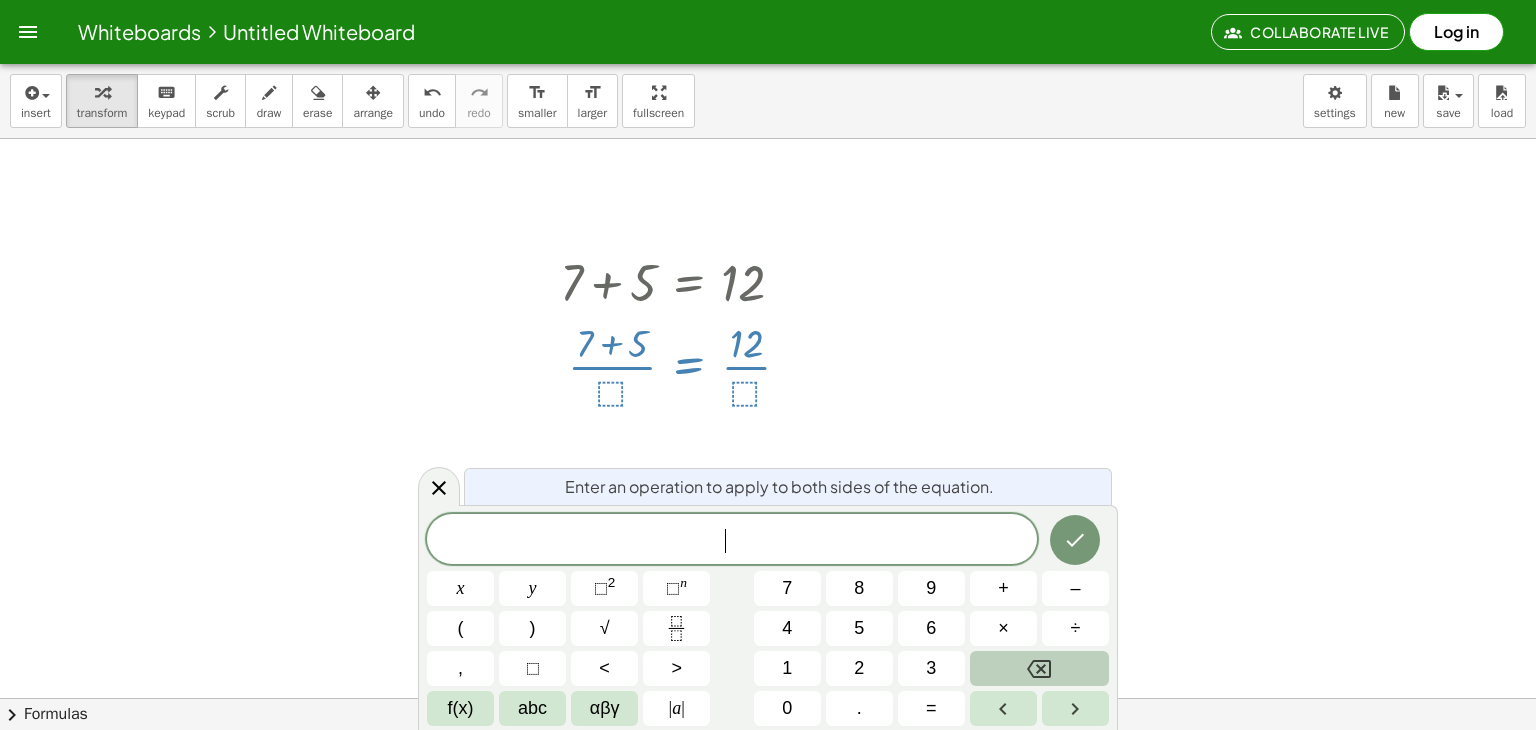 click at bounding box center (1039, 668) 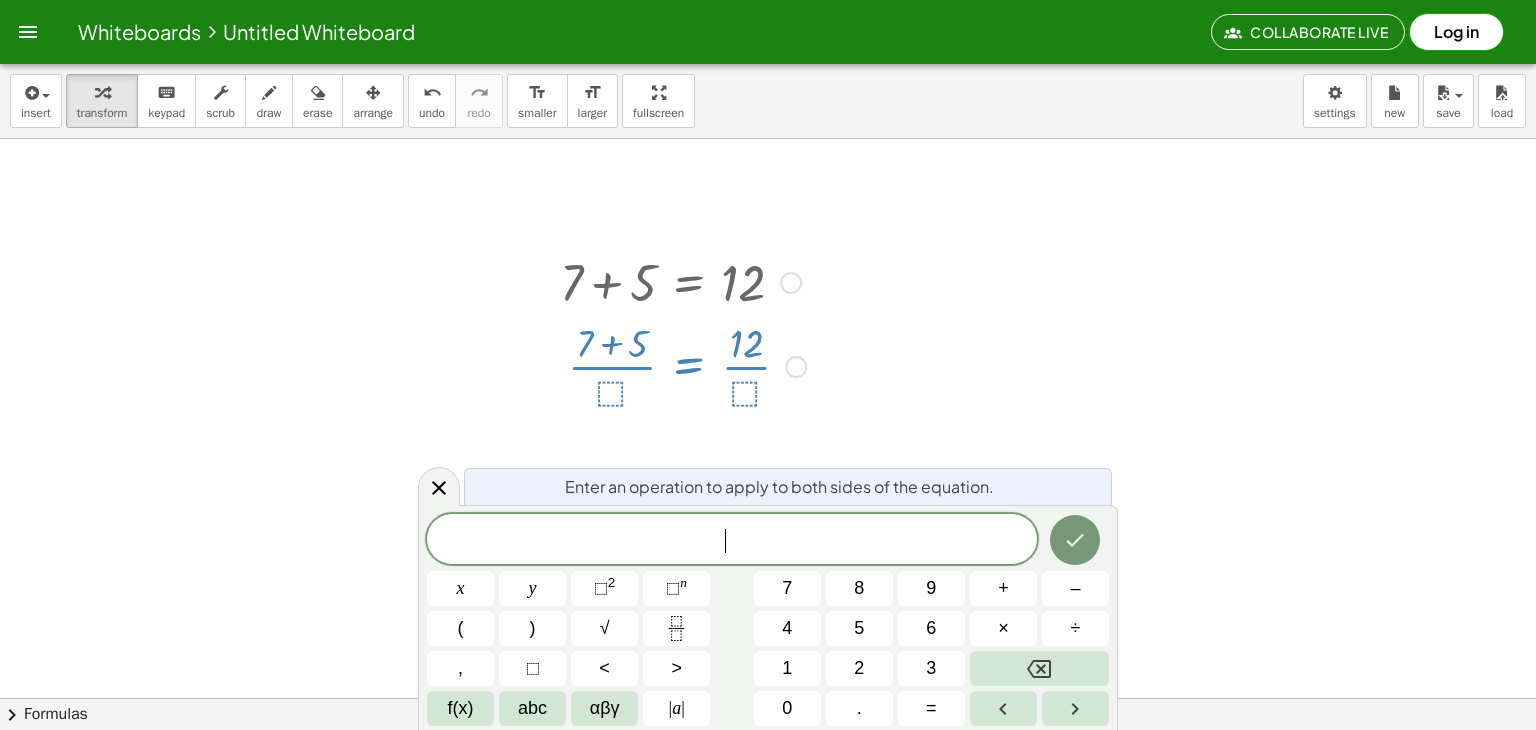 click at bounding box center (683, 365) 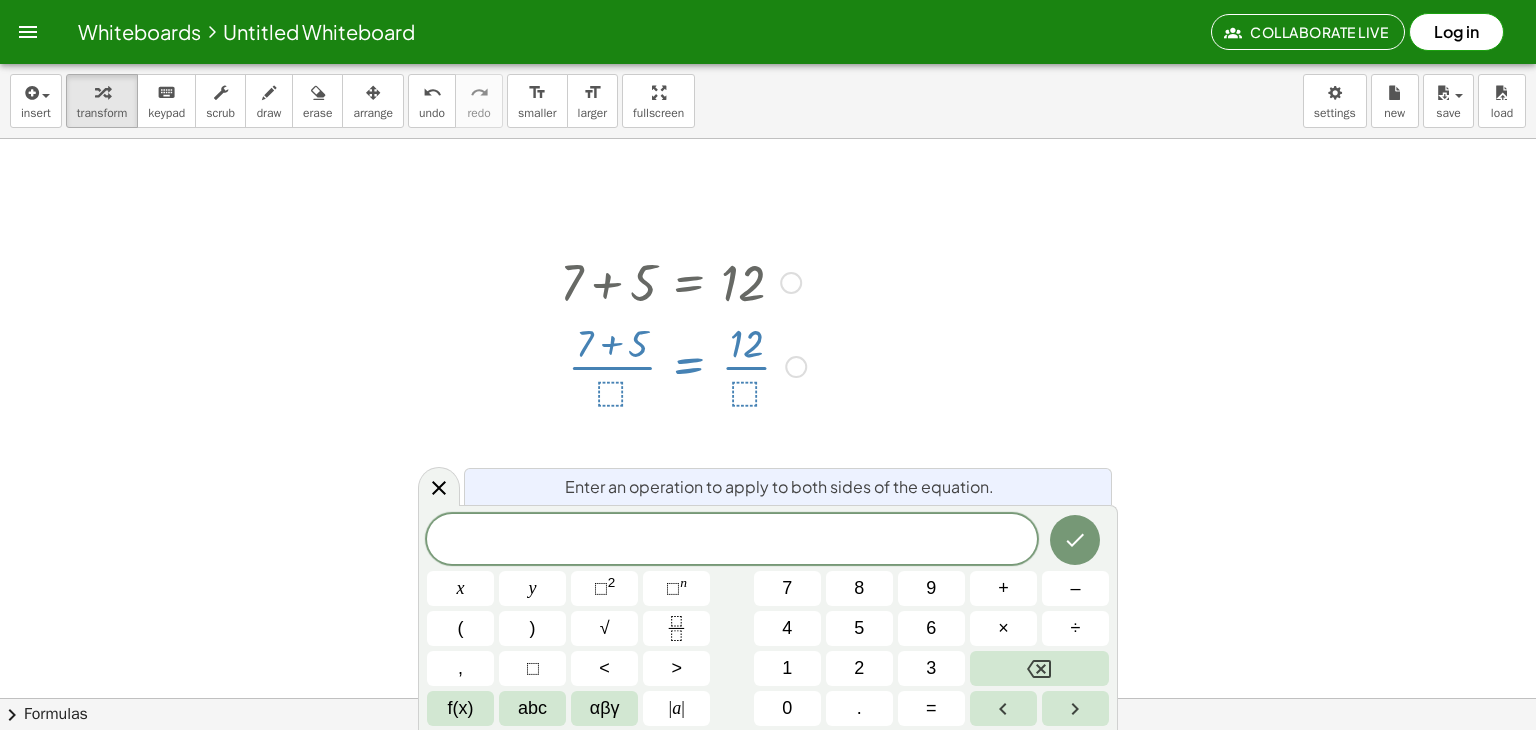 click at bounding box center [683, 365] 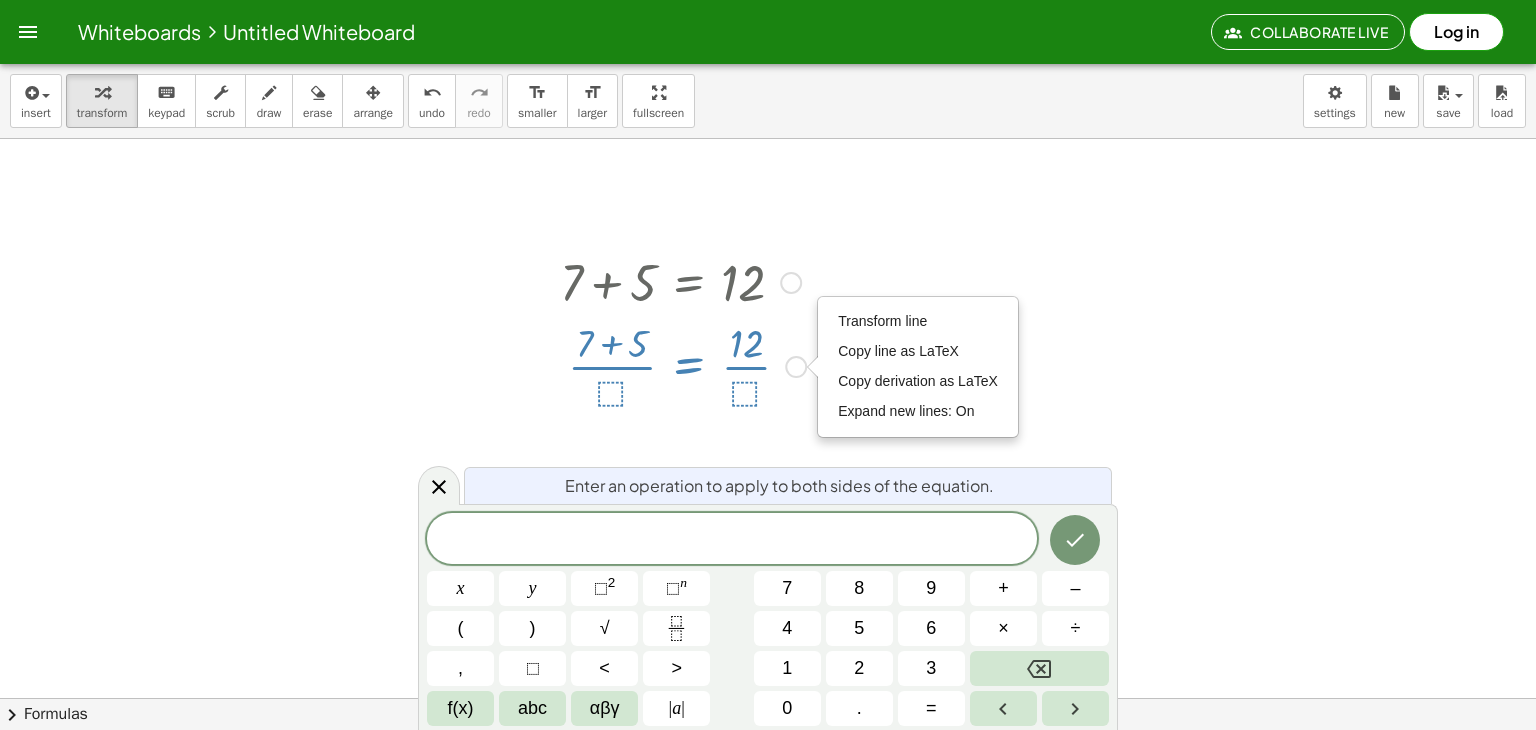 click at bounding box center (683, 281) 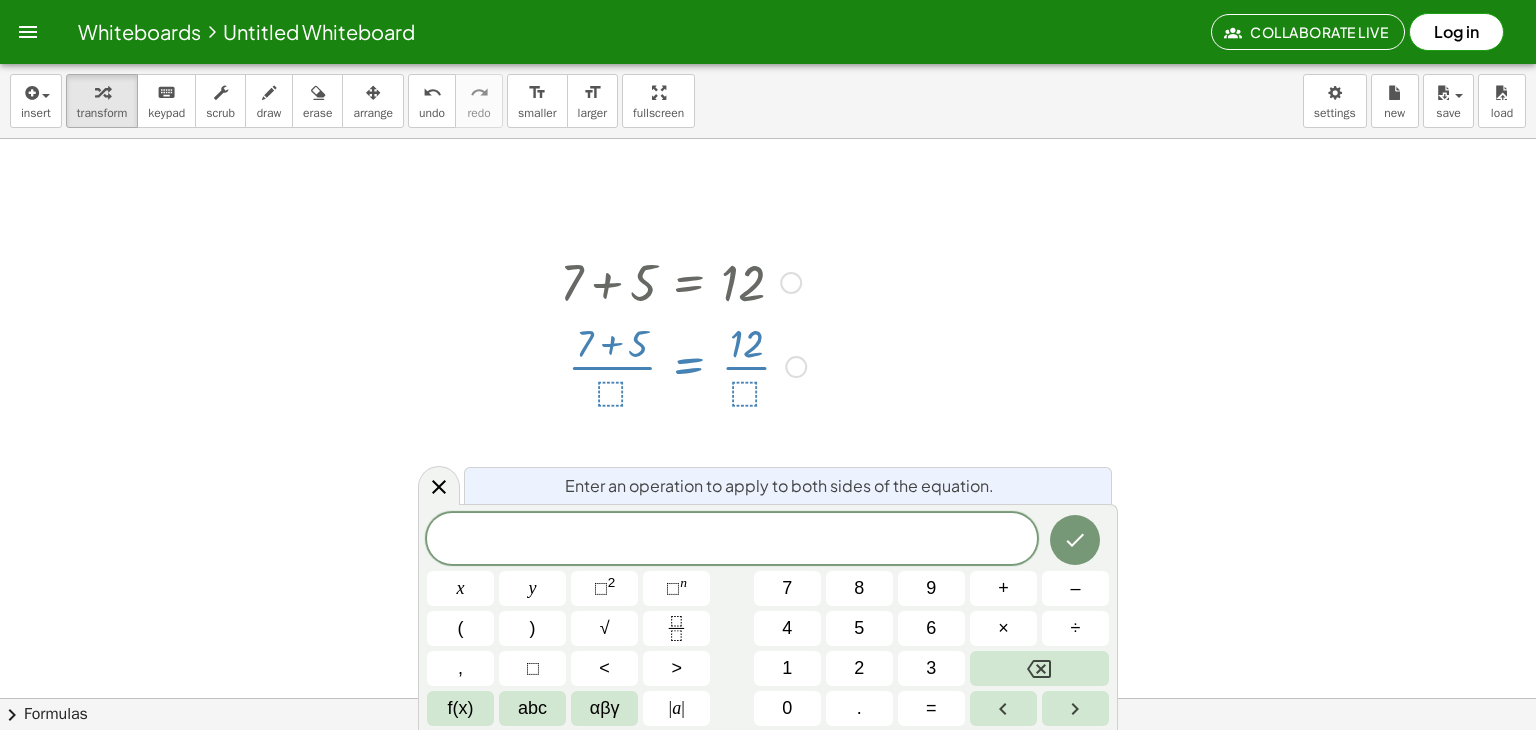 click on "+ 7 + 5 = 12 · ( + 7 + 5 ) · ⬚ = · 12 · ⬚ Transform line Copy line as LaTeX Copy derivation as LaTeX Expand new lines: On" at bounding box center (675, 331) 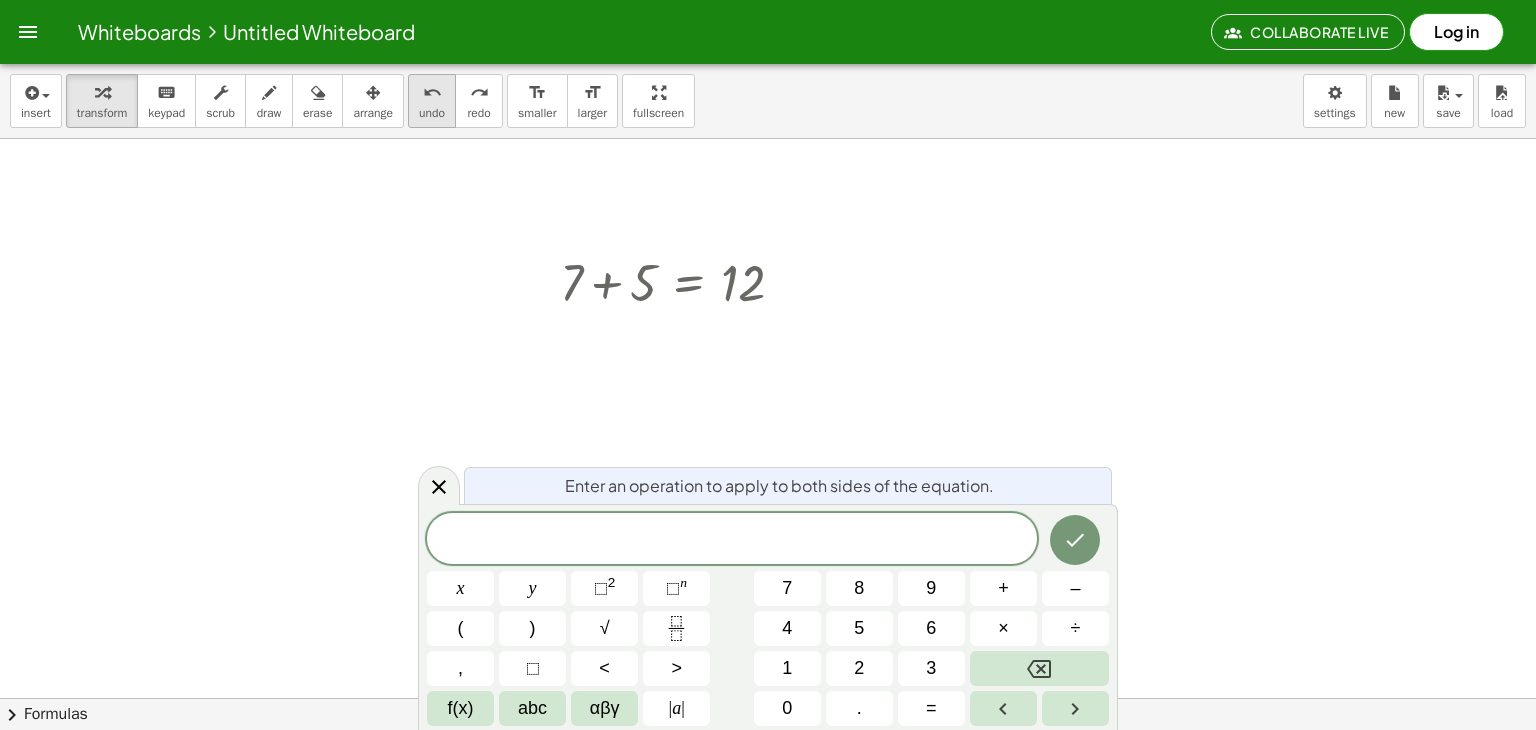 click on "undo" at bounding box center (432, 113) 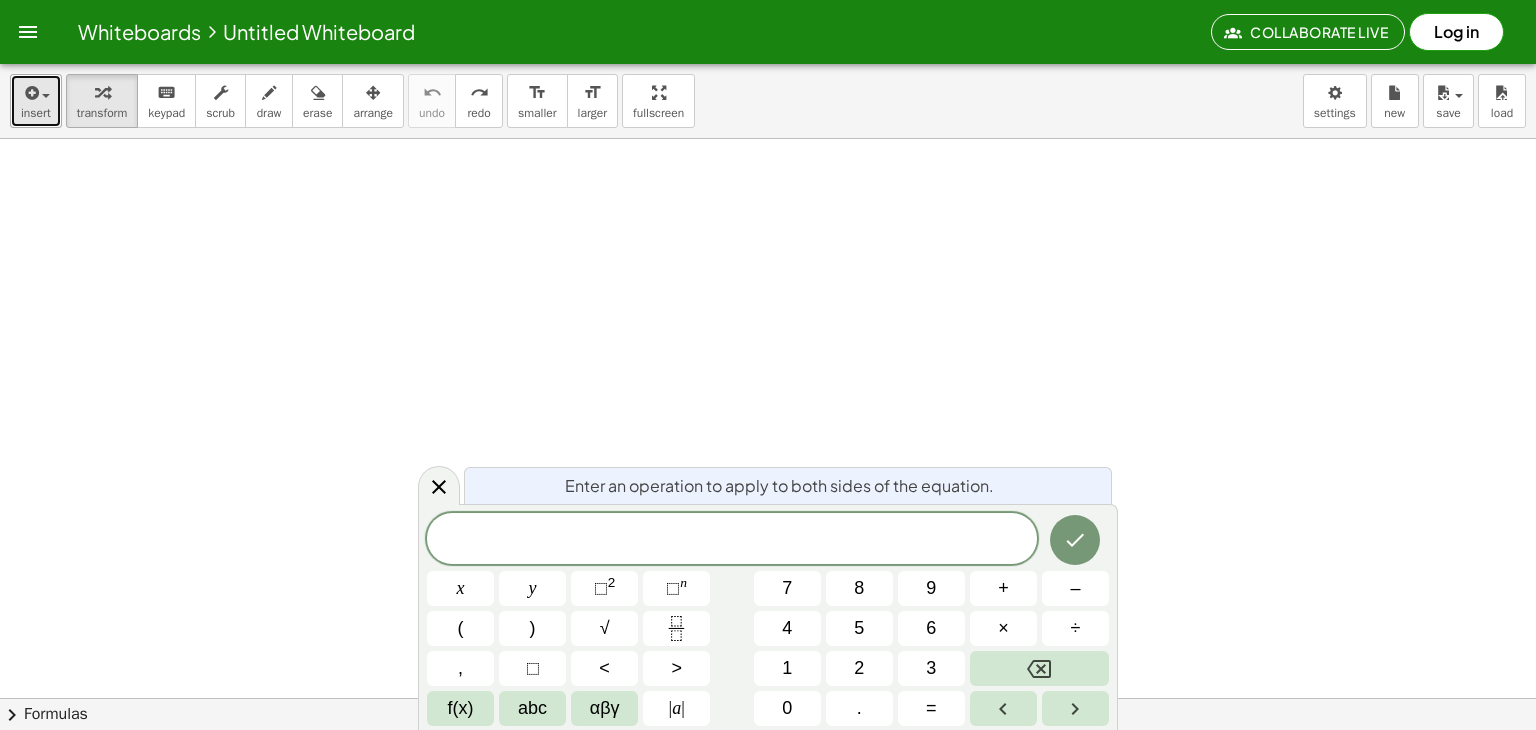 click on "insert" at bounding box center (36, 113) 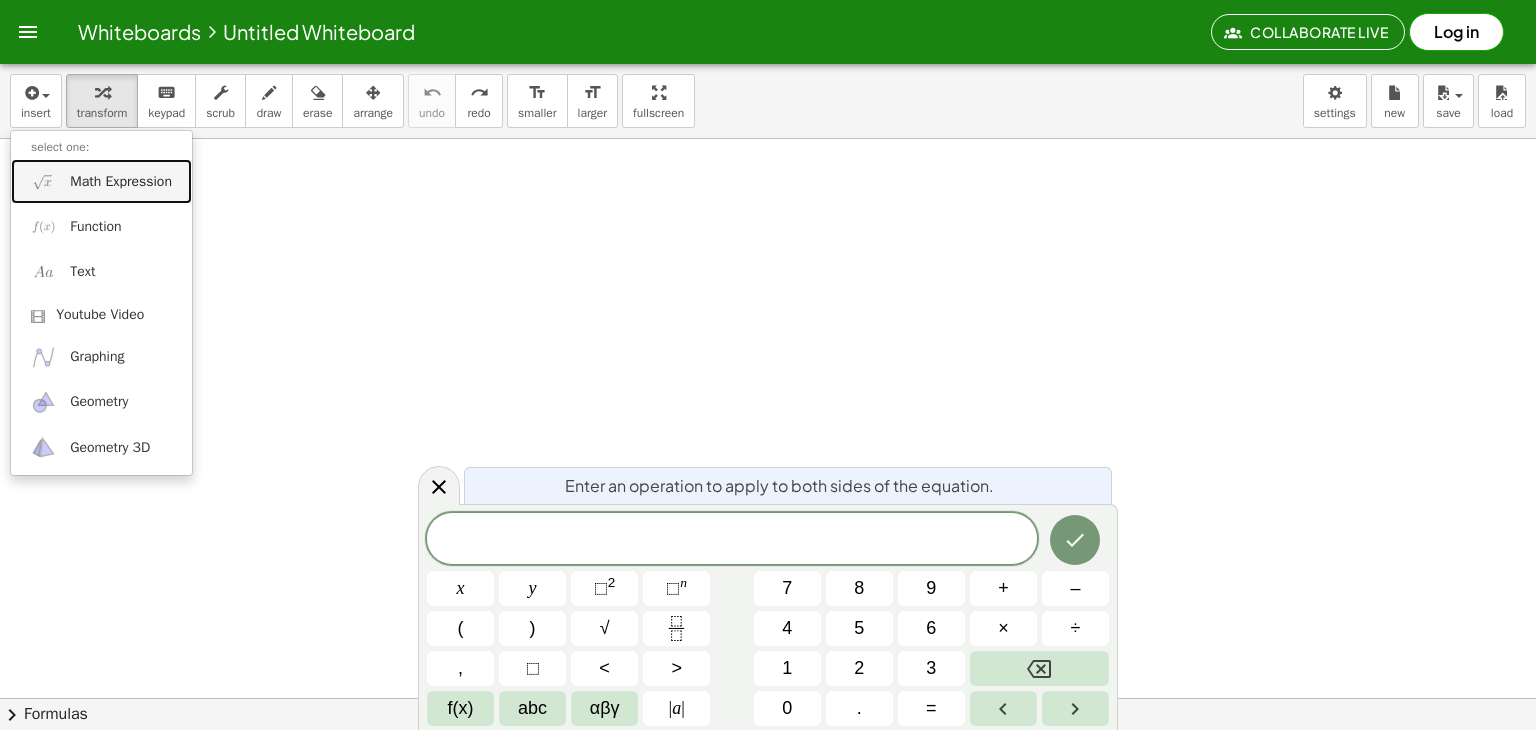 click on "Math Expression" at bounding box center [121, 182] 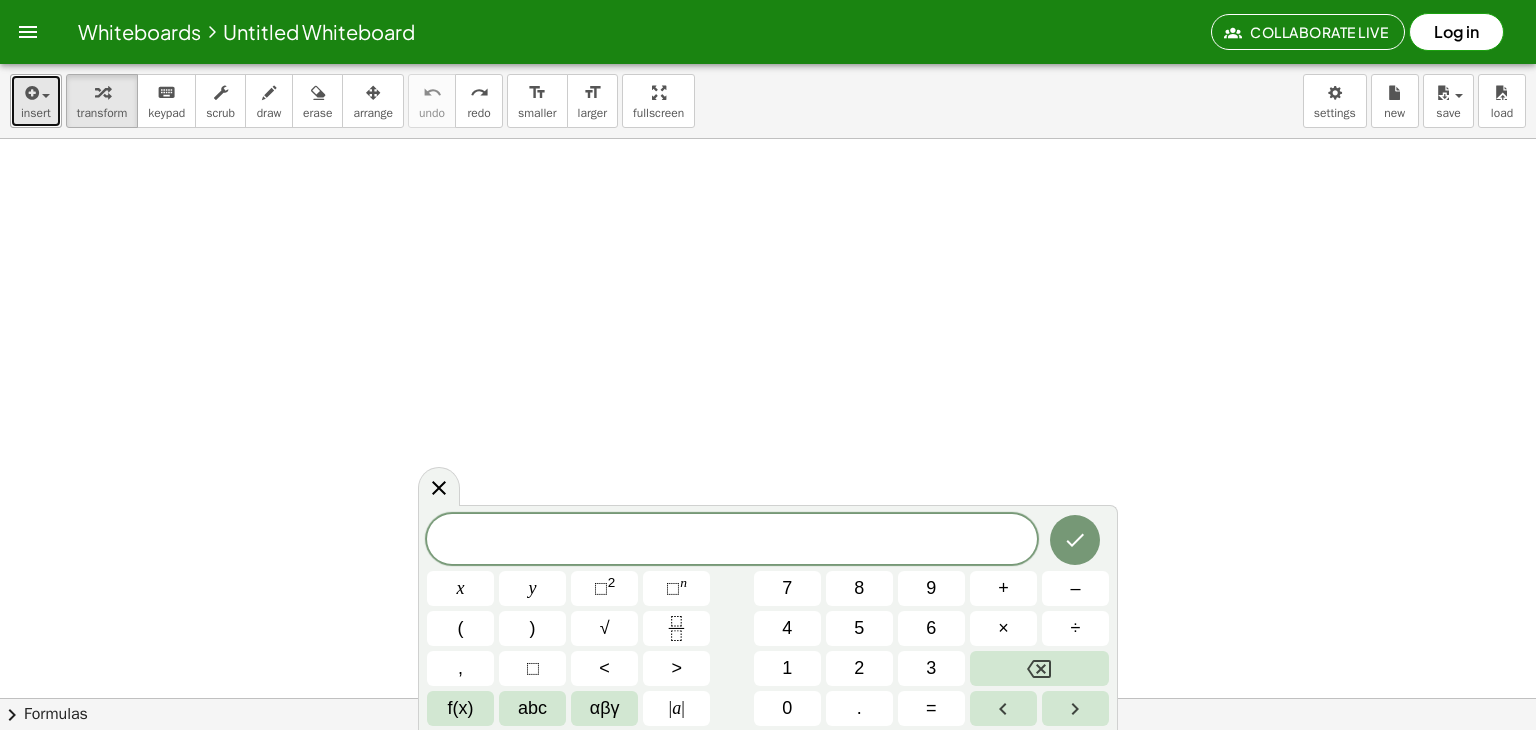 click on "insert" at bounding box center [36, 101] 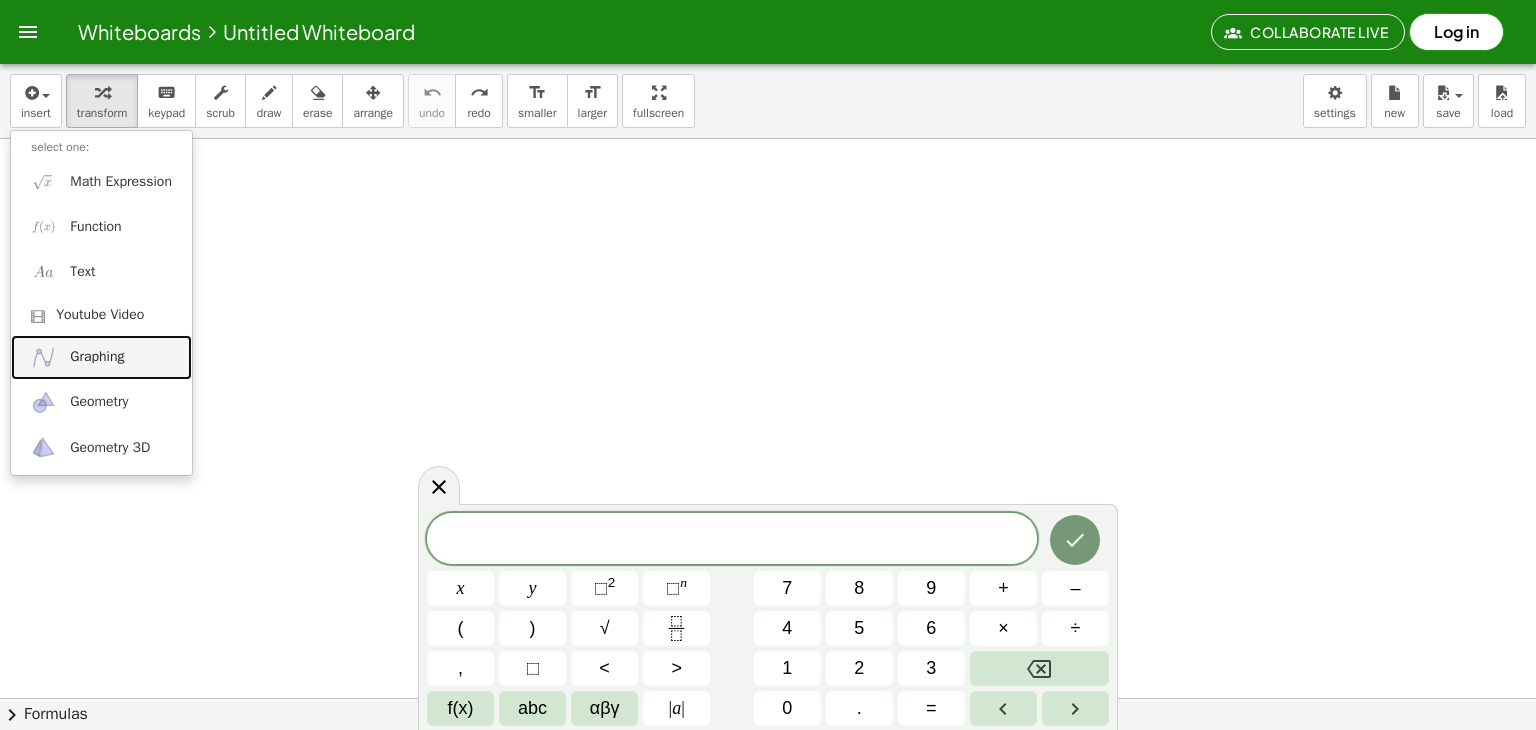 click on "Graphing" at bounding box center [101, 357] 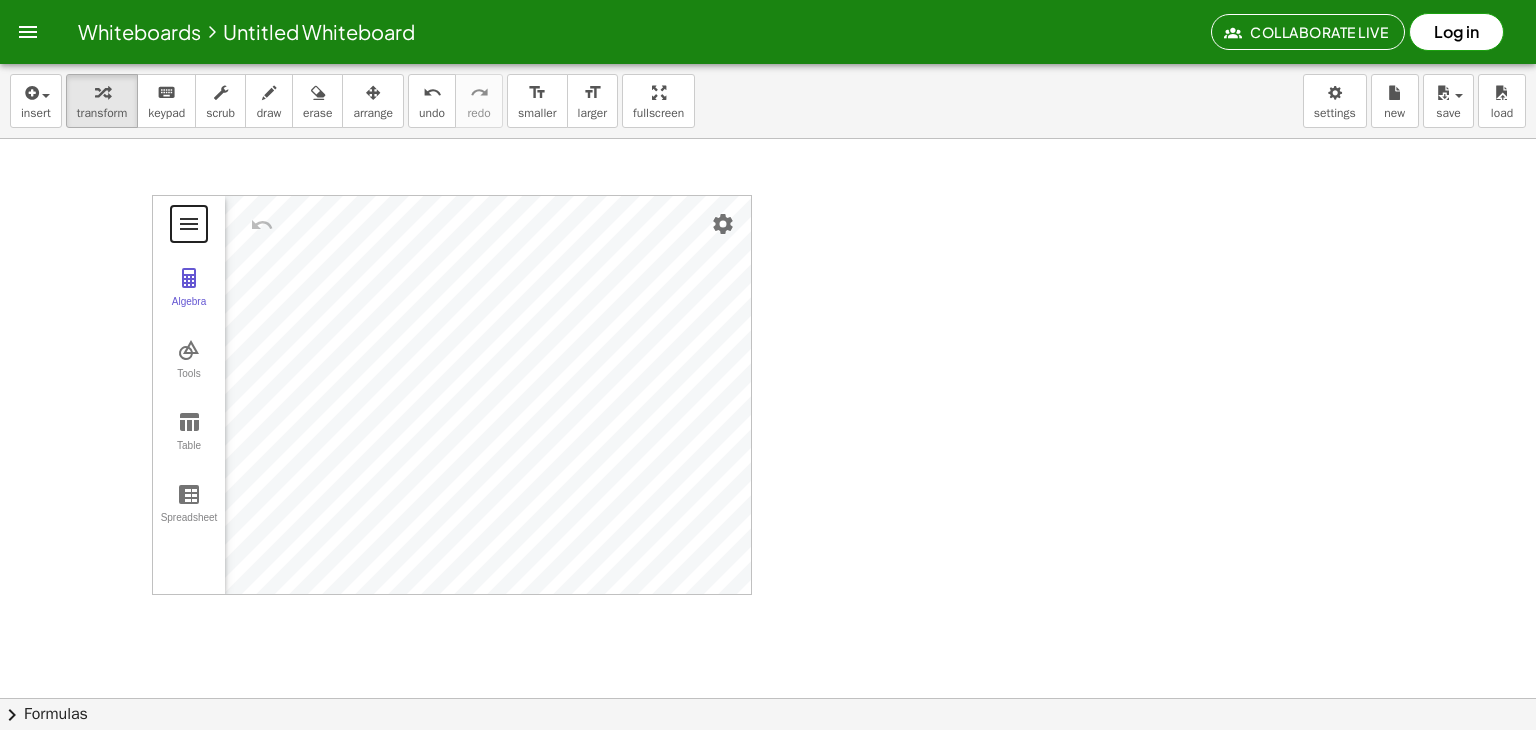click at bounding box center (189, 224) 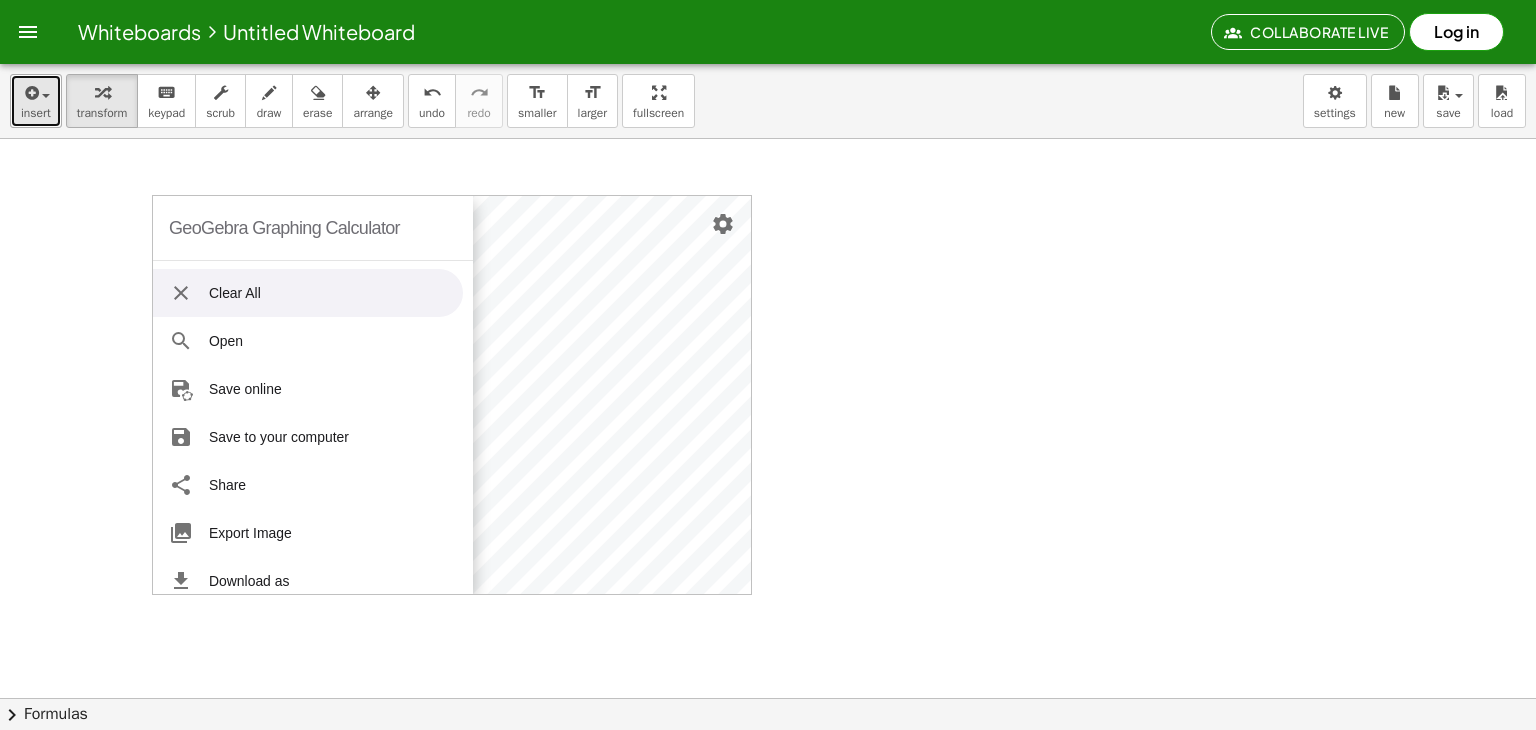 click on "insert" at bounding box center [36, 101] 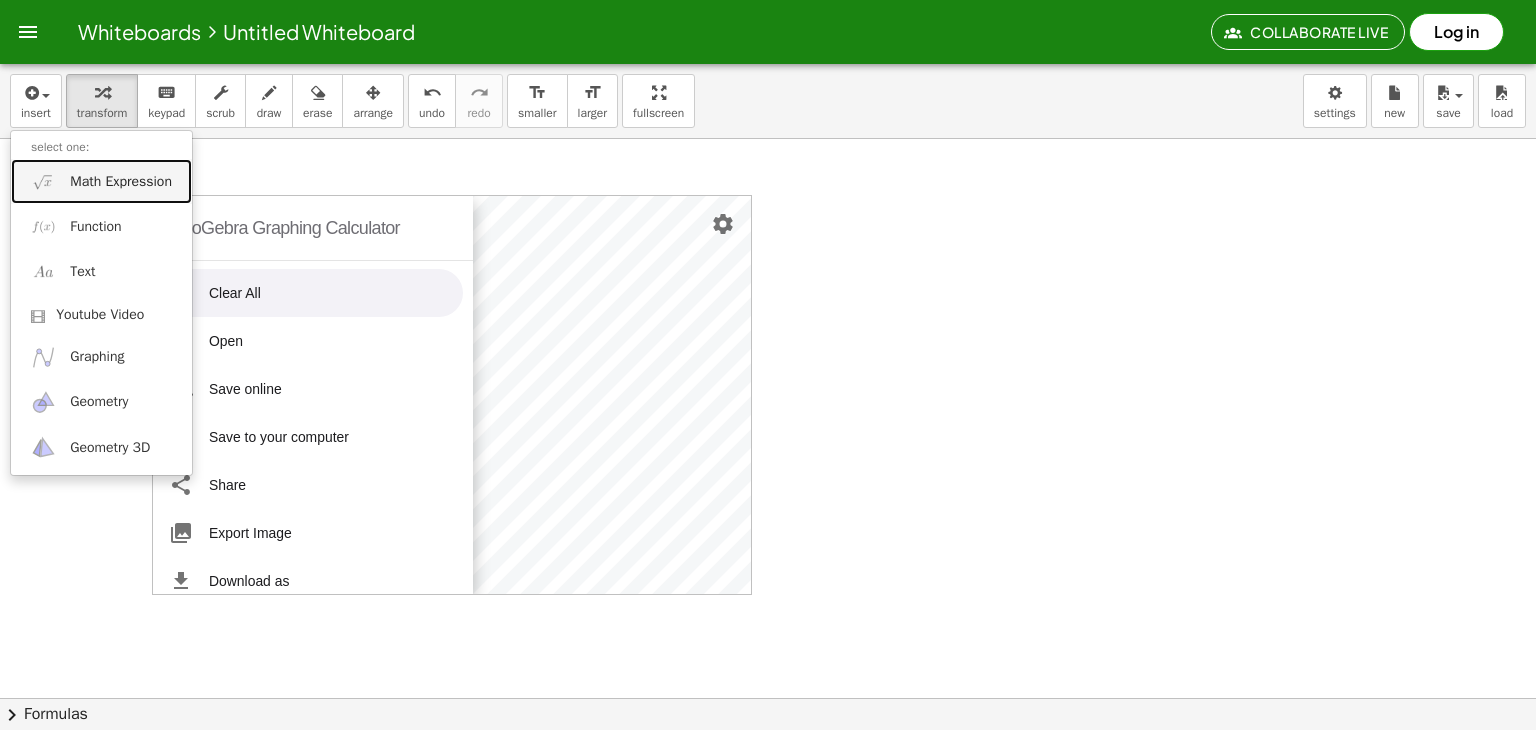 click on "Math Expression" at bounding box center [121, 182] 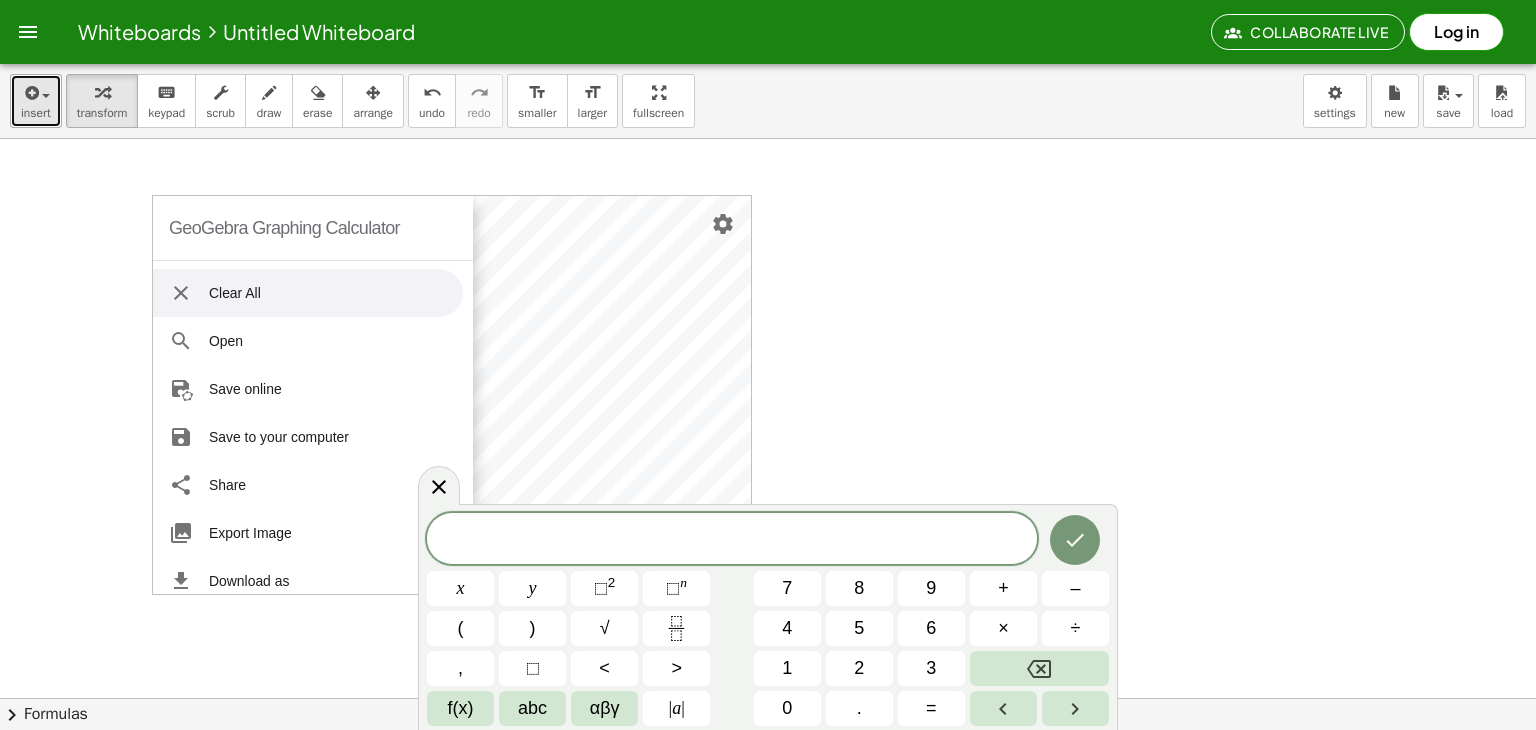 click on "insert" at bounding box center [36, 113] 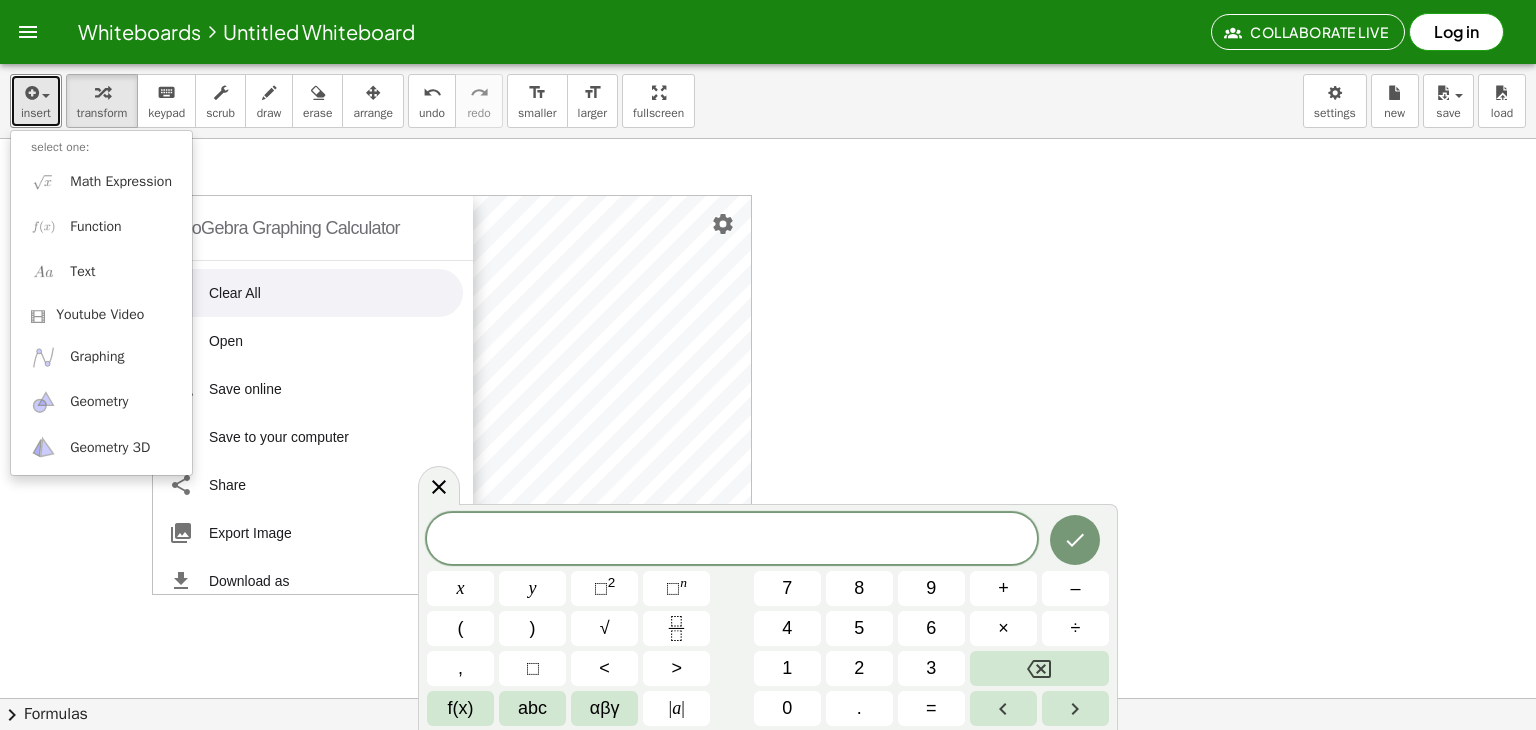 click at bounding box center (768, 762) 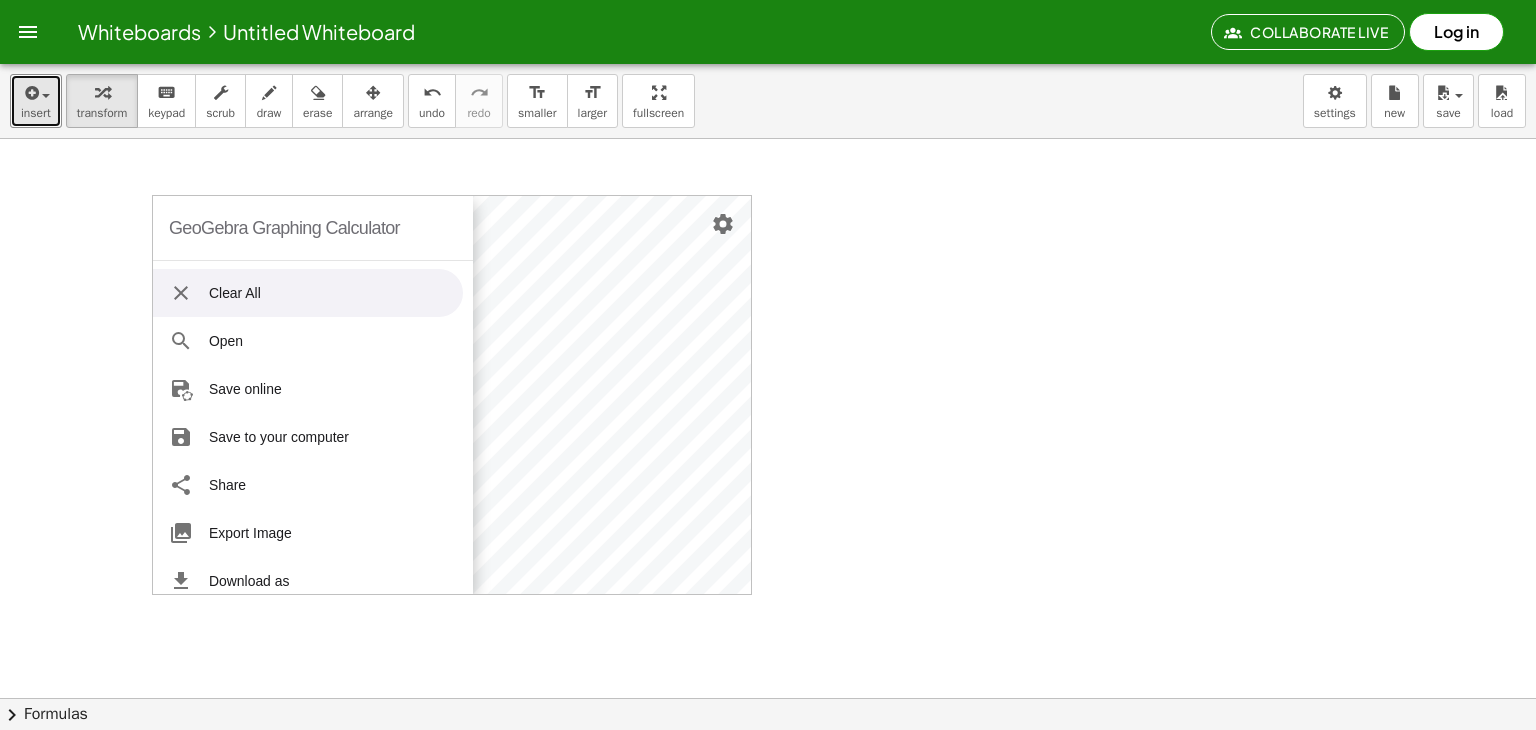 drag, startPoint x: 851, startPoint y: 203, endPoint x: 788, endPoint y: 225, distance: 66.730804 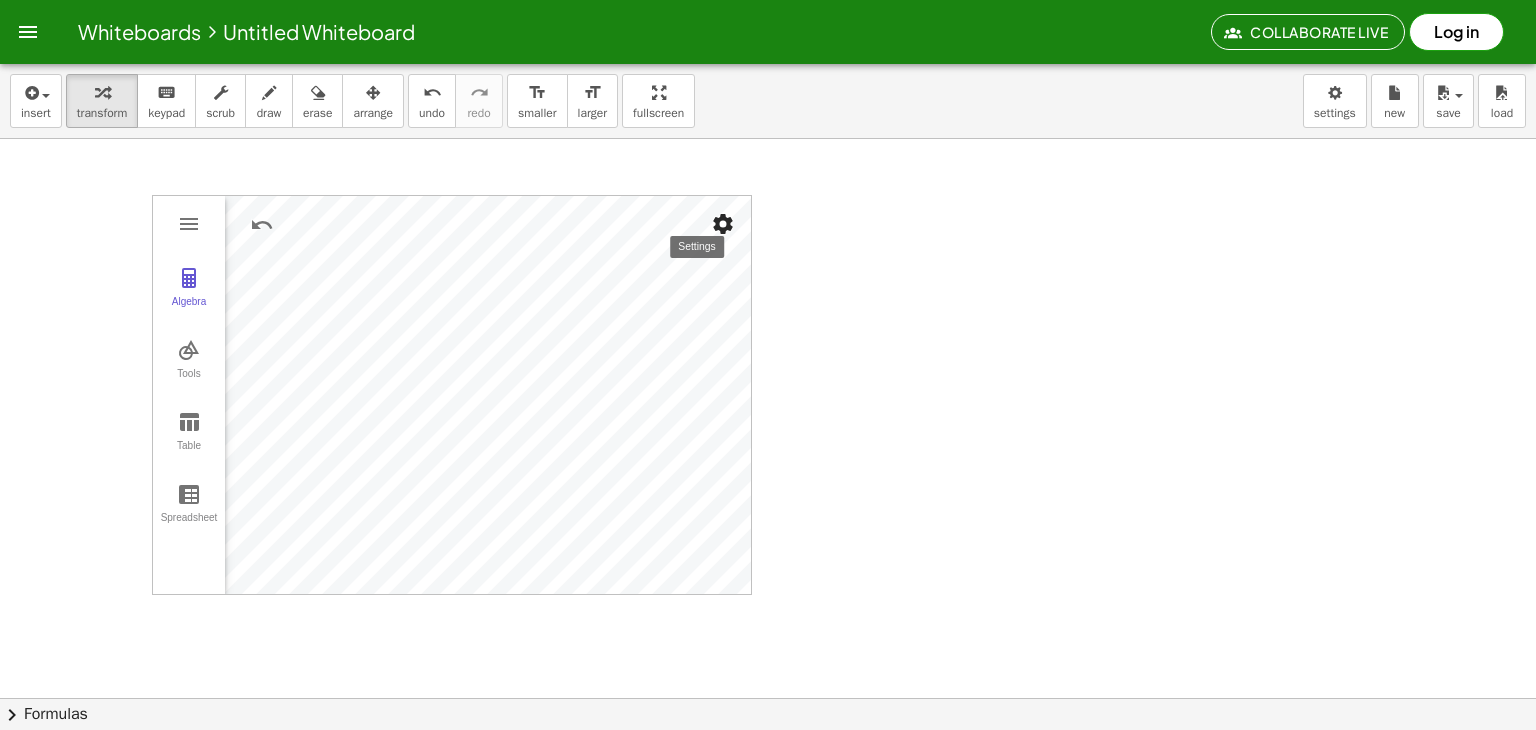 click at bounding box center [723, 224] 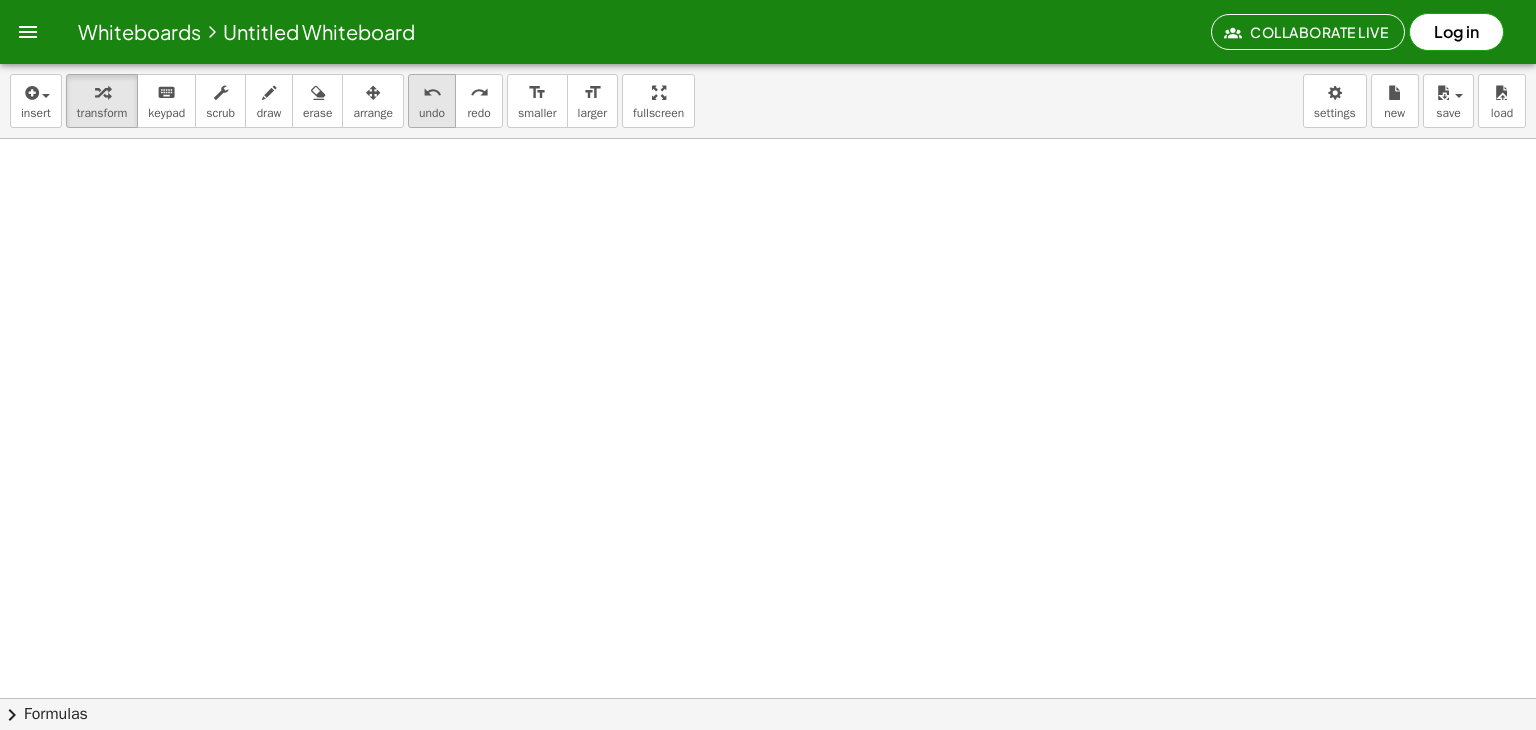 click on "undo" at bounding box center (432, 113) 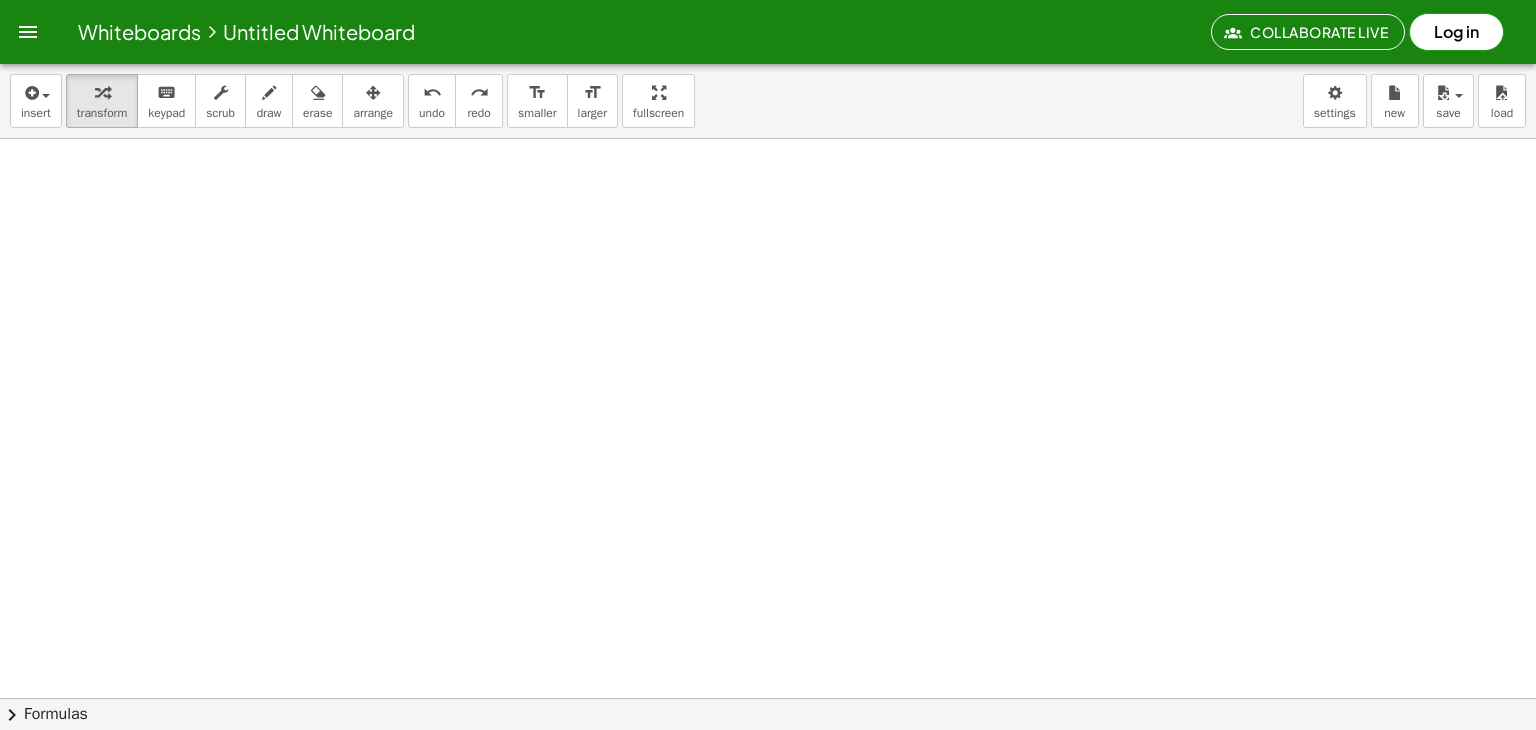 click on "insert select one: Math Expression Function Text Youtube Video Graphing Geometry Geometry 3D transform keyboard keypad scrub draw erase arrange undo undo redo redo format_size smaller format_size larger fullscreen load   save new settings" at bounding box center [768, 101] 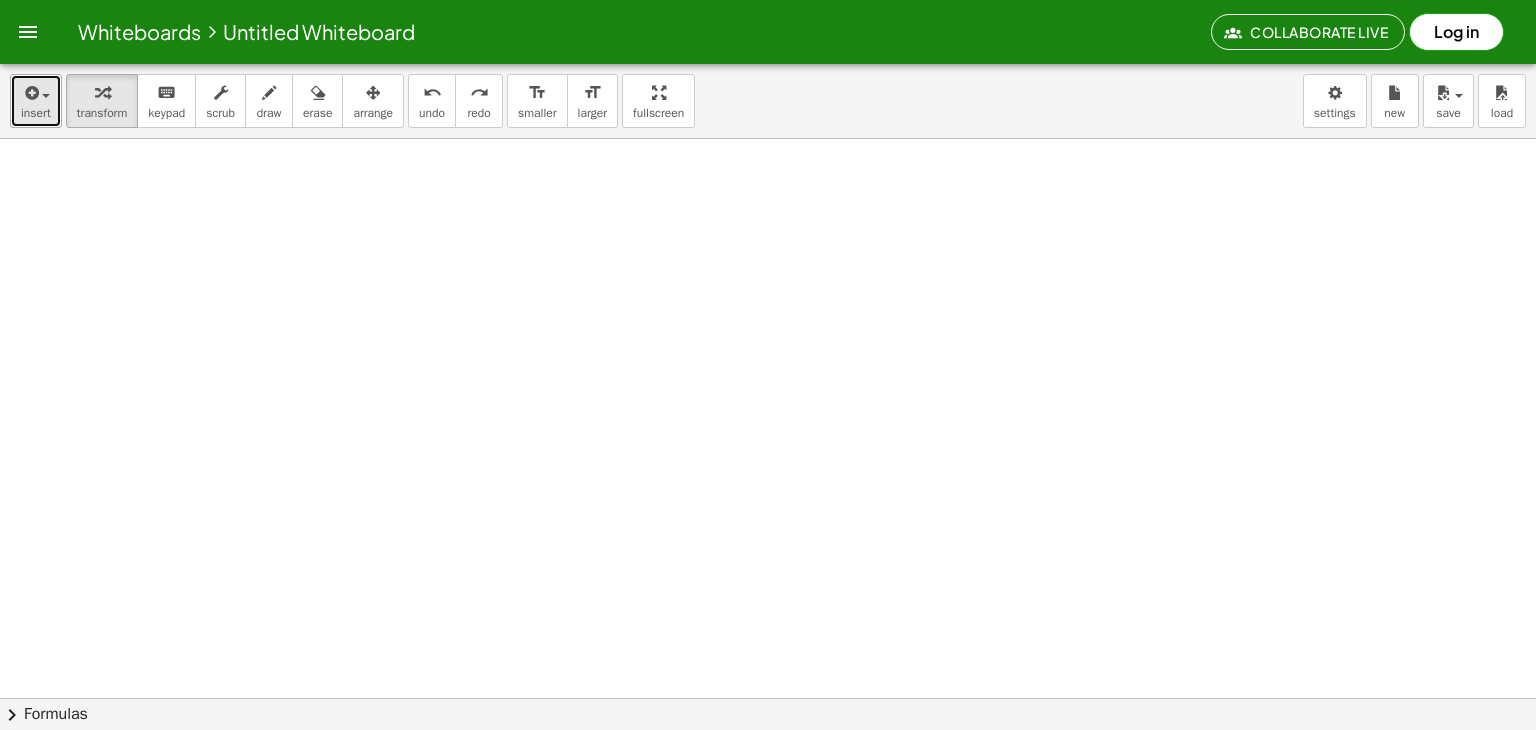 click at bounding box center (30, 93) 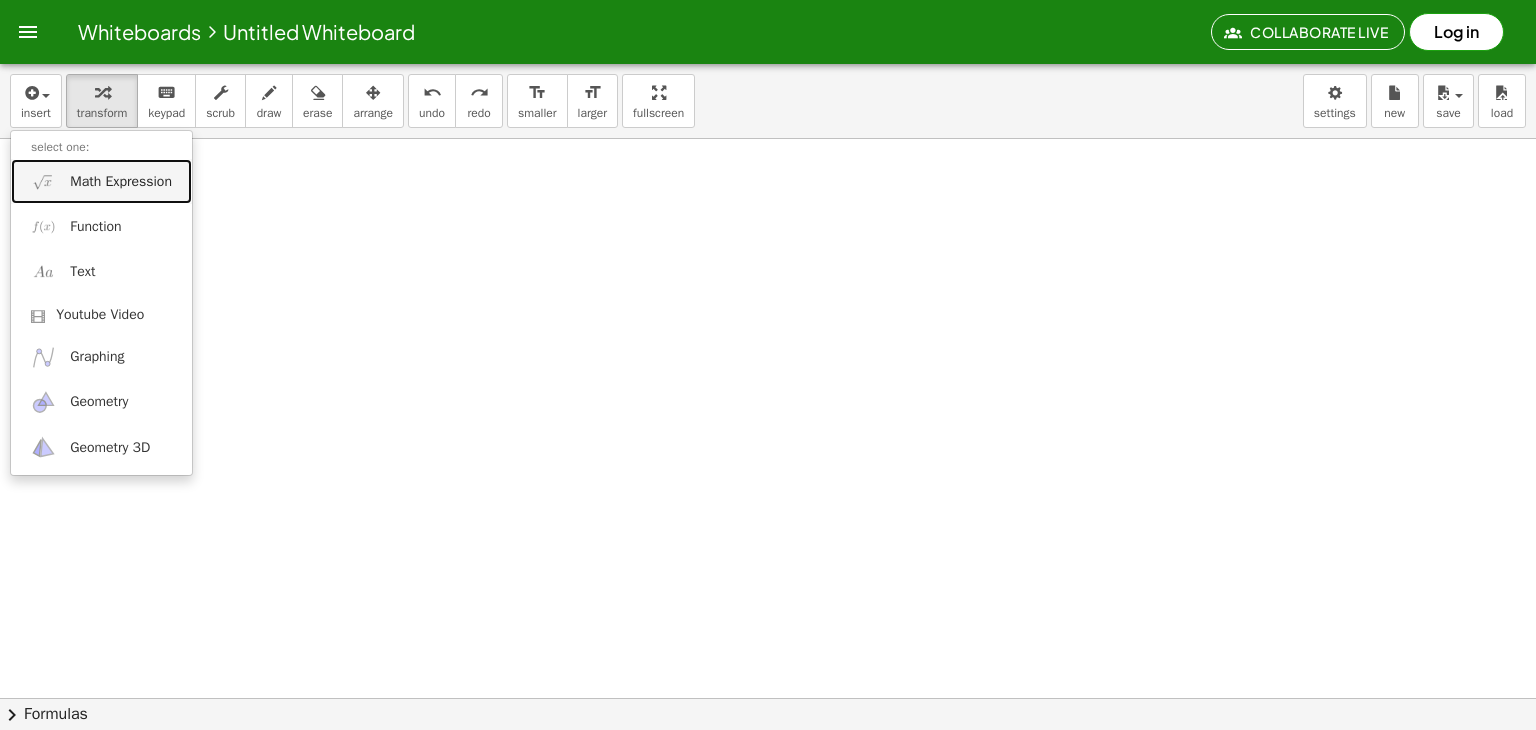 click on "Math Expression" at bounding box center (101, 181) 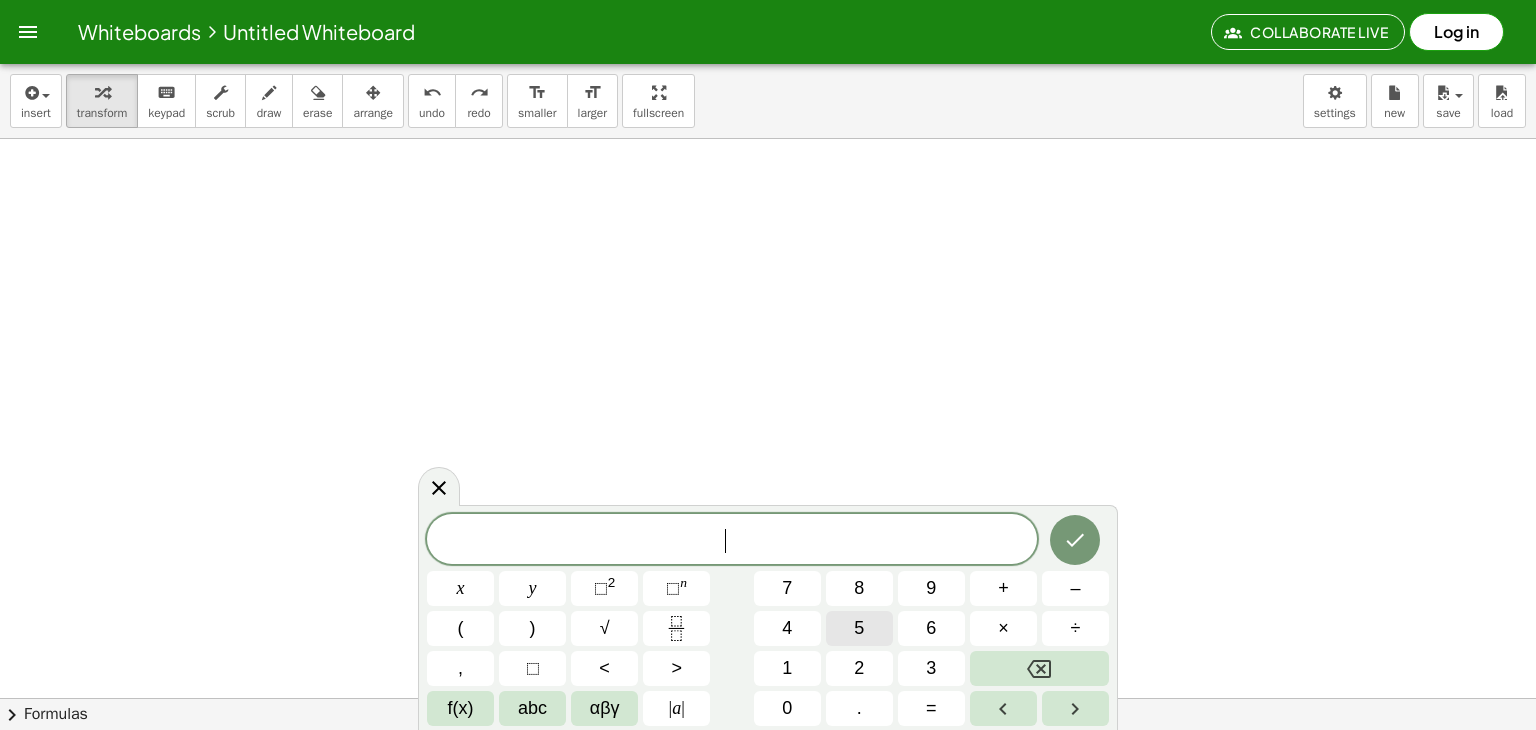 click on "5" at bounding box center [859, 628] 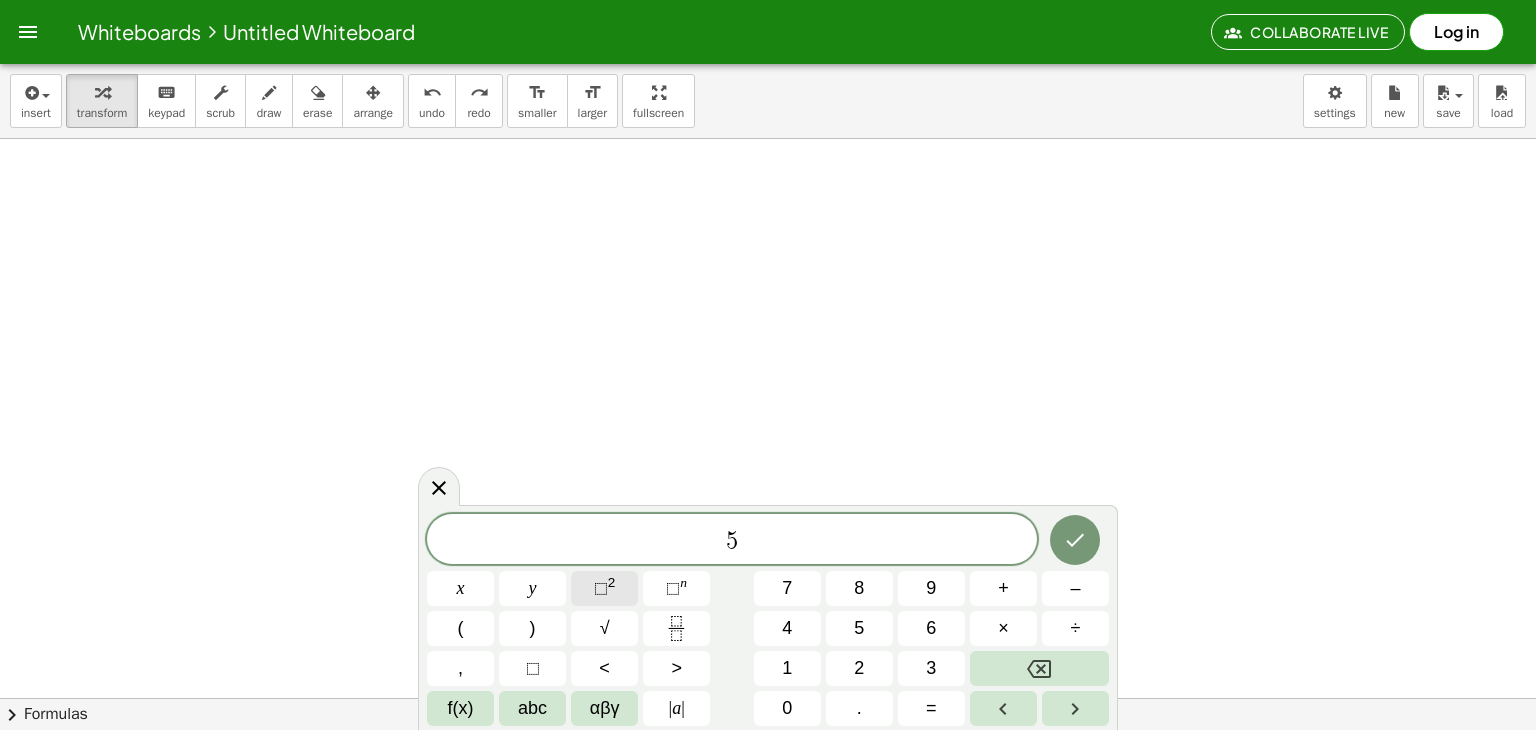 click on "2" at bounding box center [612, 582] 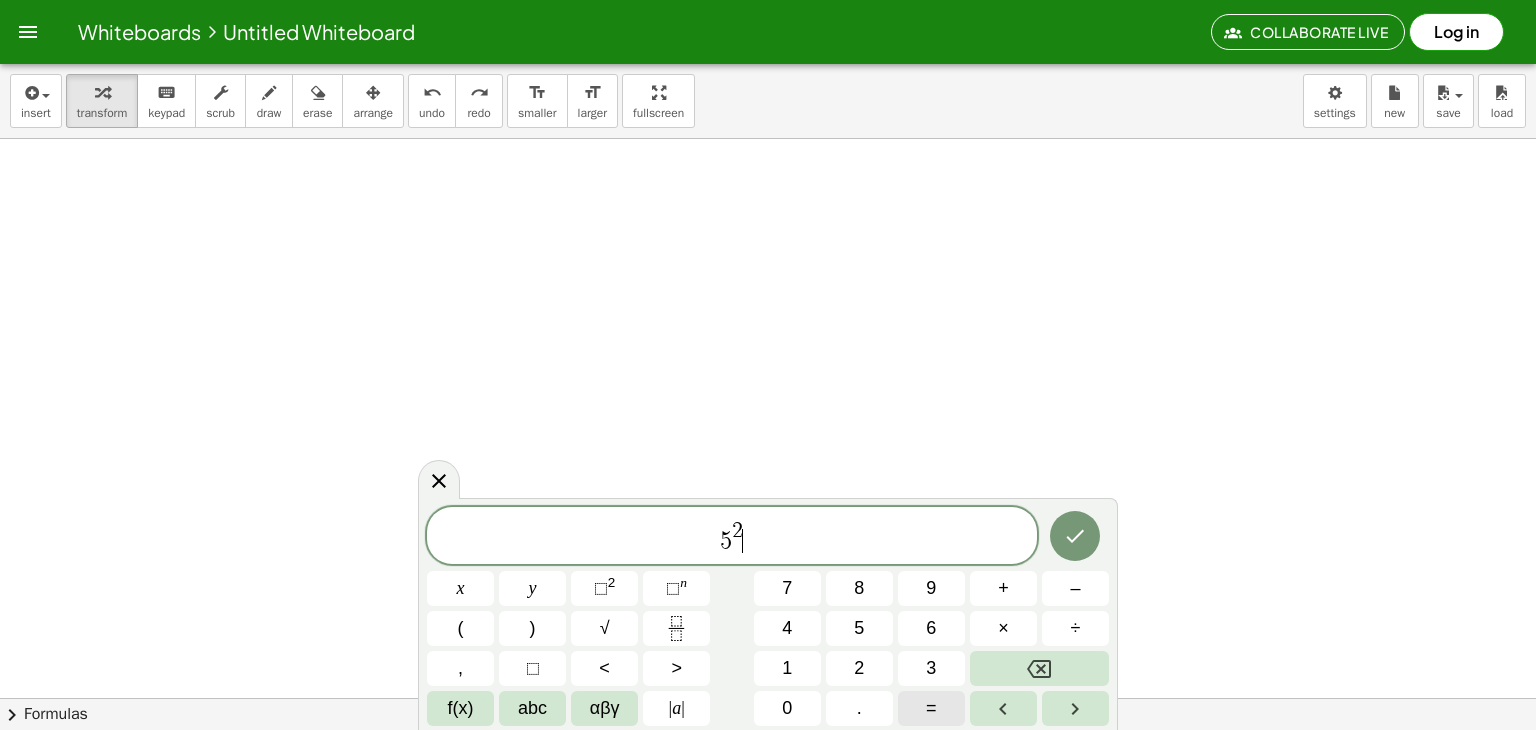 click on "=" at bounding box center [931, 708] 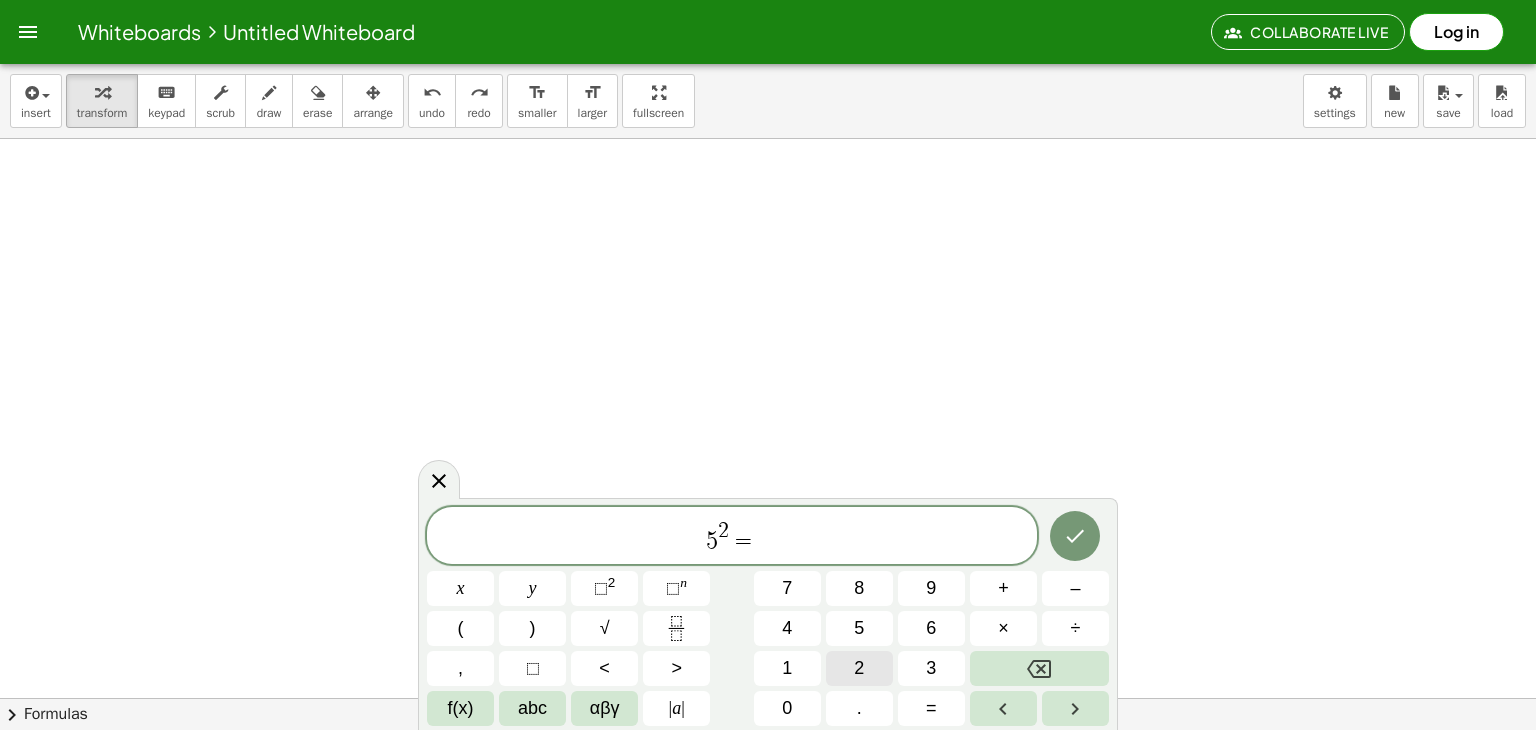 click on "2" at bounding box center [859, 668] 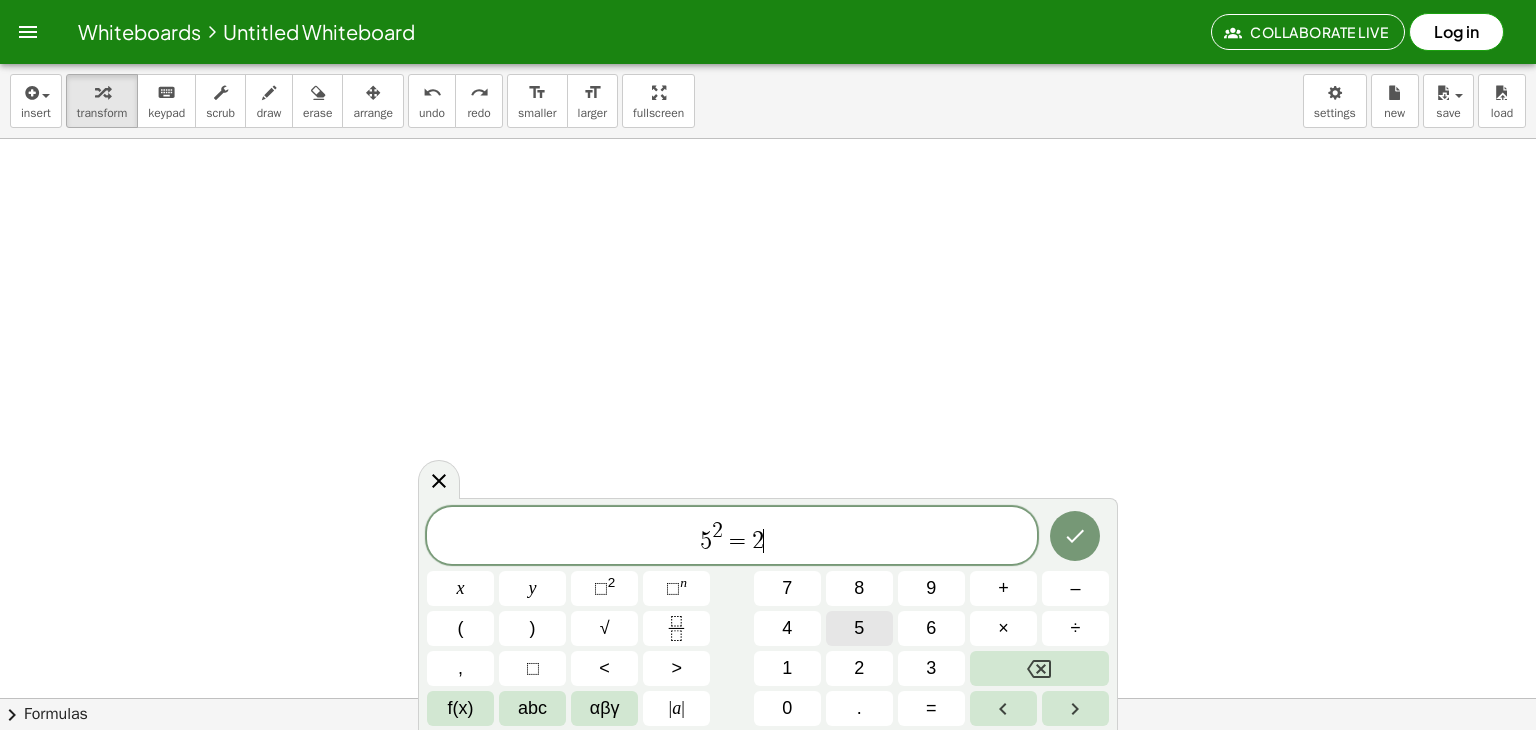 click on "5" at bounding box center [859, 628] 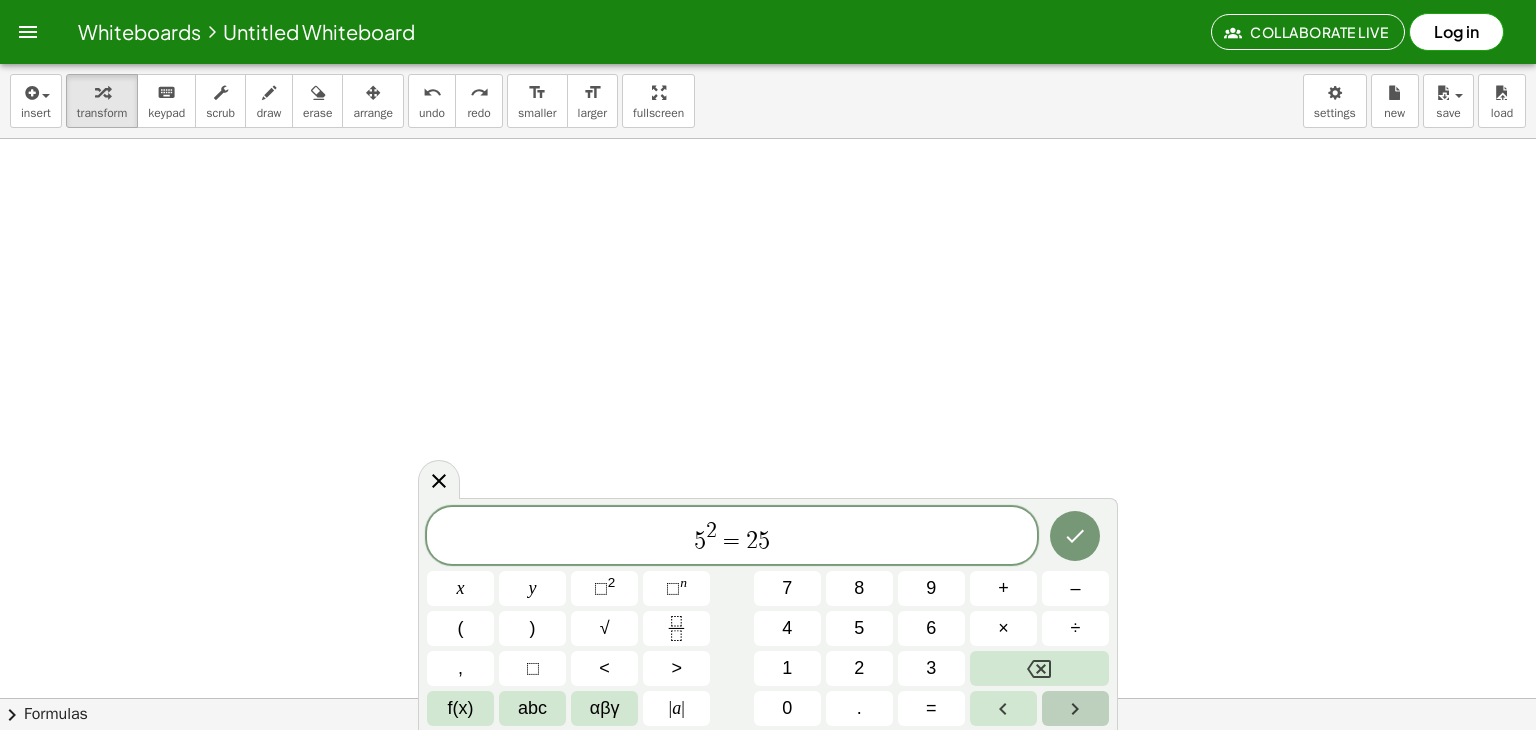 click 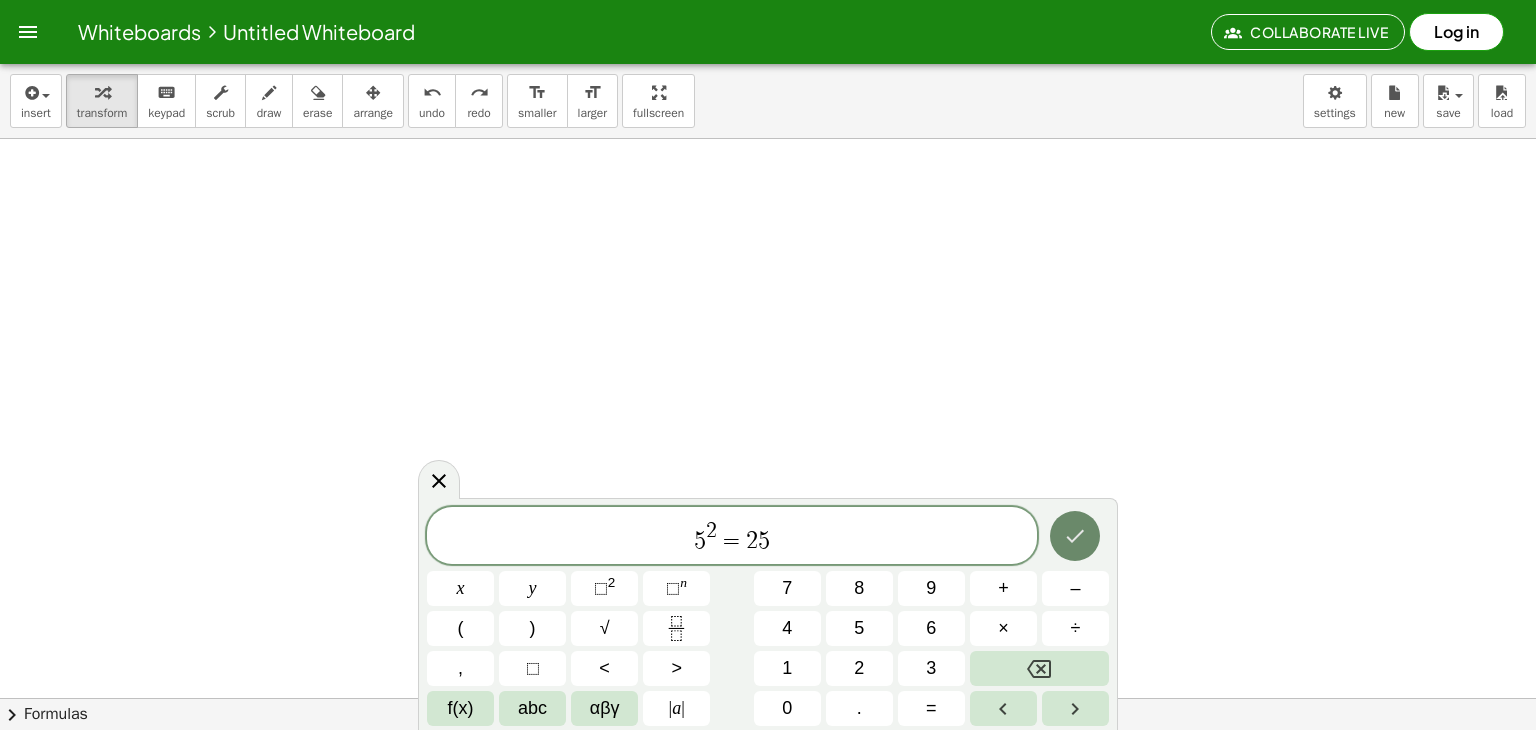 click at bounding box center [1075, 536] 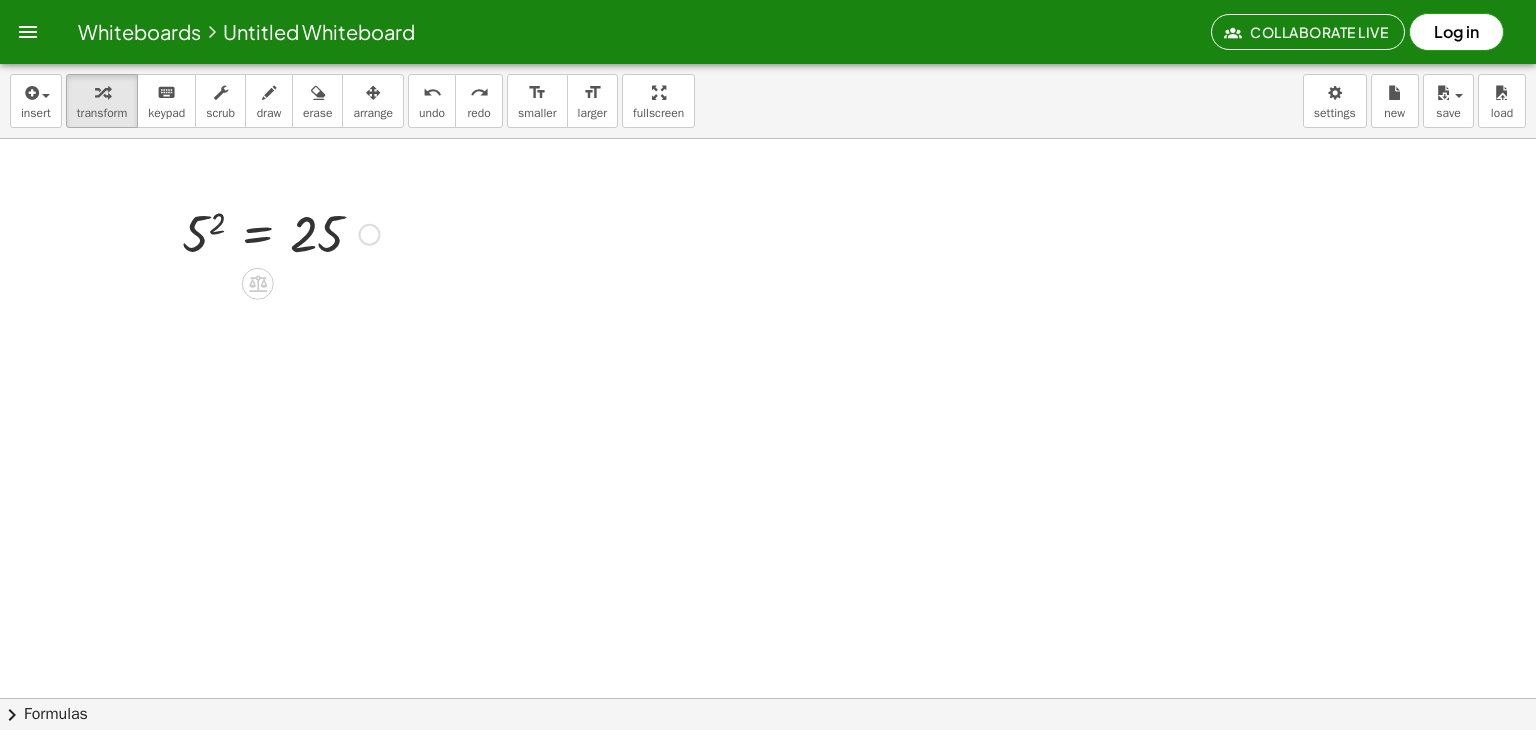 click at bounding box center (281, 233) 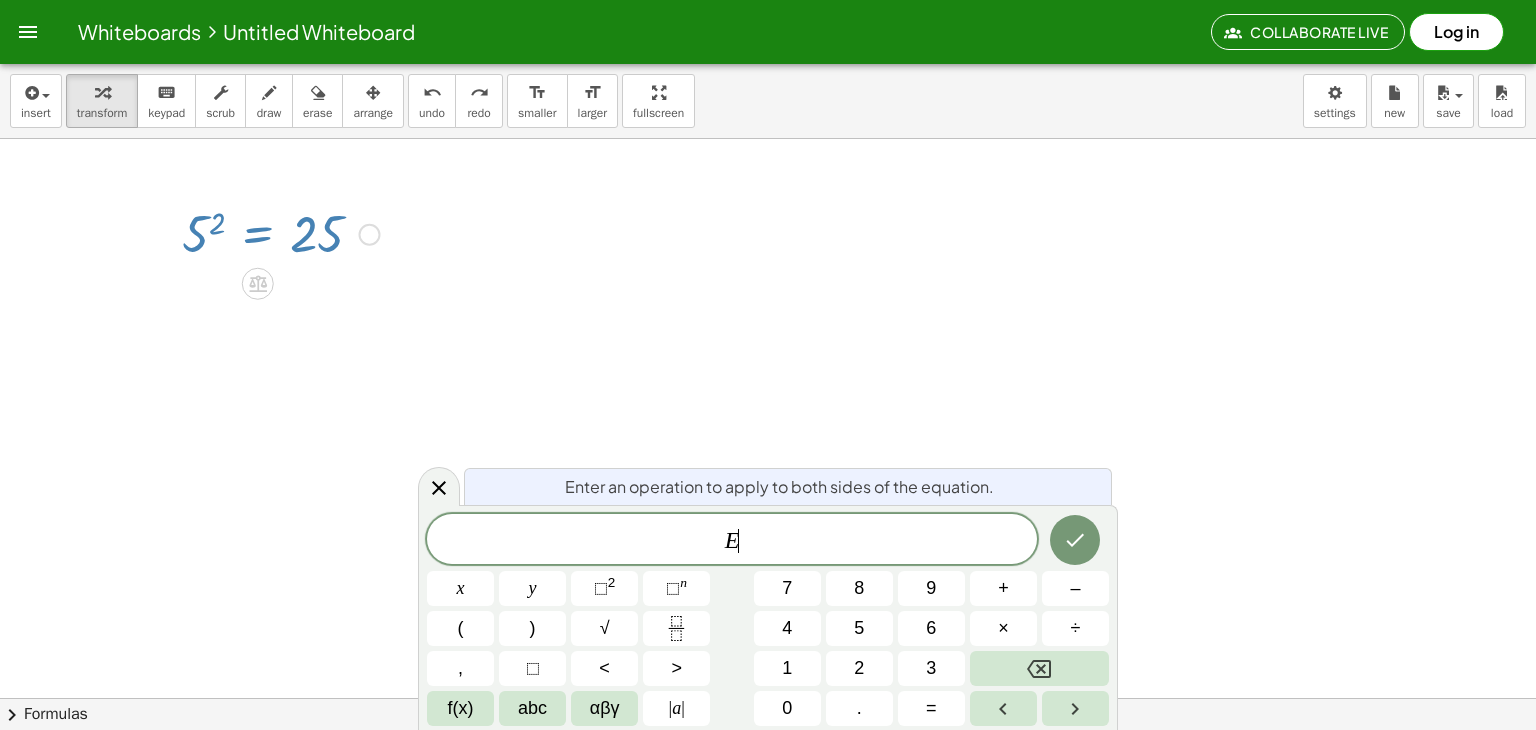 click at bounding box center [281, 233] 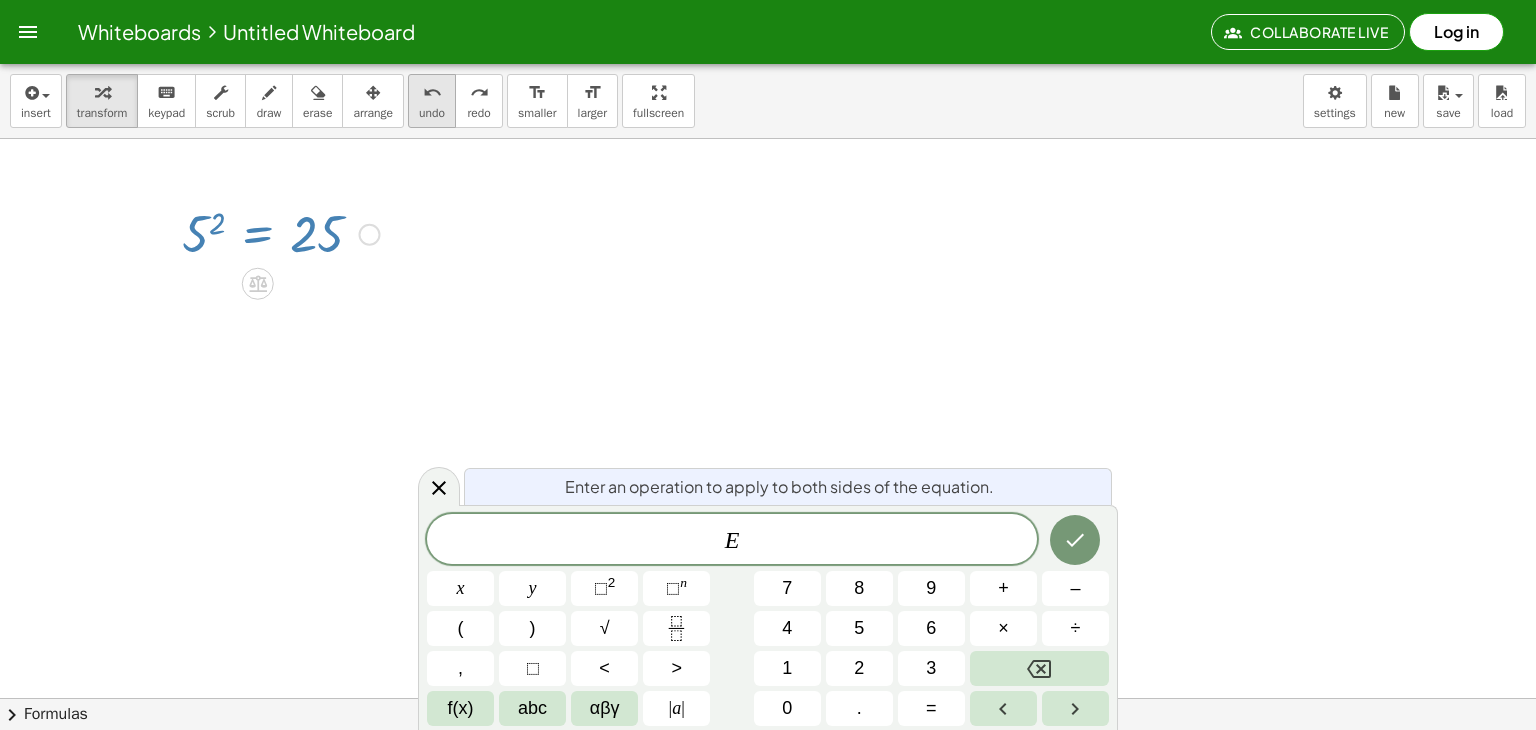 click on "undo" at bounding box center [432, 92] 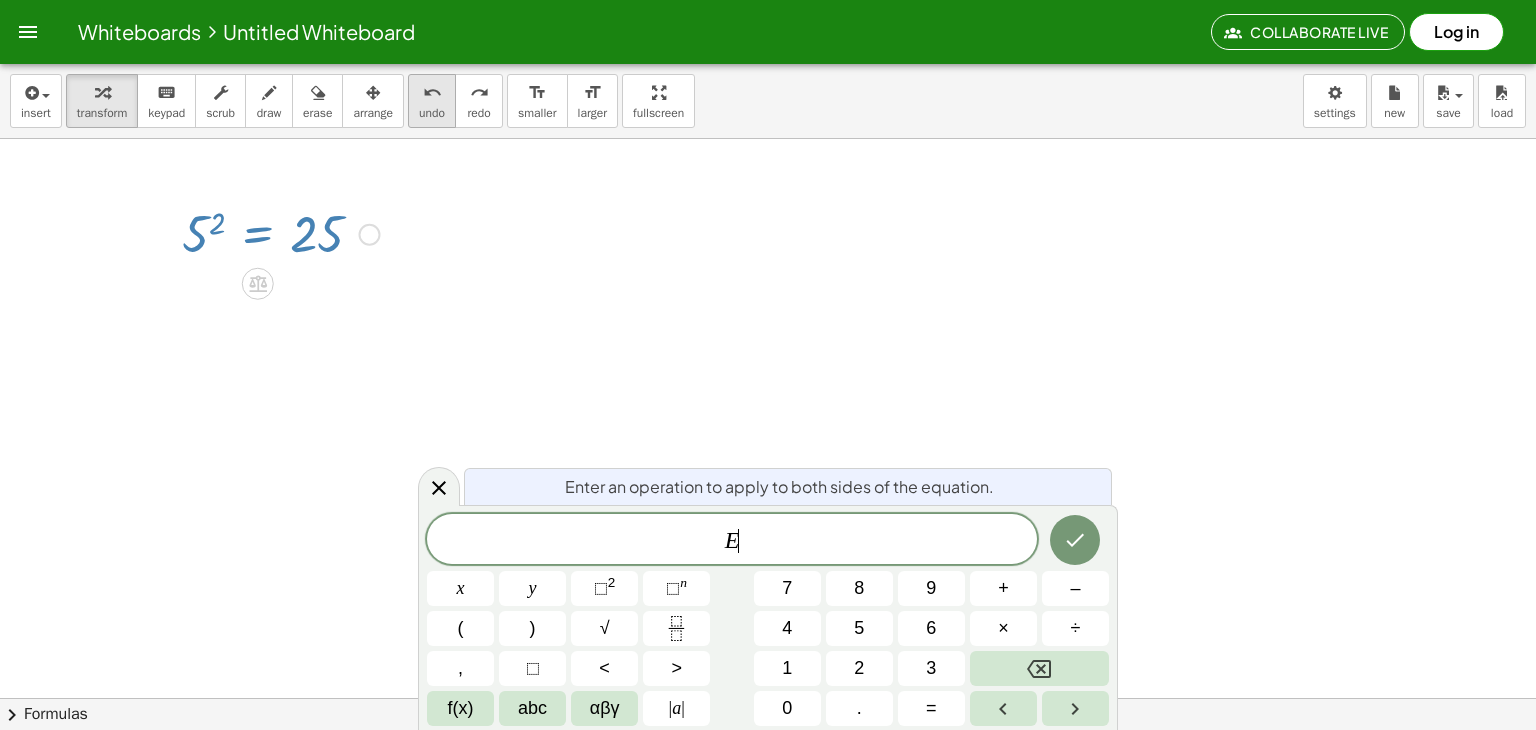 click on "undo" at bounding box center (432, 92) 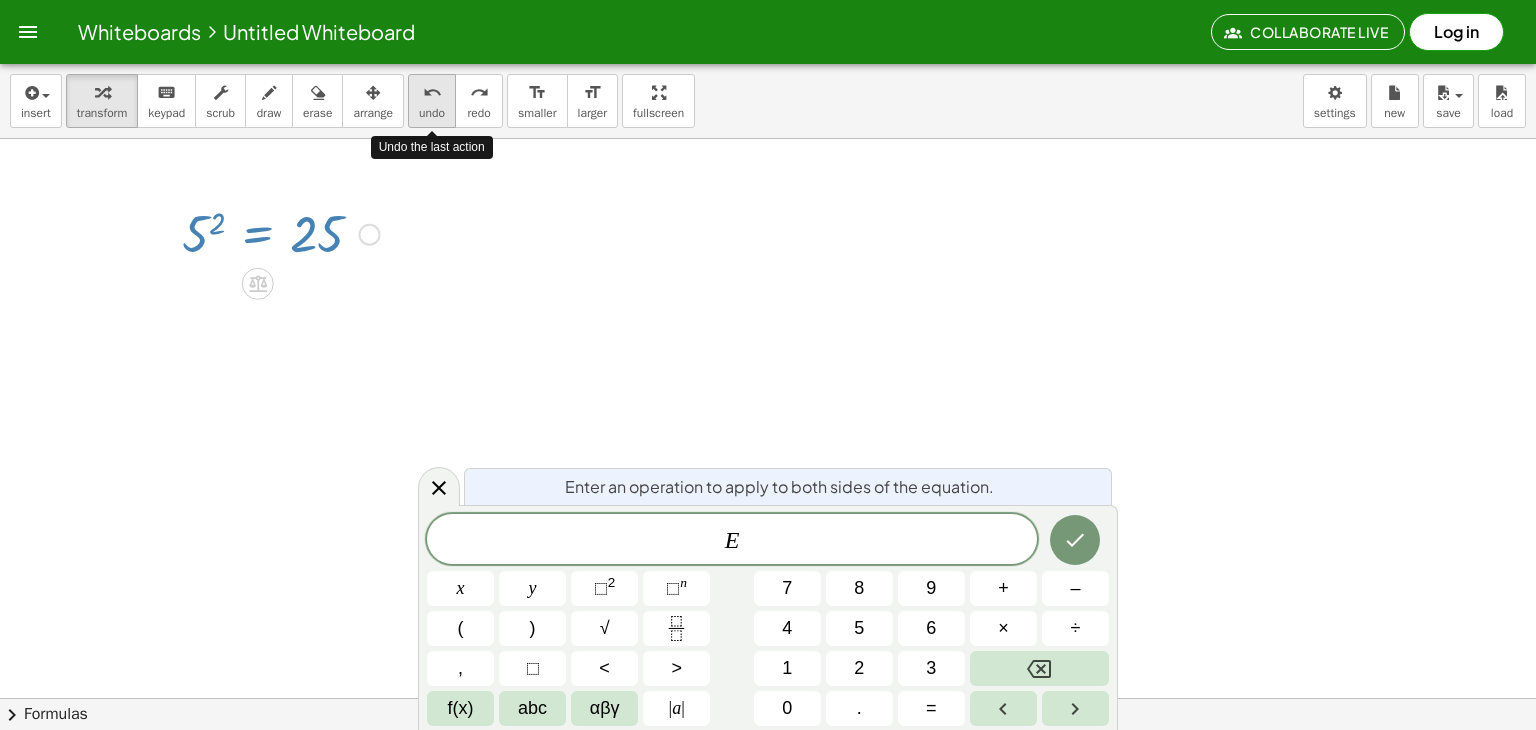 click on "undo" at bounding box center [432, 92] 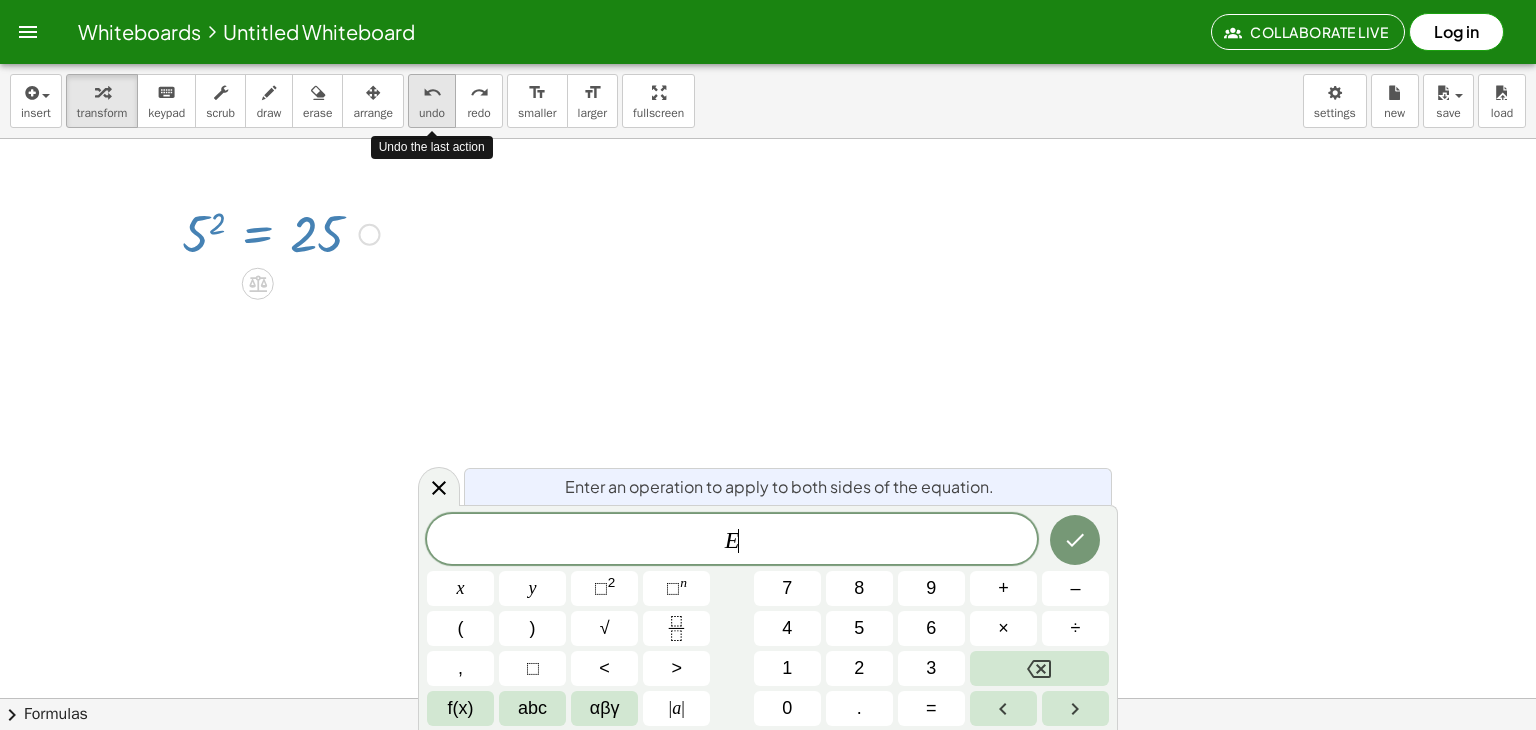 click on "undo undo" at bounding box center (432, 101) 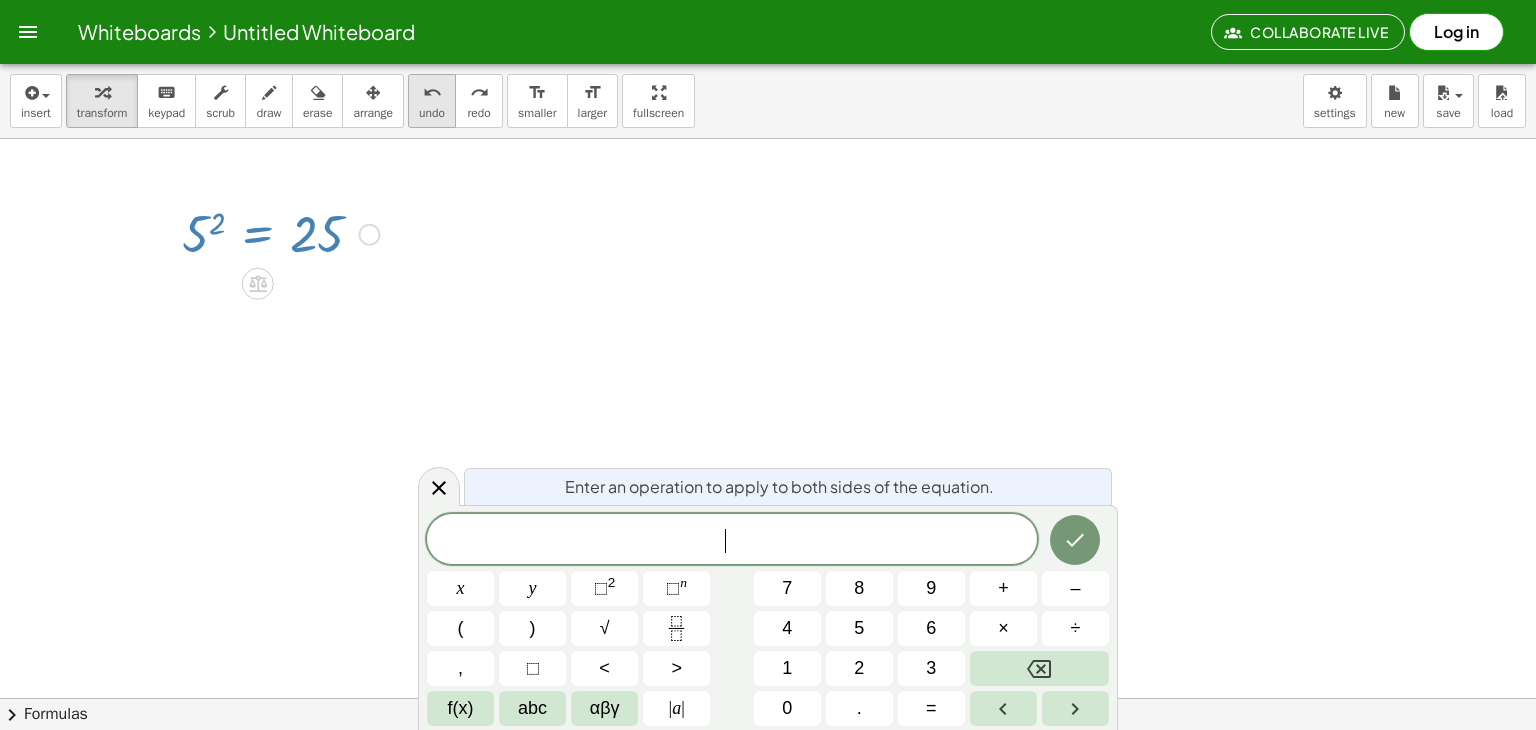 click on "undo" at bounding box center (432, 92) 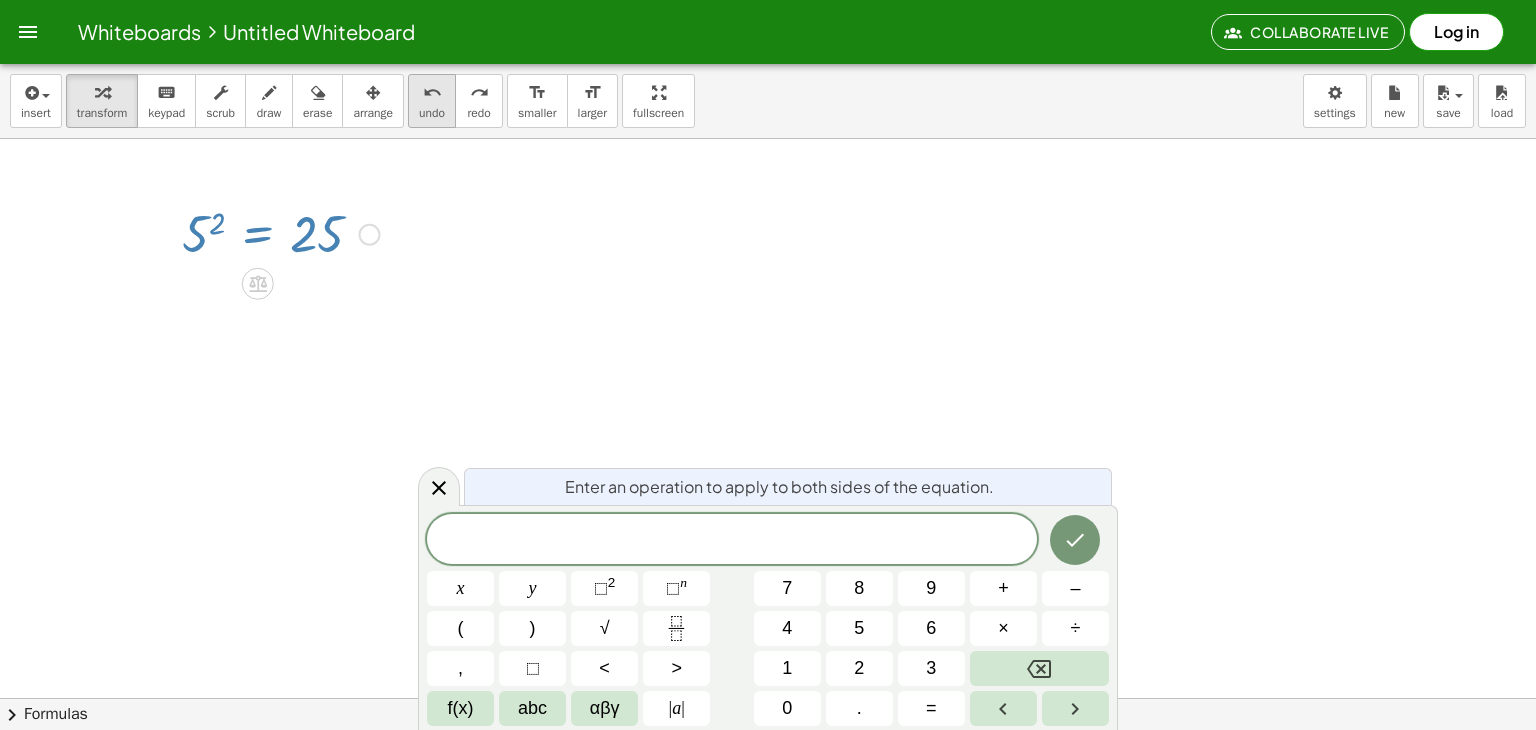 click on "undo" at bounding box center [432, 92] 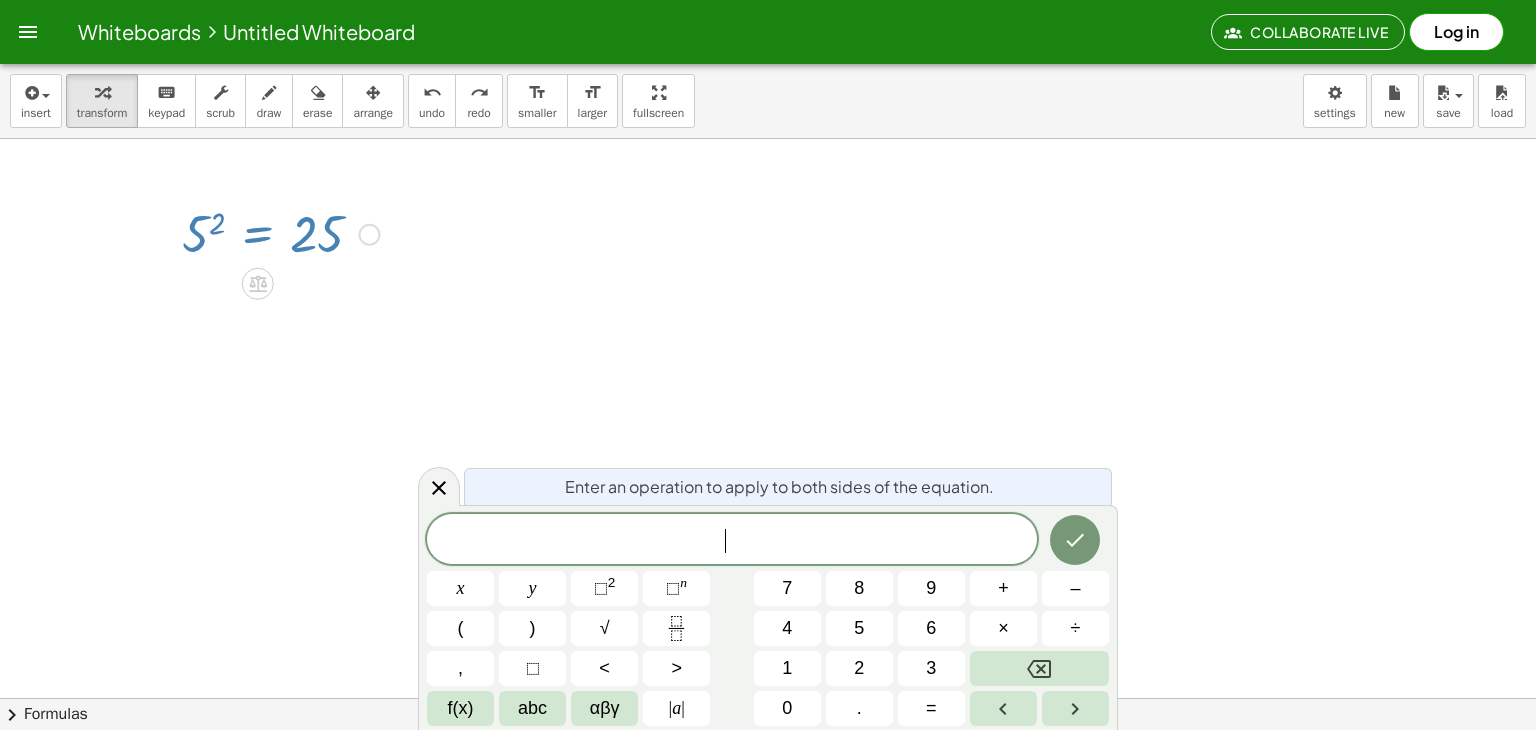 click at bounding box center [768, 762] 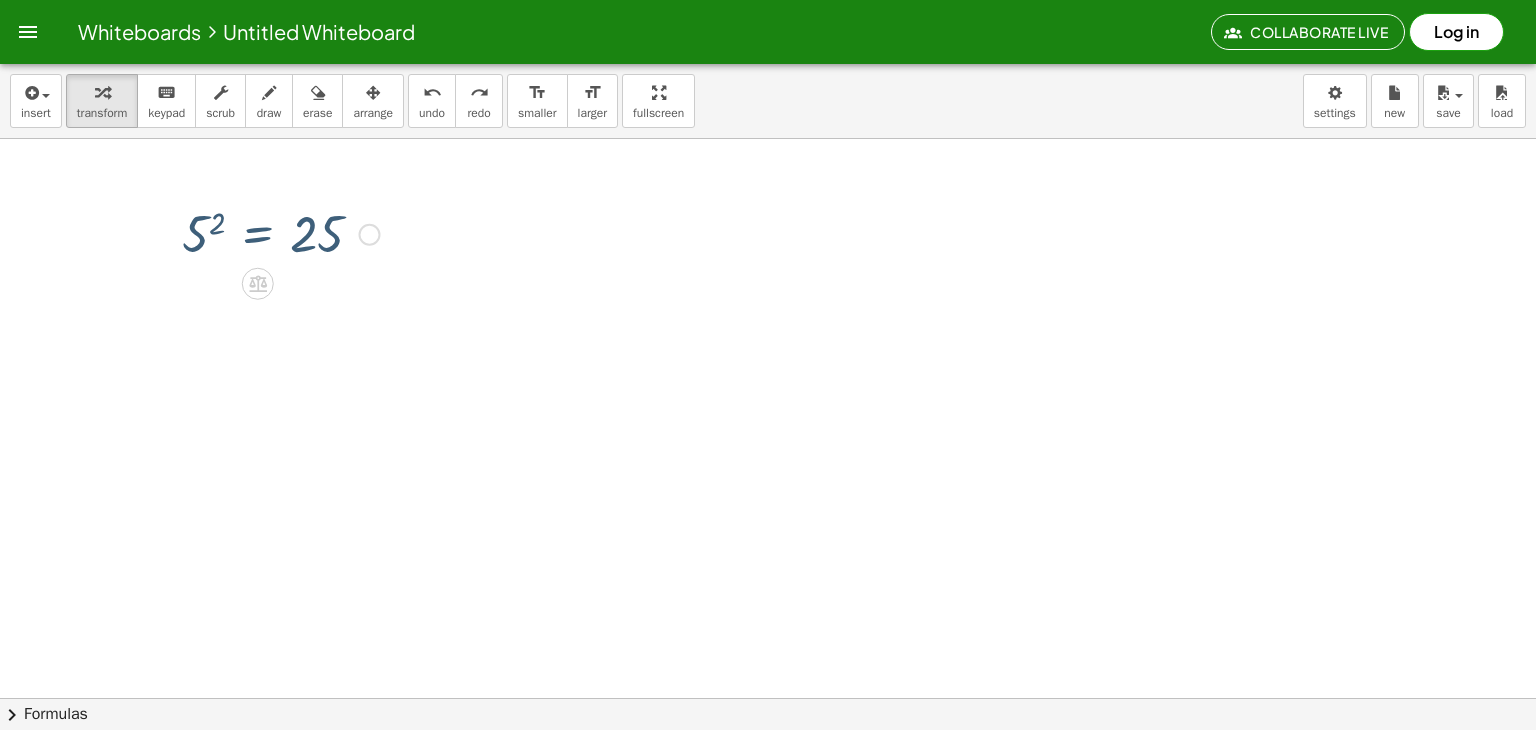 click at bounding box center (281, 233) 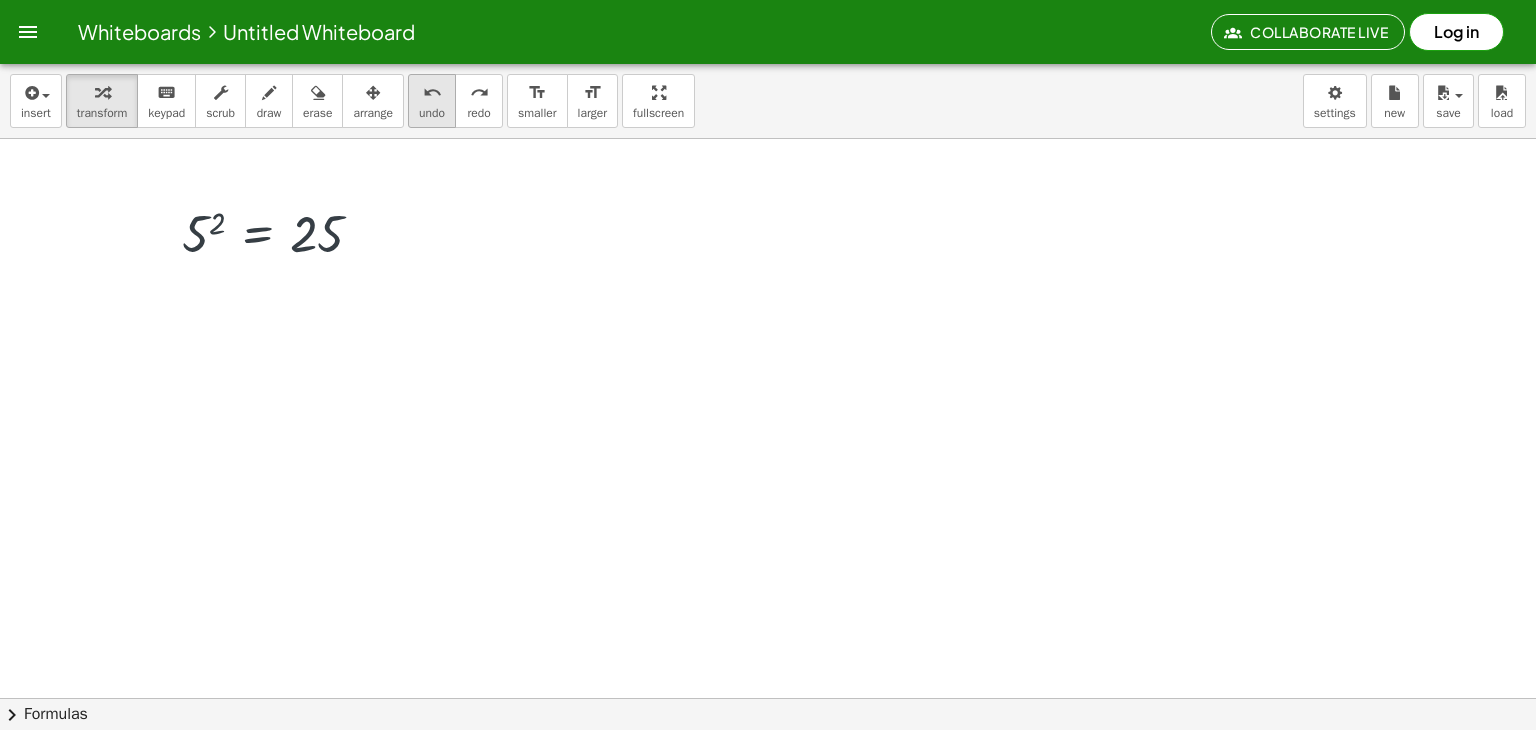 click on "undo" at bounding box center [432, 113] 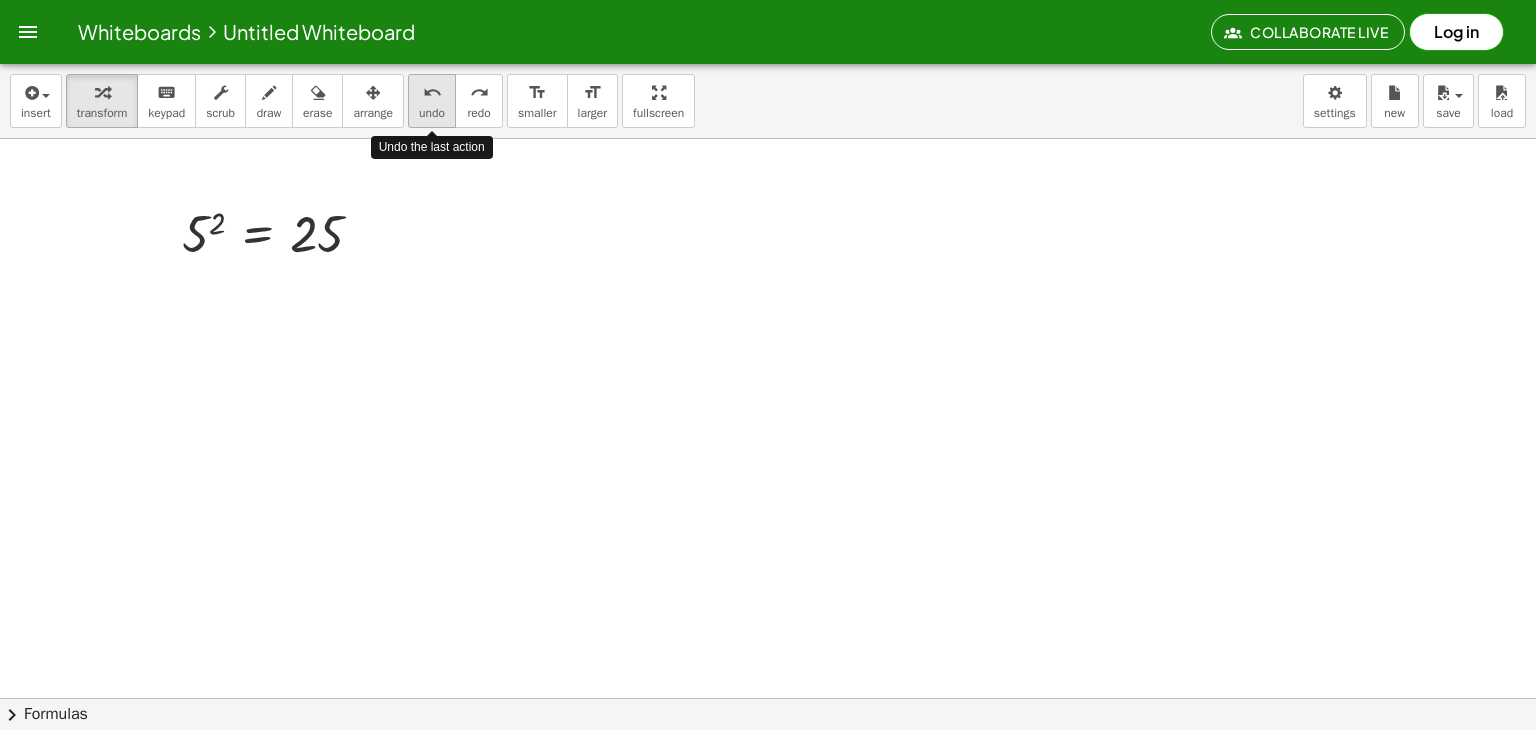 click on "undo" at bounding box center (432, 113) 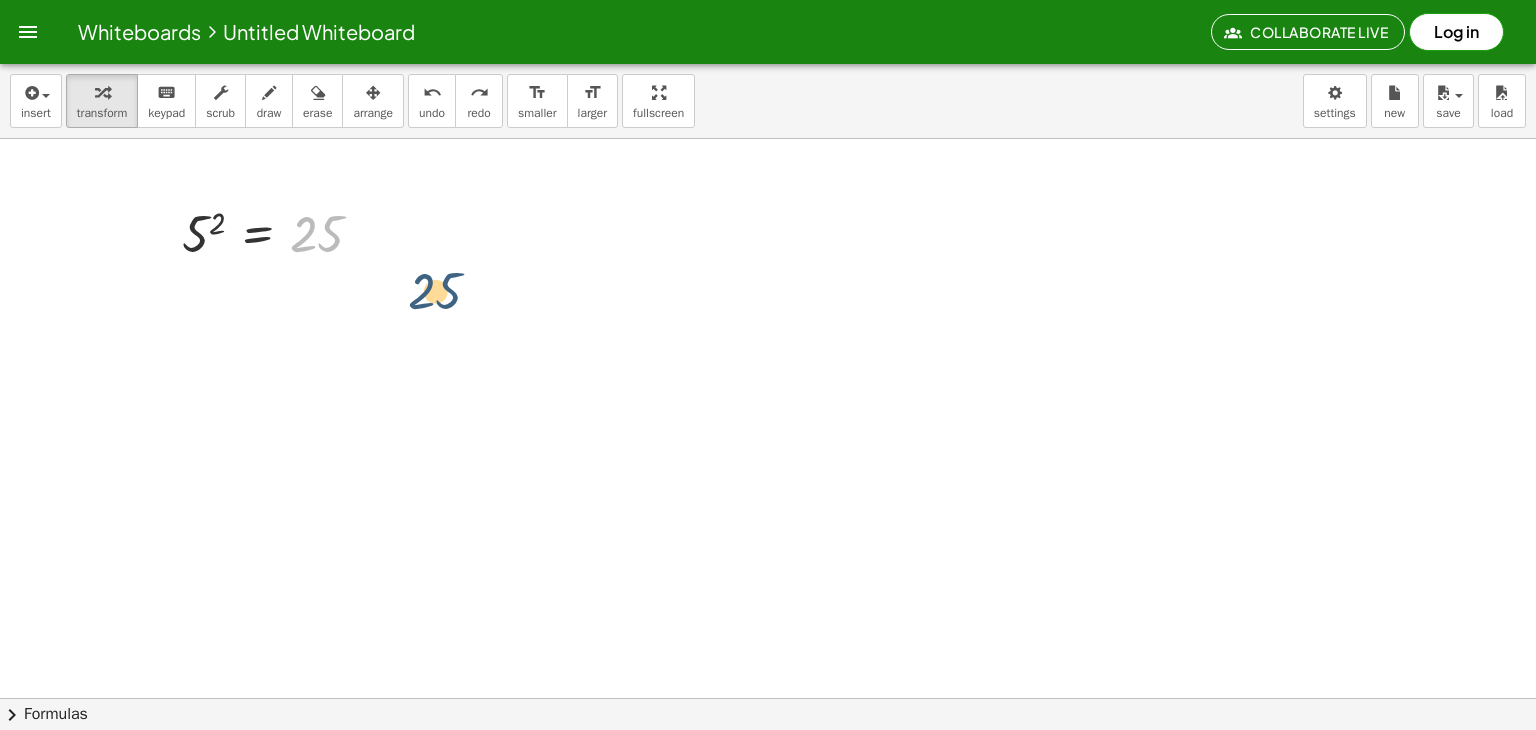 drag, startPoint x: 317, startPoint y: 226, endPoint x: 478, endPoint y: 288, distance: 172.52536 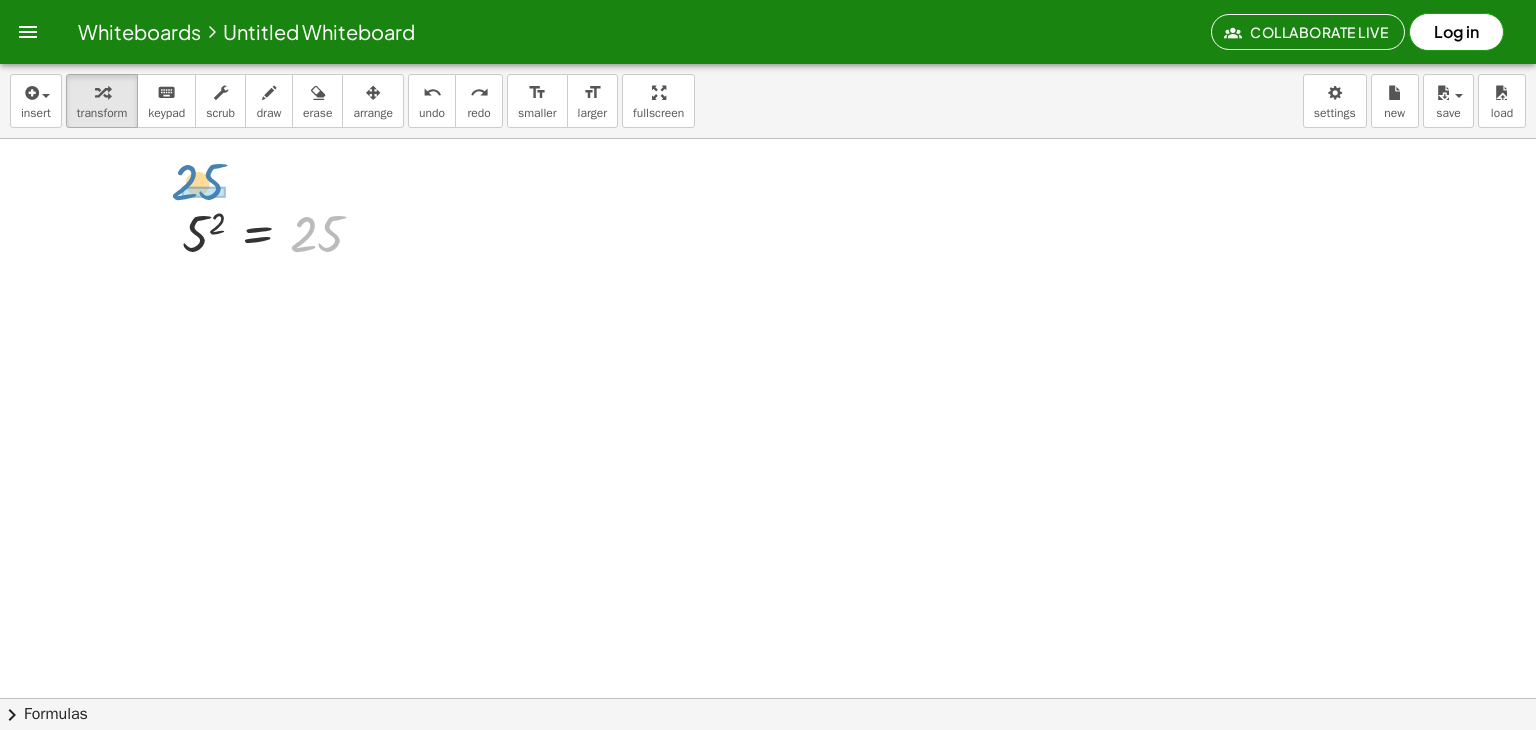 drag, startPoint x: 322, startPoint y: 229, endPoint x: 204, endPoint y: 177, distance: 128.9496 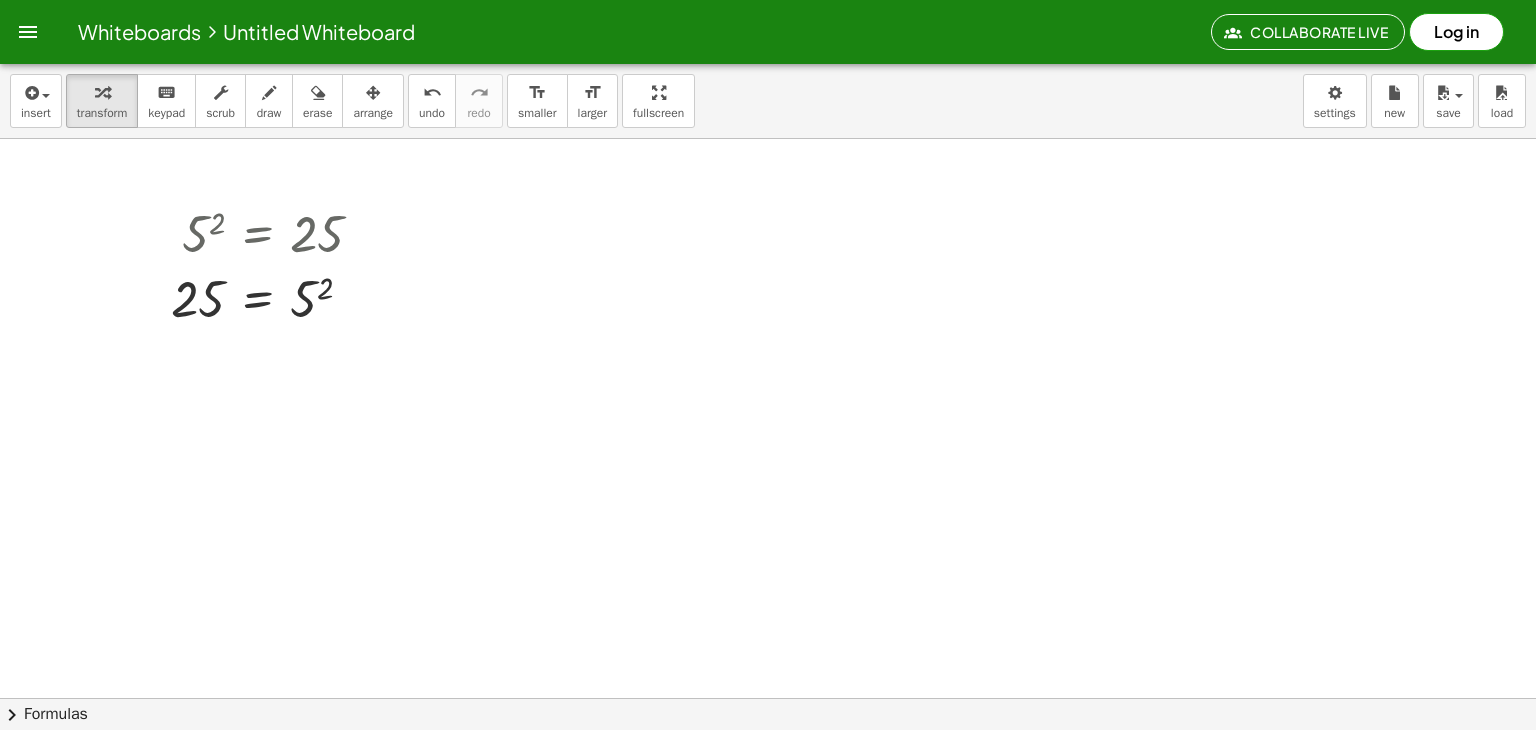 click at bounding box center [768, 762] 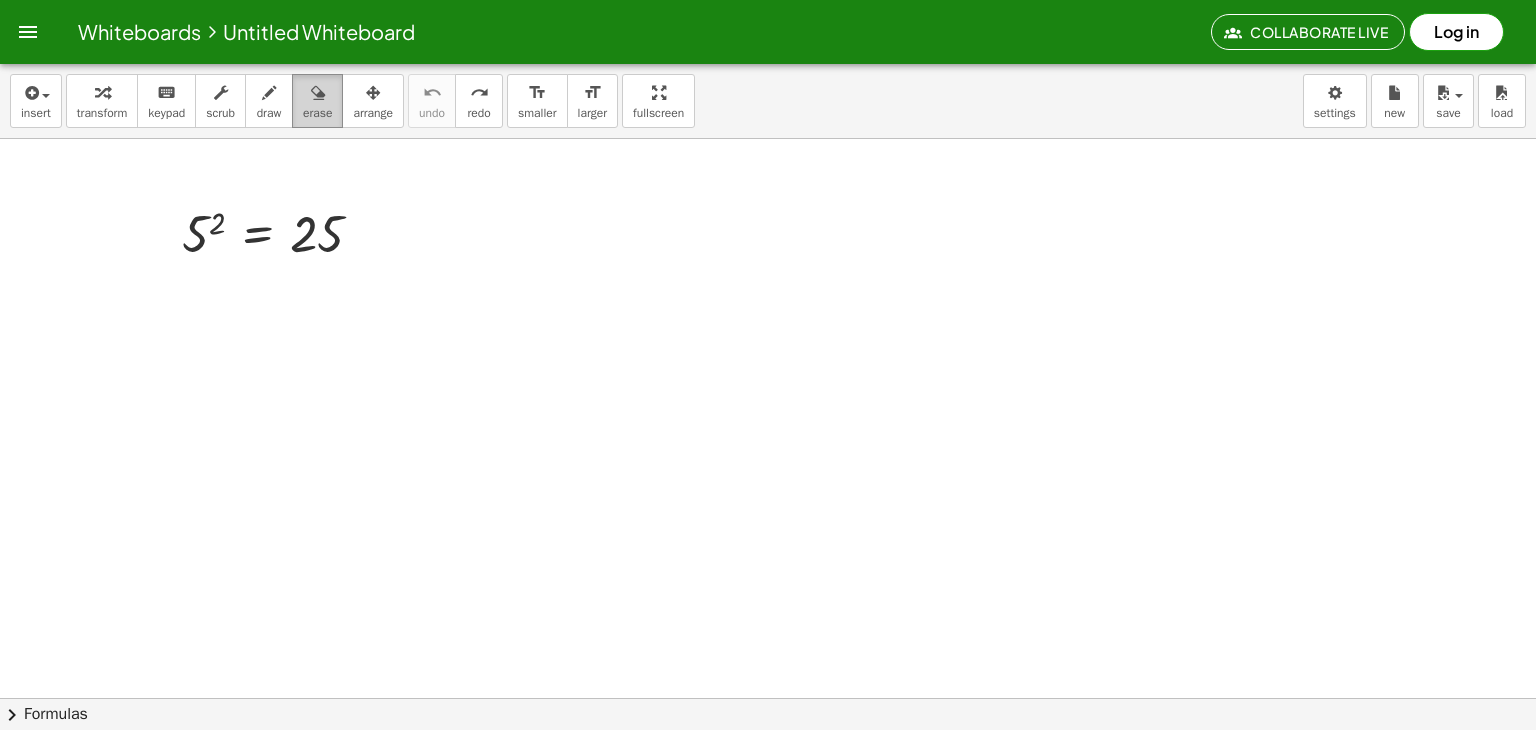 click on "erase" at bounding box center [317, 101] 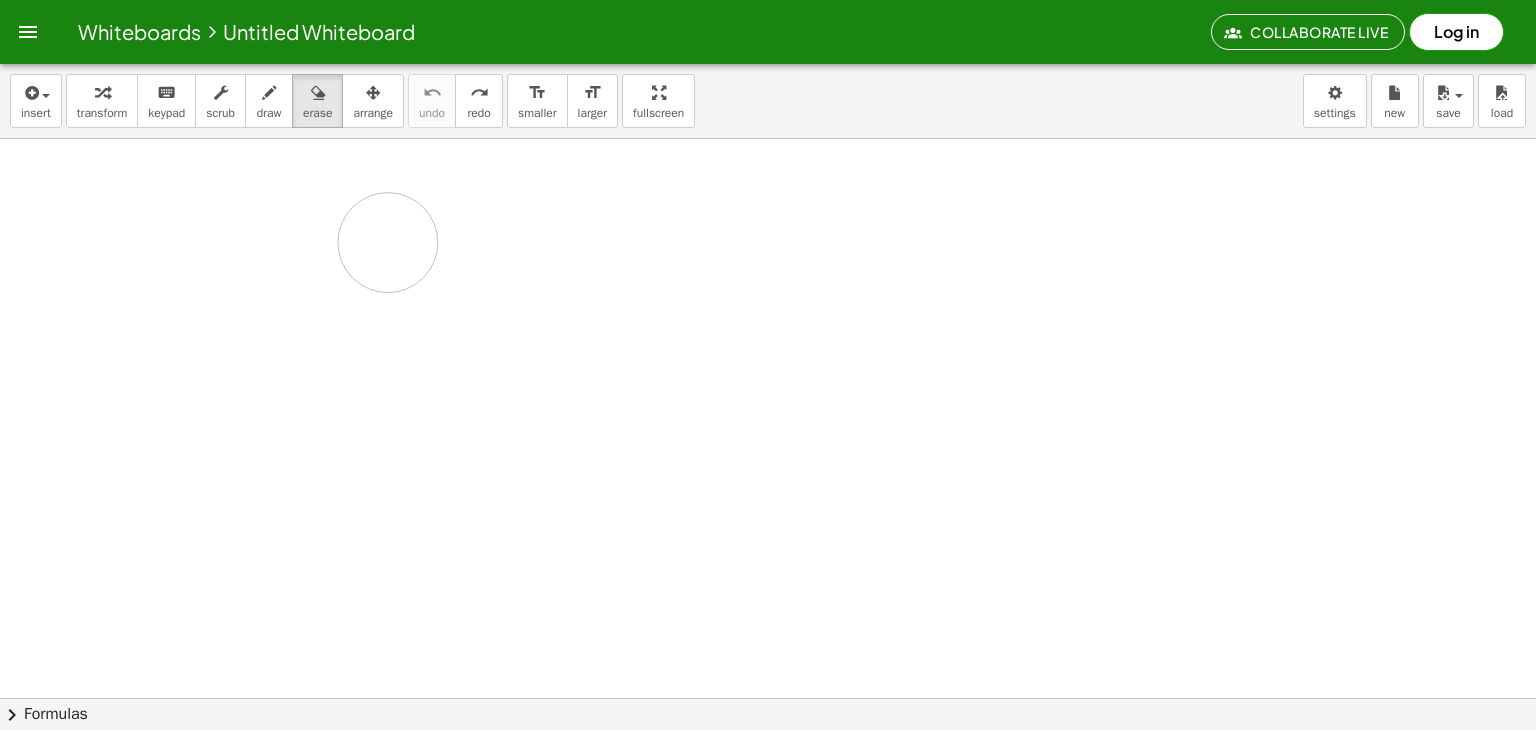 drag, startPoint x: 293, startPoint y: 229, endPoint x: 276, endPoint y: 211, distance: 24.758837 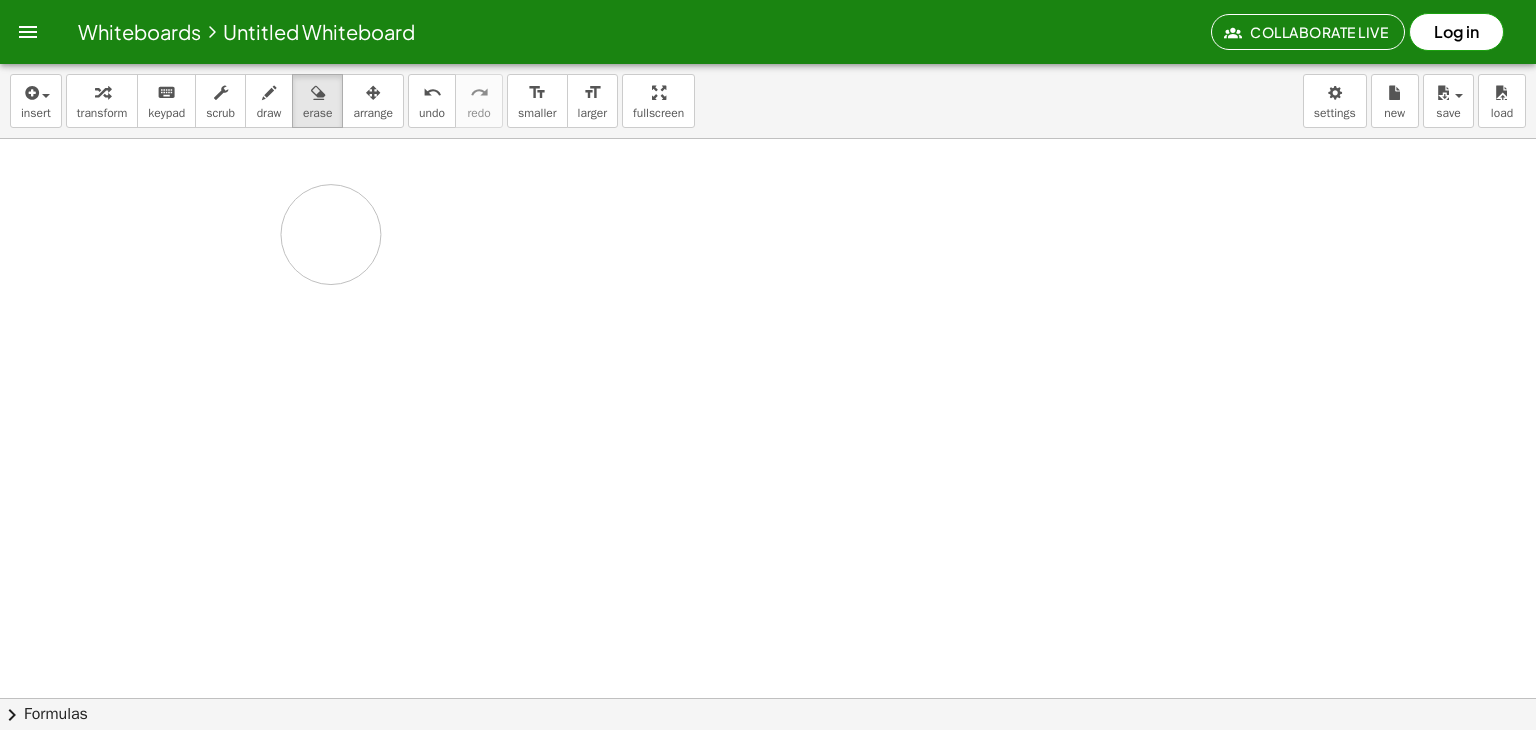 drag, startPoint x: 268, startPoint y: 188, endPoint x: 331, endPoint y: 234, distance: 78.00641 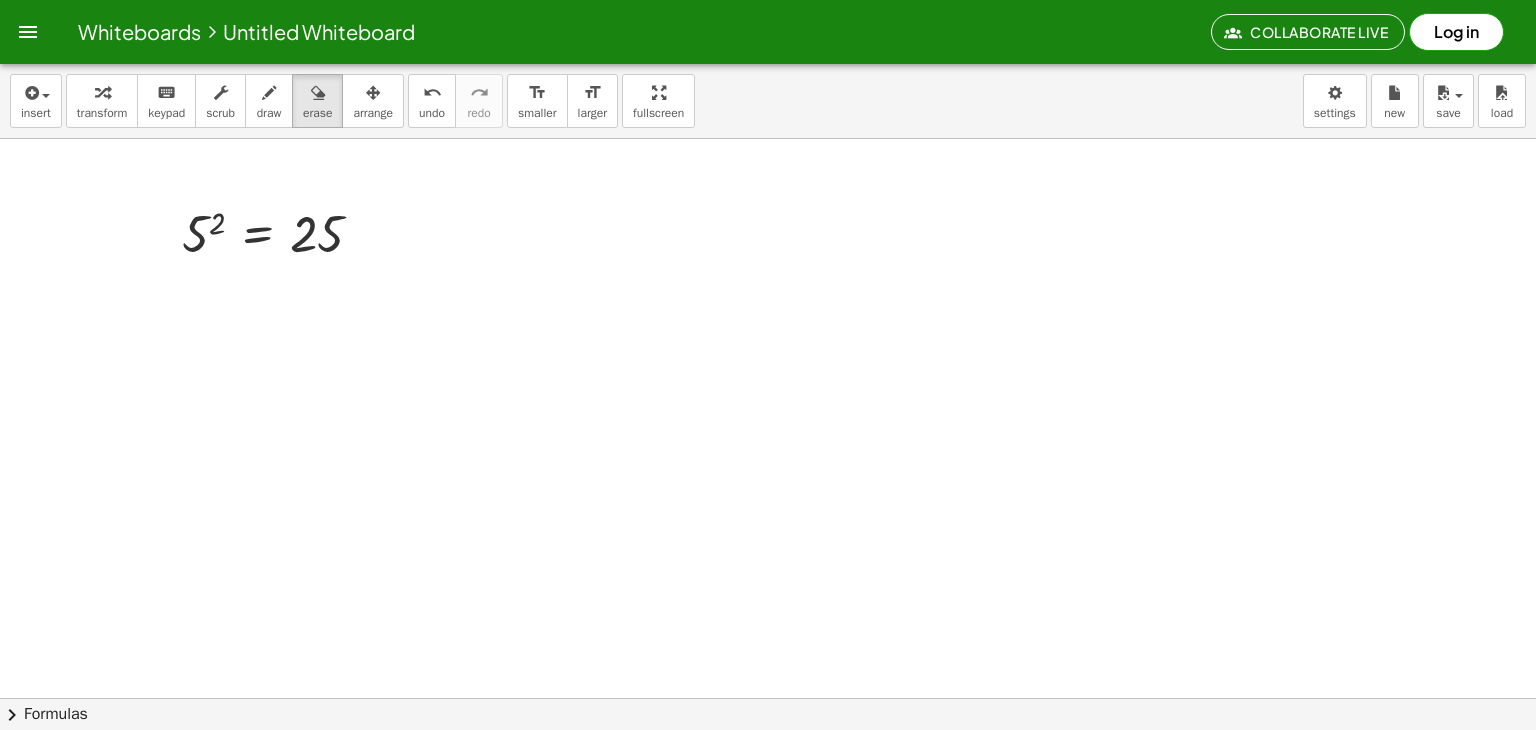 click at bounding box center (768, 762) 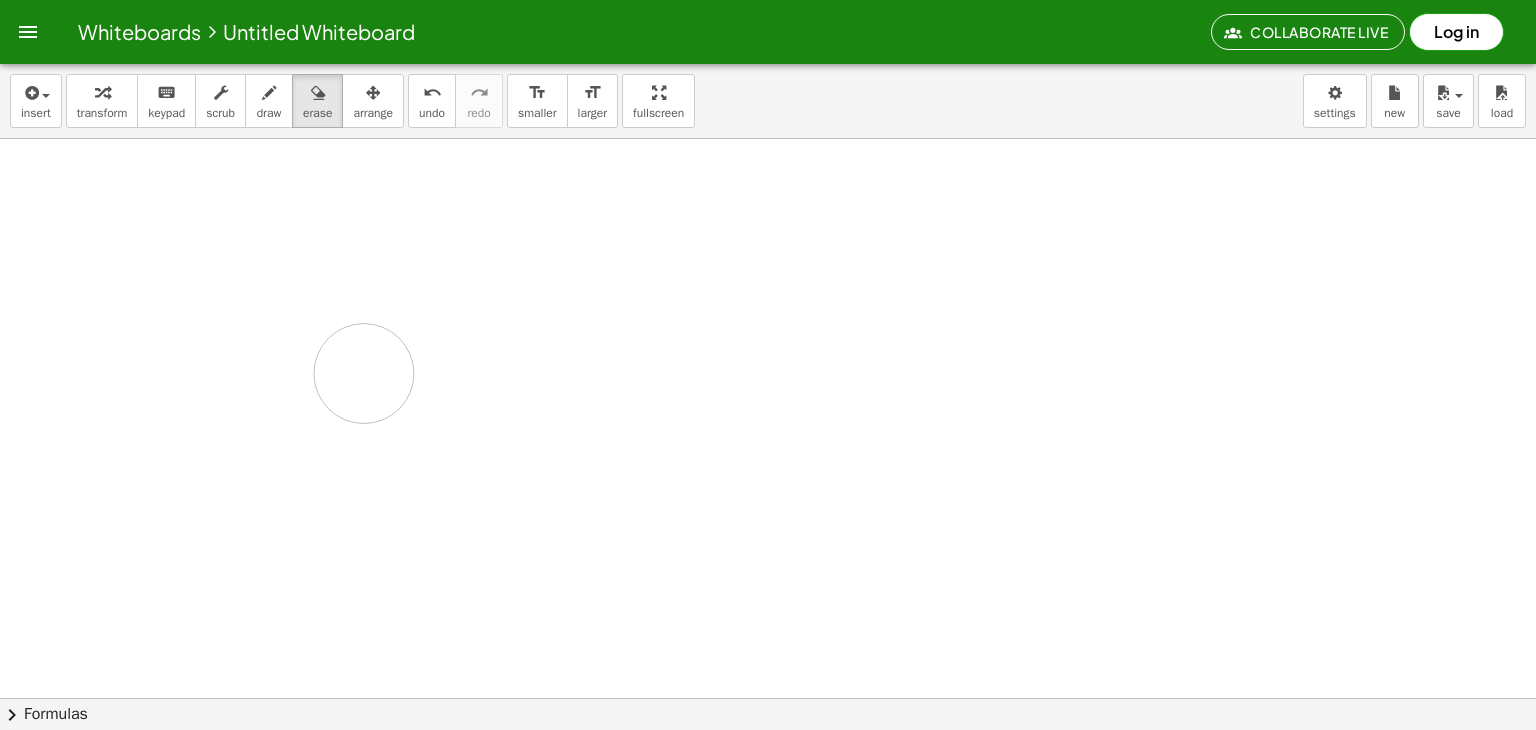 drag, startPoint x: 252, startPoint y: 231, endPoint x: 361, endPoint y: 383, distance: 187.04277 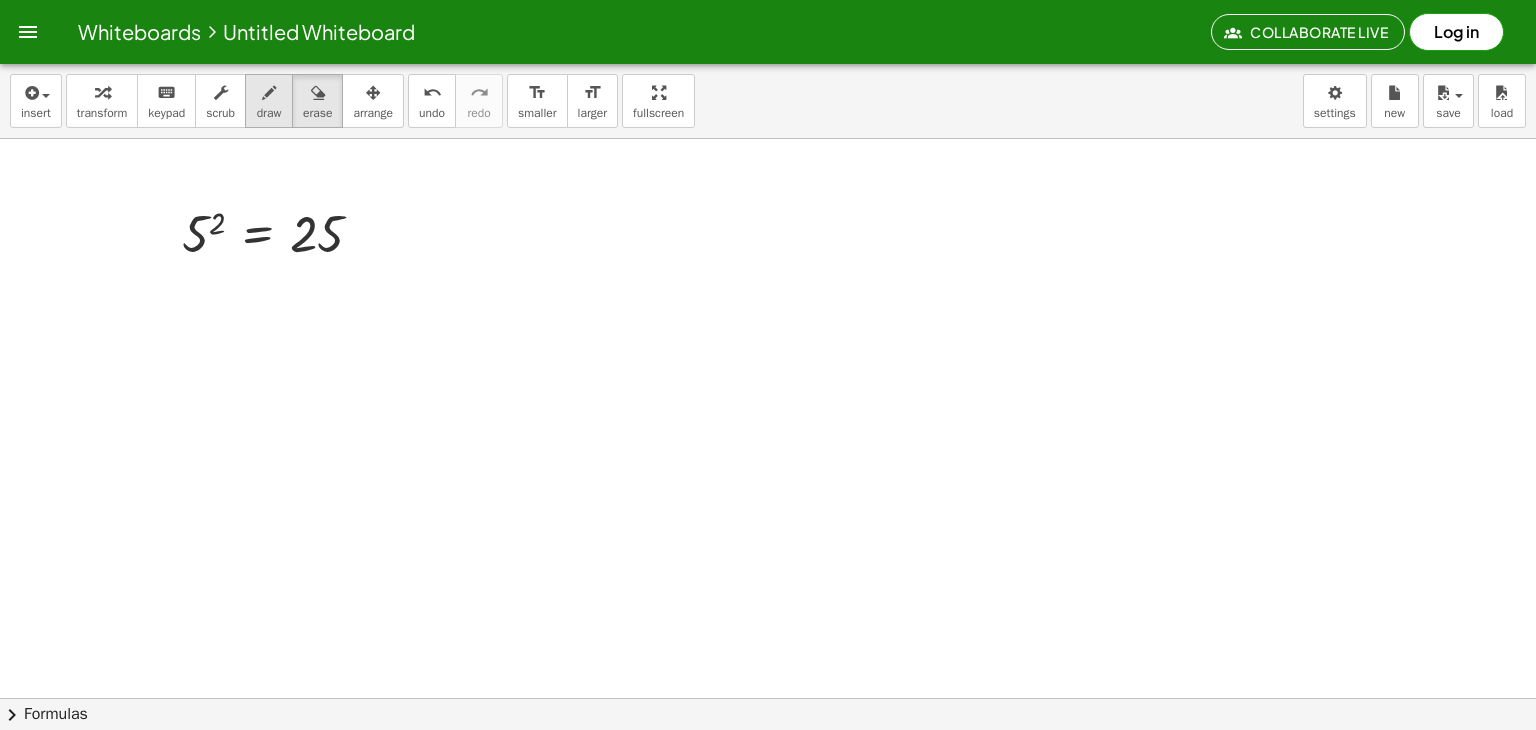 click at bounding box center [269, 93] 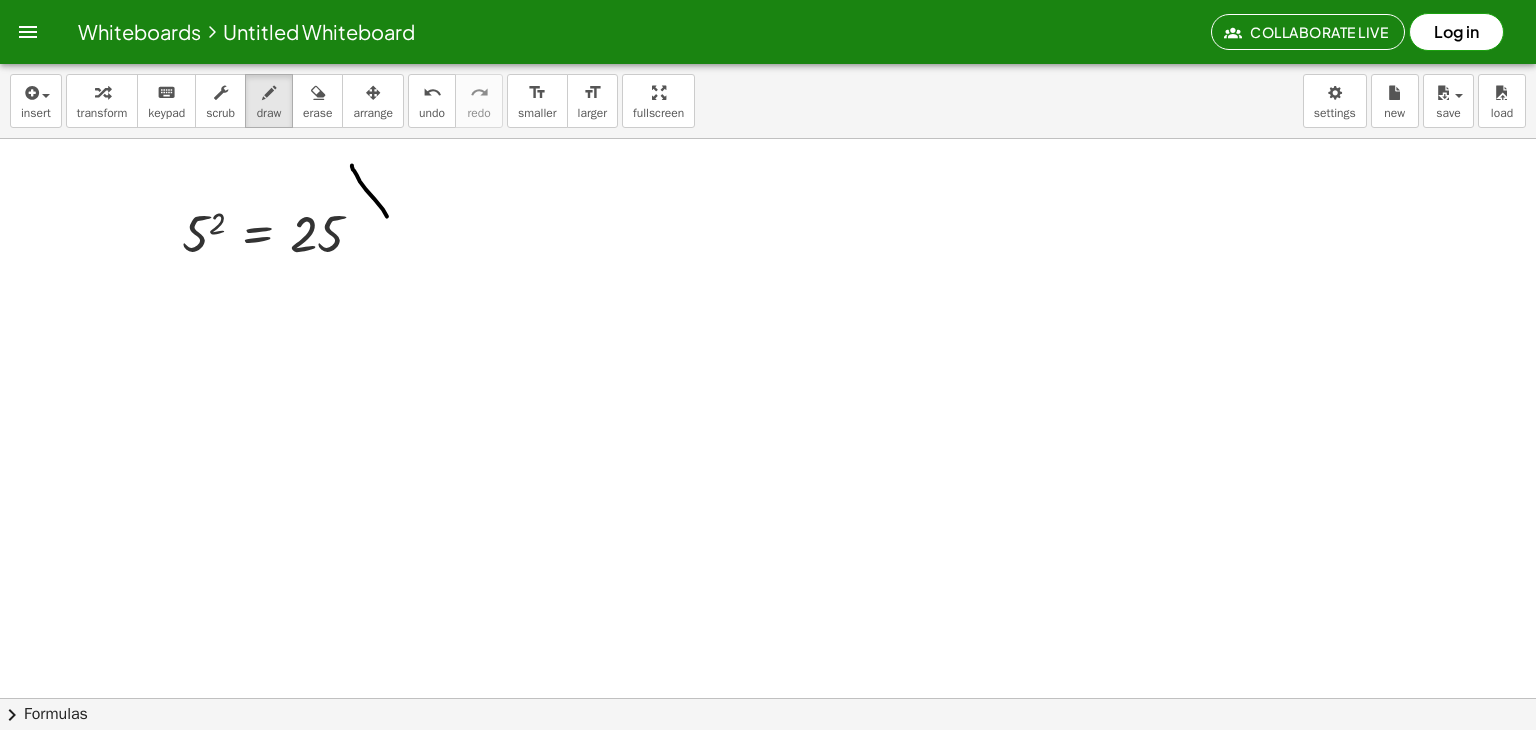 drag, startPoint x: 357, startPoint y: 175, endPoint x: 385, endPoint y: 183, distance: 29.12044 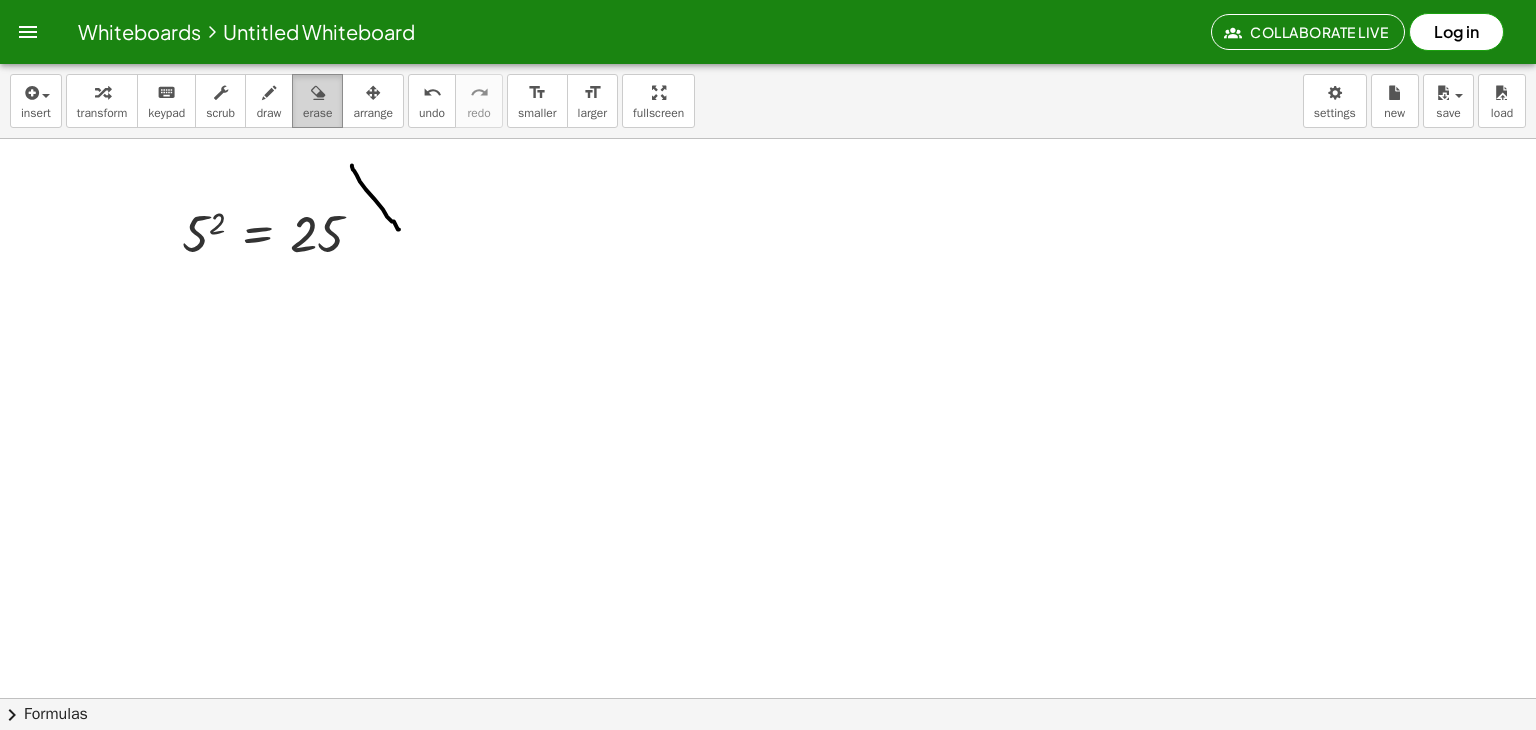 click at bounding box center [317, 92] 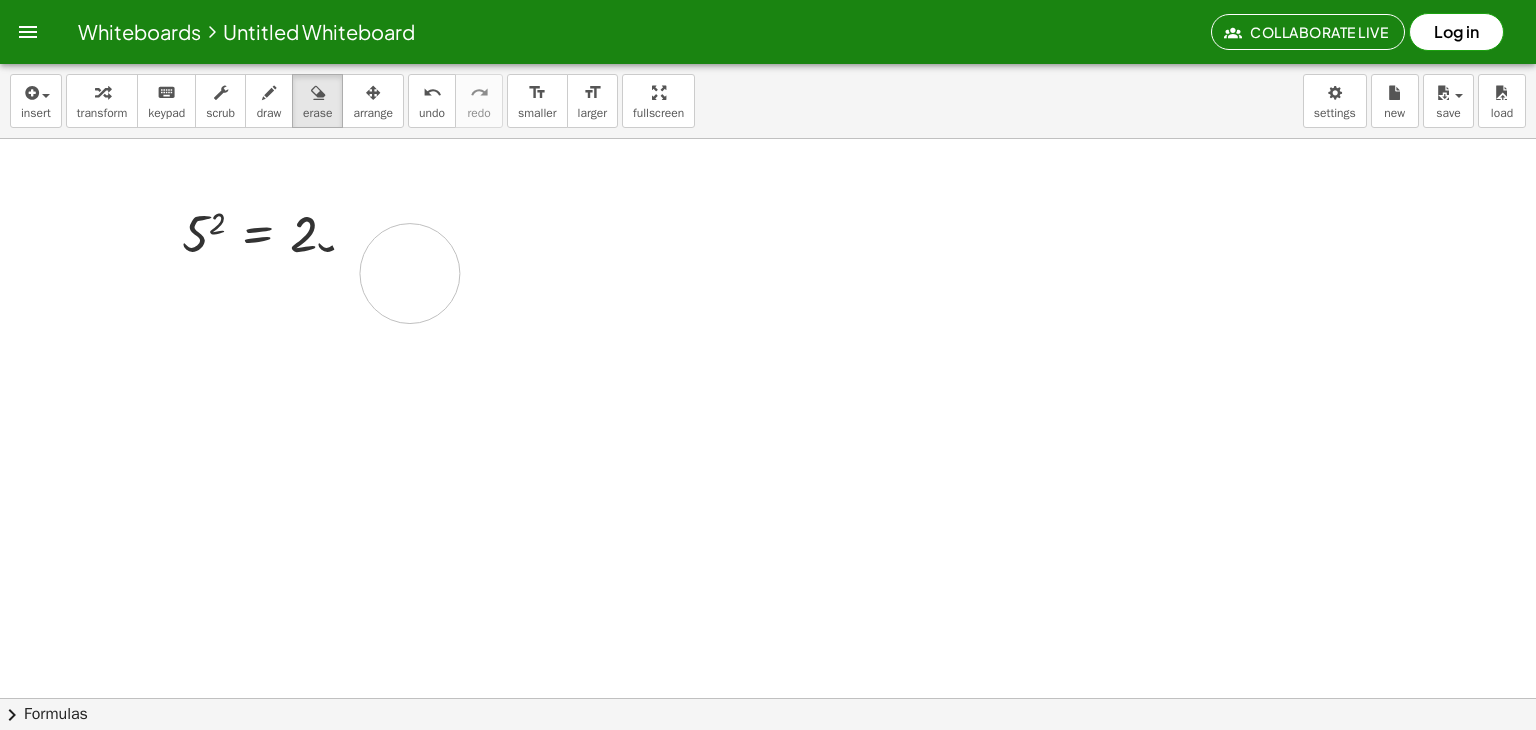 drag, startPoint x: 349, startPoint y: 153, endPoint x: 410, endPoint y: 273, distance: 134.61426 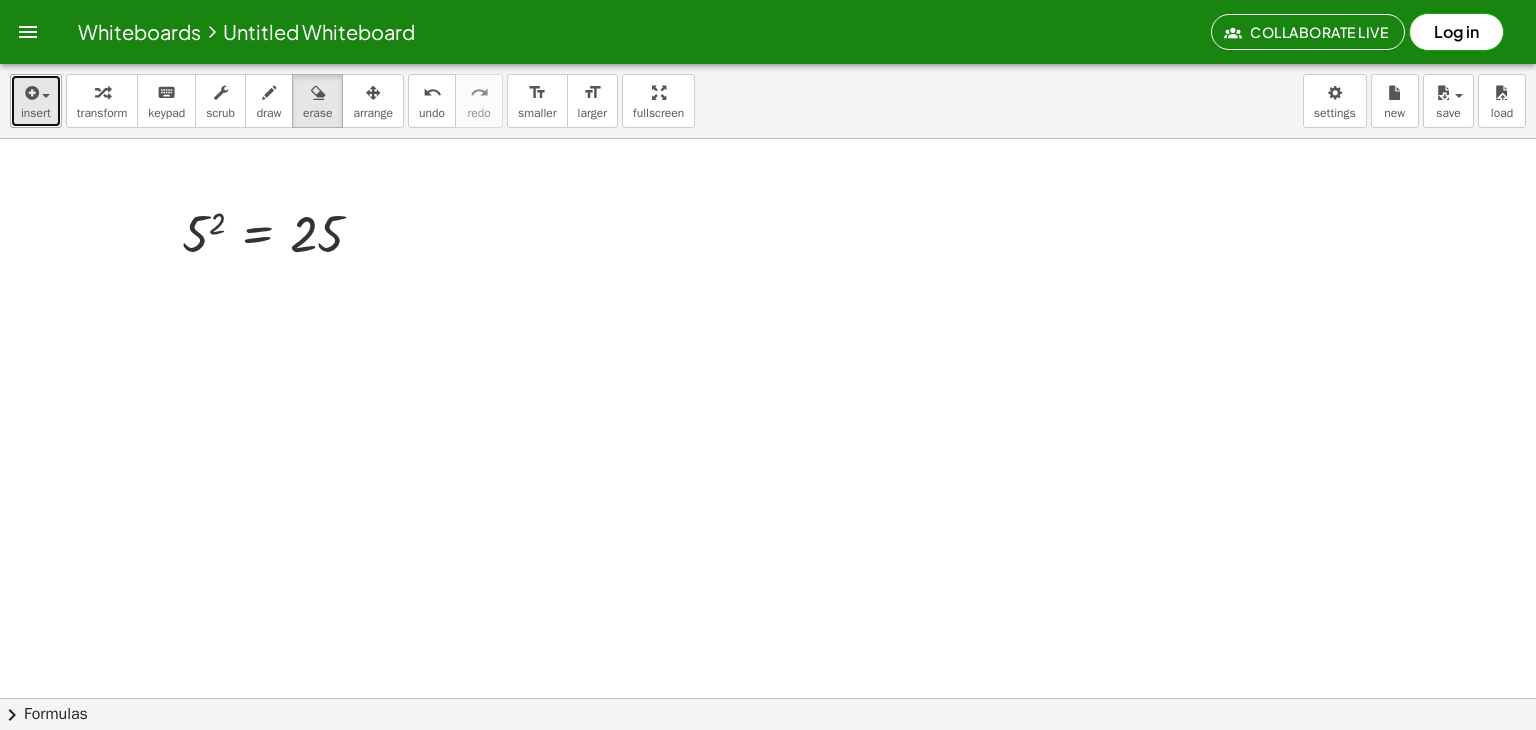 click at bounding box center [30, 93] 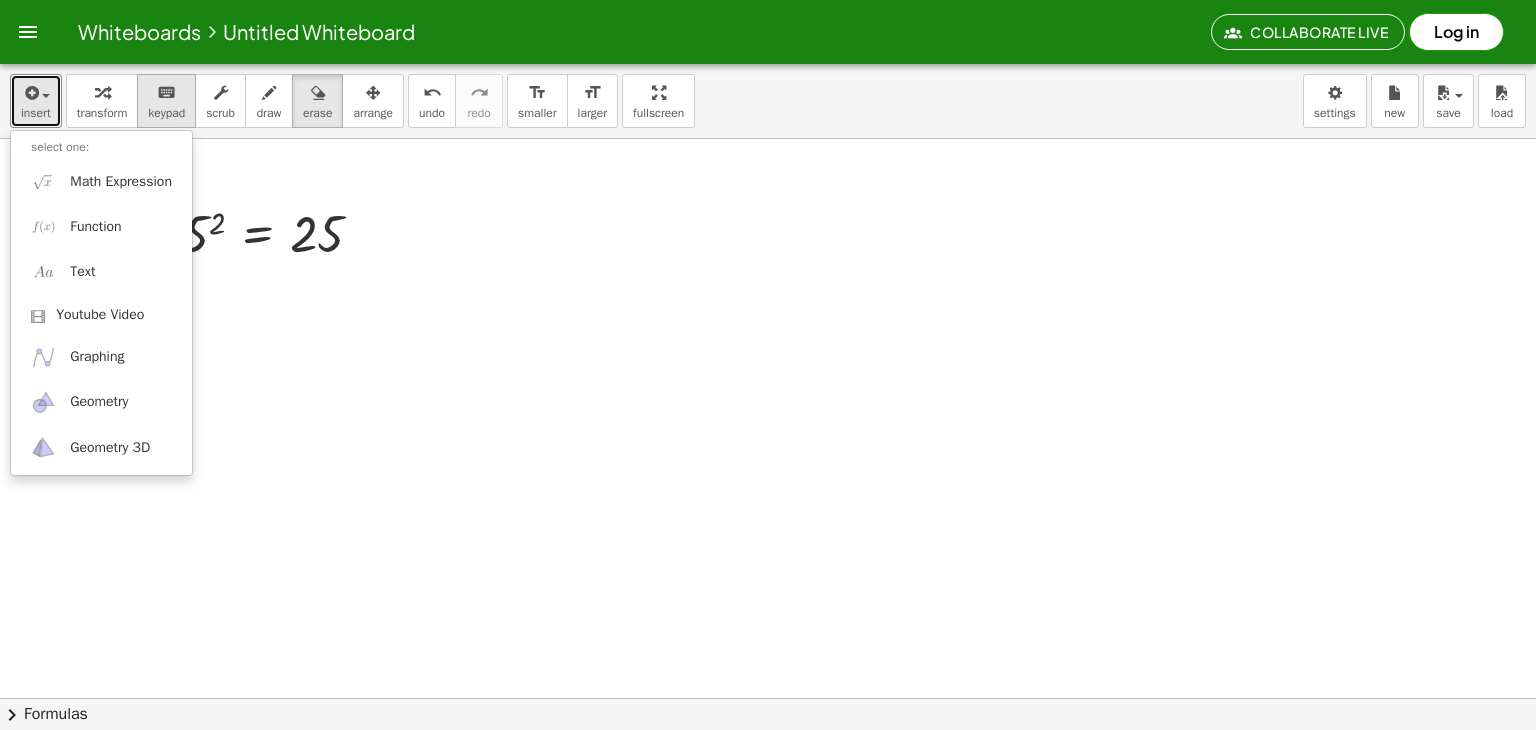 click on "keyboard" at bounding box center [166, 92] 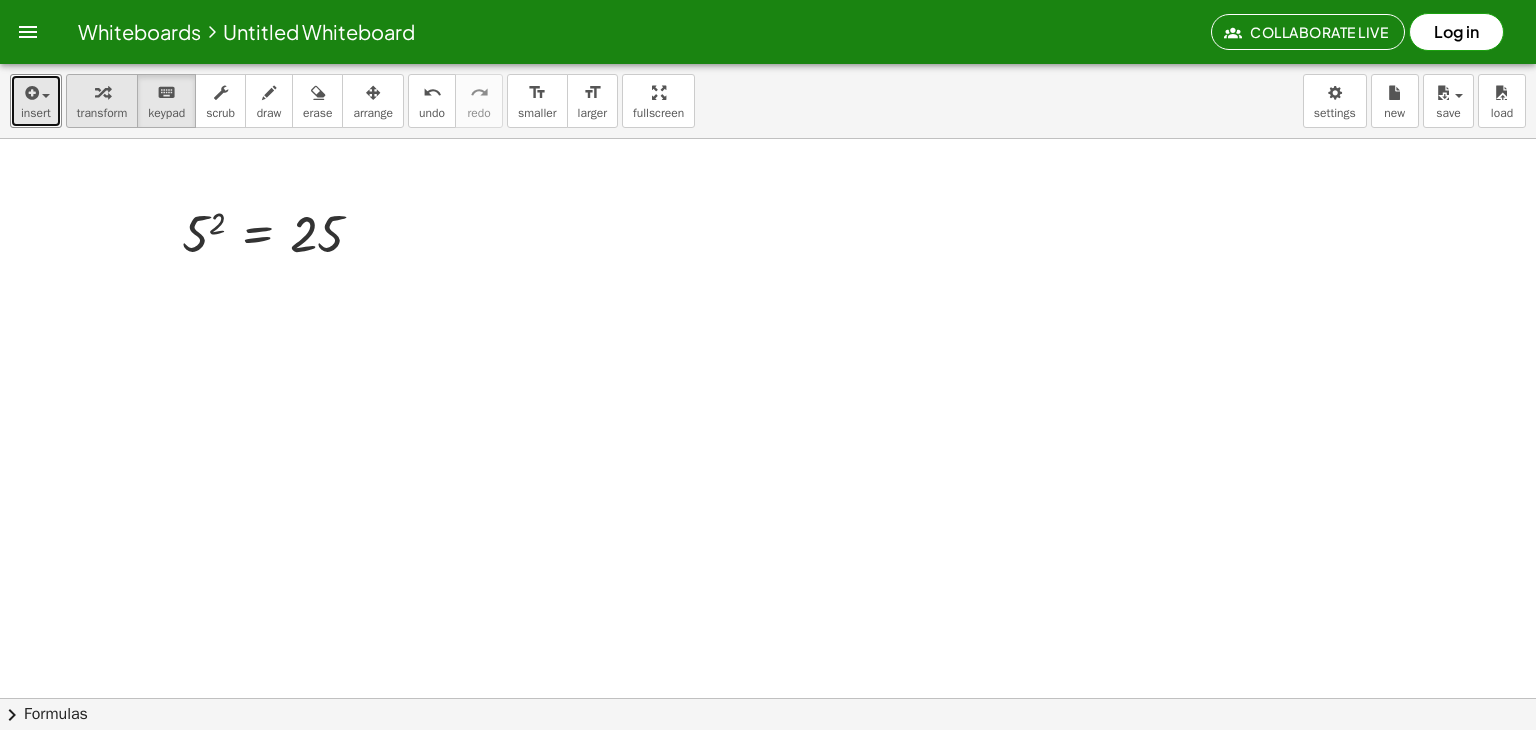 click at bounding box center [102, 93] 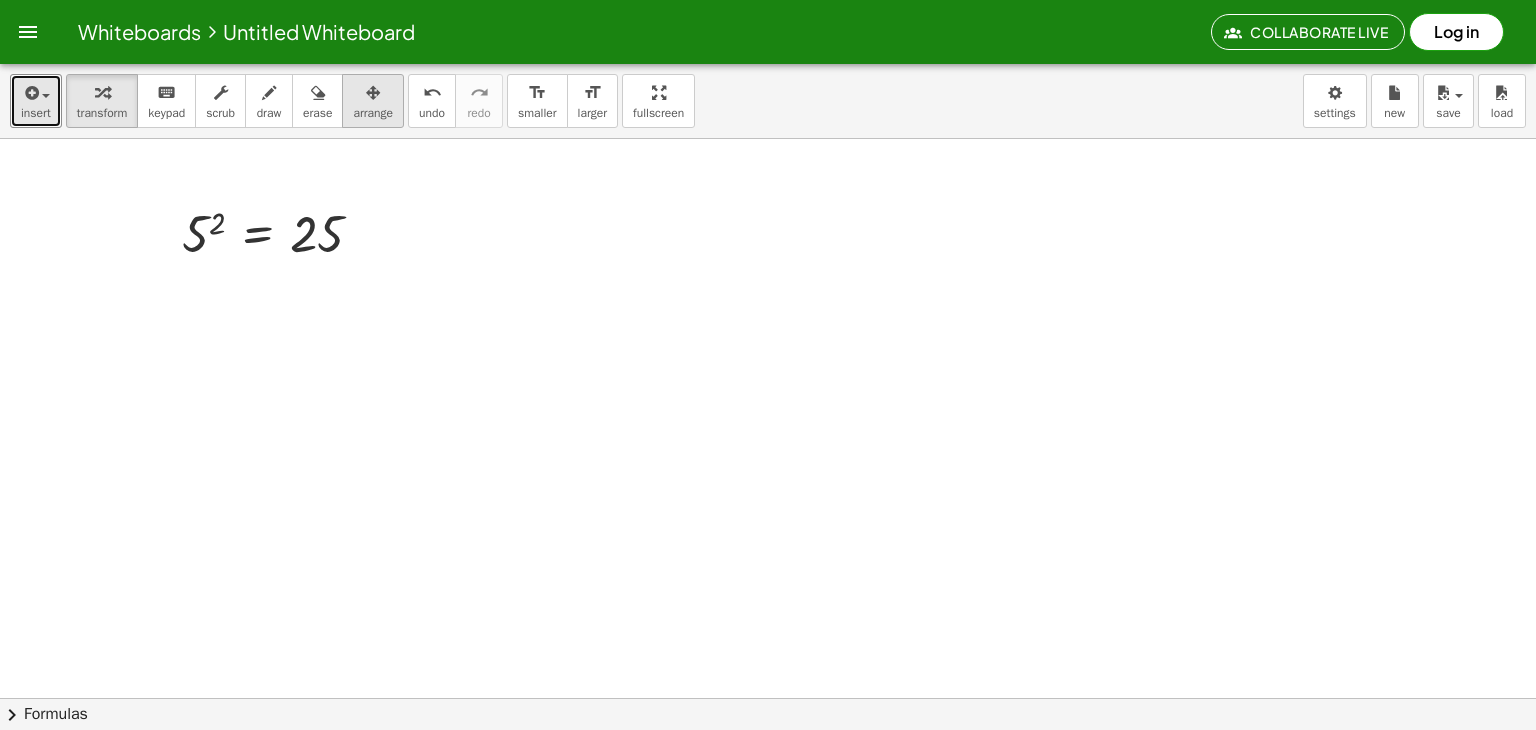 click on "arrange" at bounding box center [373, 101] 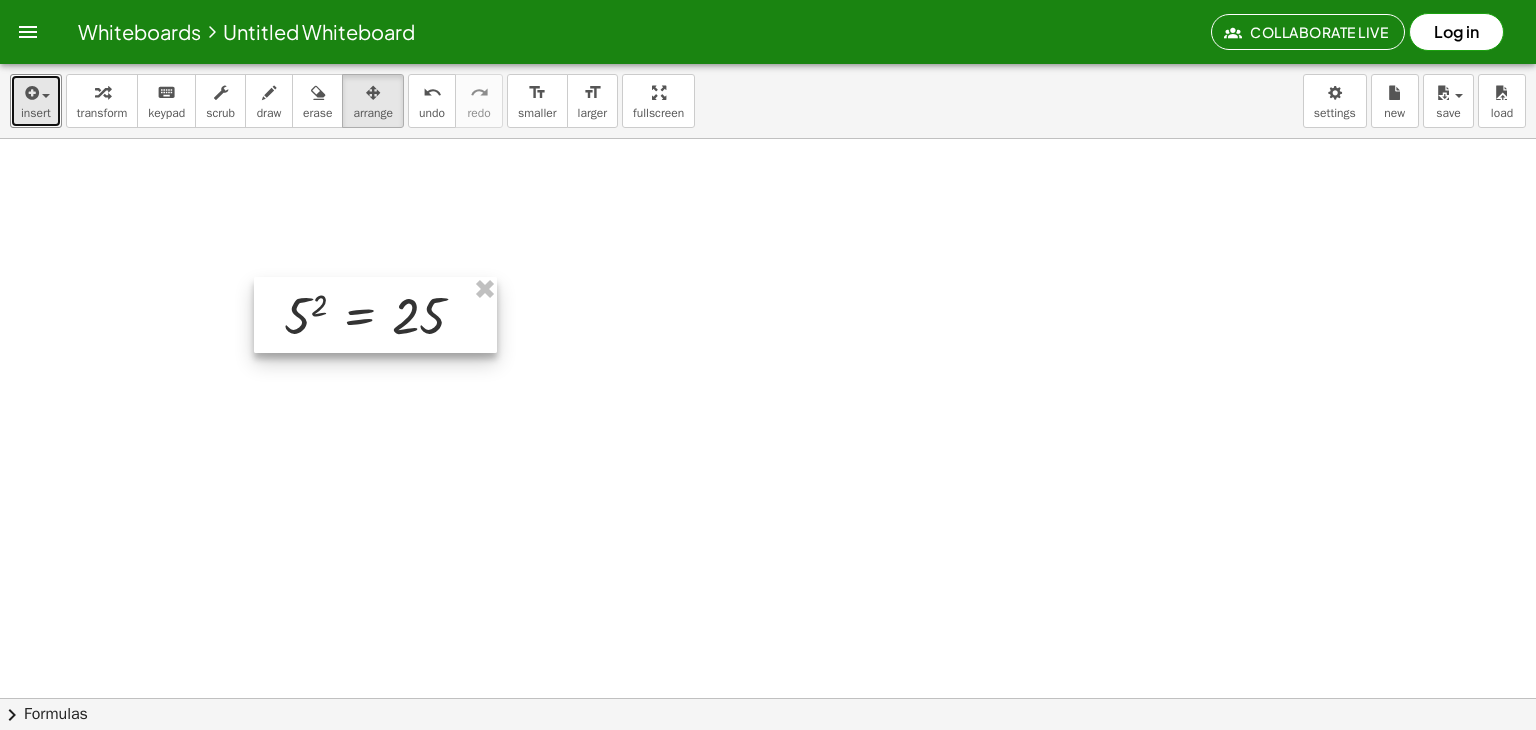drag, startPoint x: 323, startPoint y: 245, endPoint x: 428, endPoint y: 325, distance: 132.00378 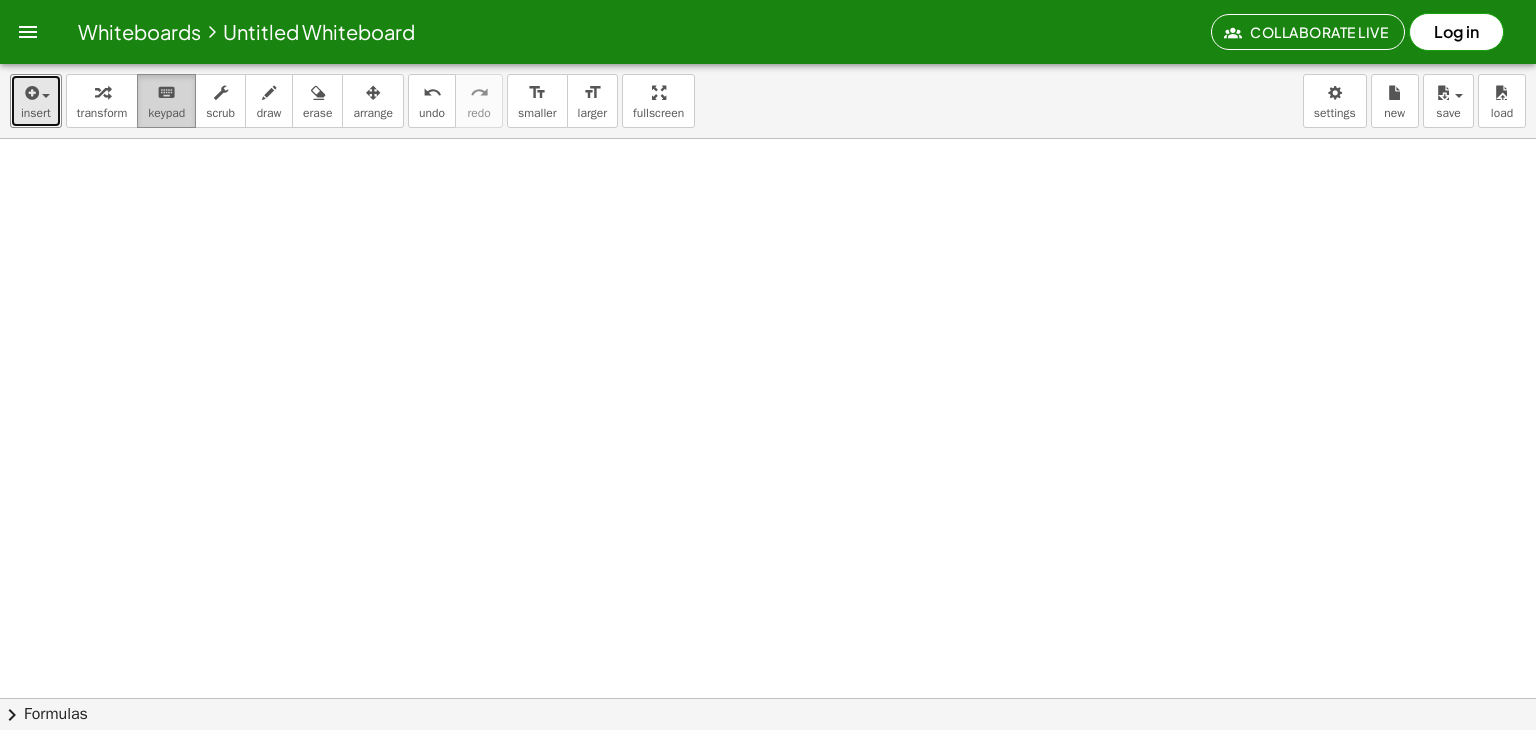 click on "keyboard" at bounding box center [166, 92] 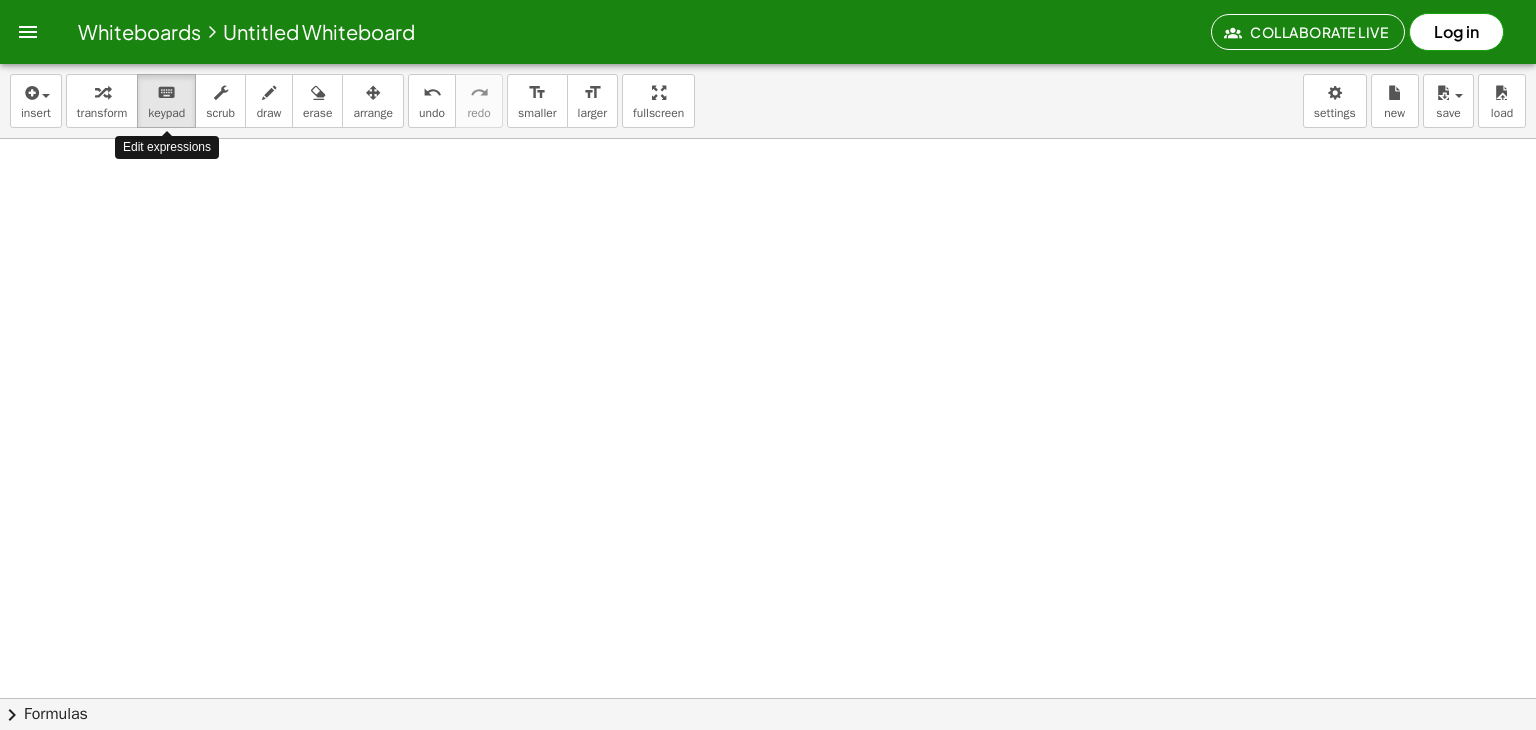 click on "Whiteboards     Untitled Whiteboard Collaborate Live  Log in" 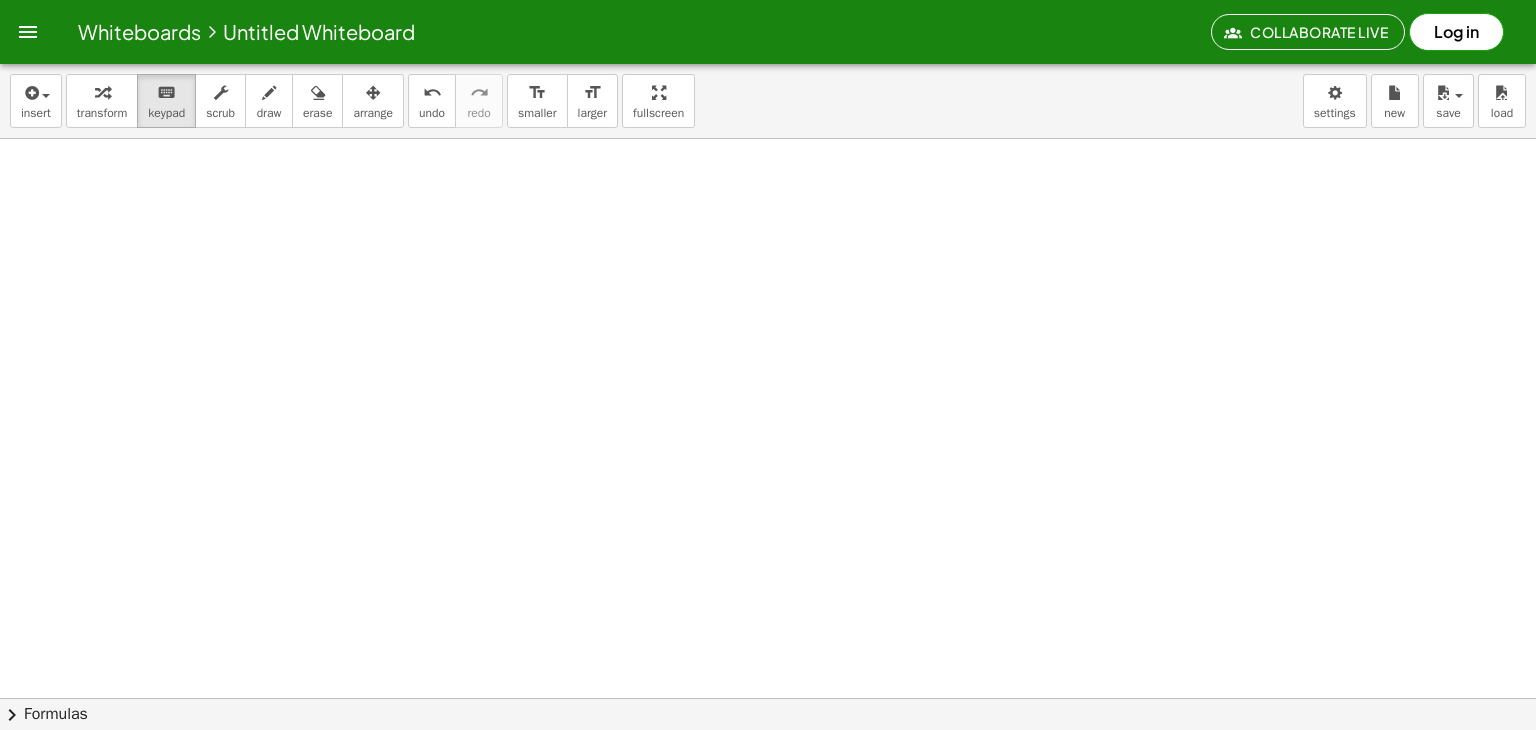 click on "insert select one: Math Expression Function Text Youtube Video Graphing Geometry Geometry 3D transform keyboard keypad scrub draw erase arrange undo undo redo redo format_size smaller format_size larger fullscreen load   save new settings" at bounding box center (768, 101) 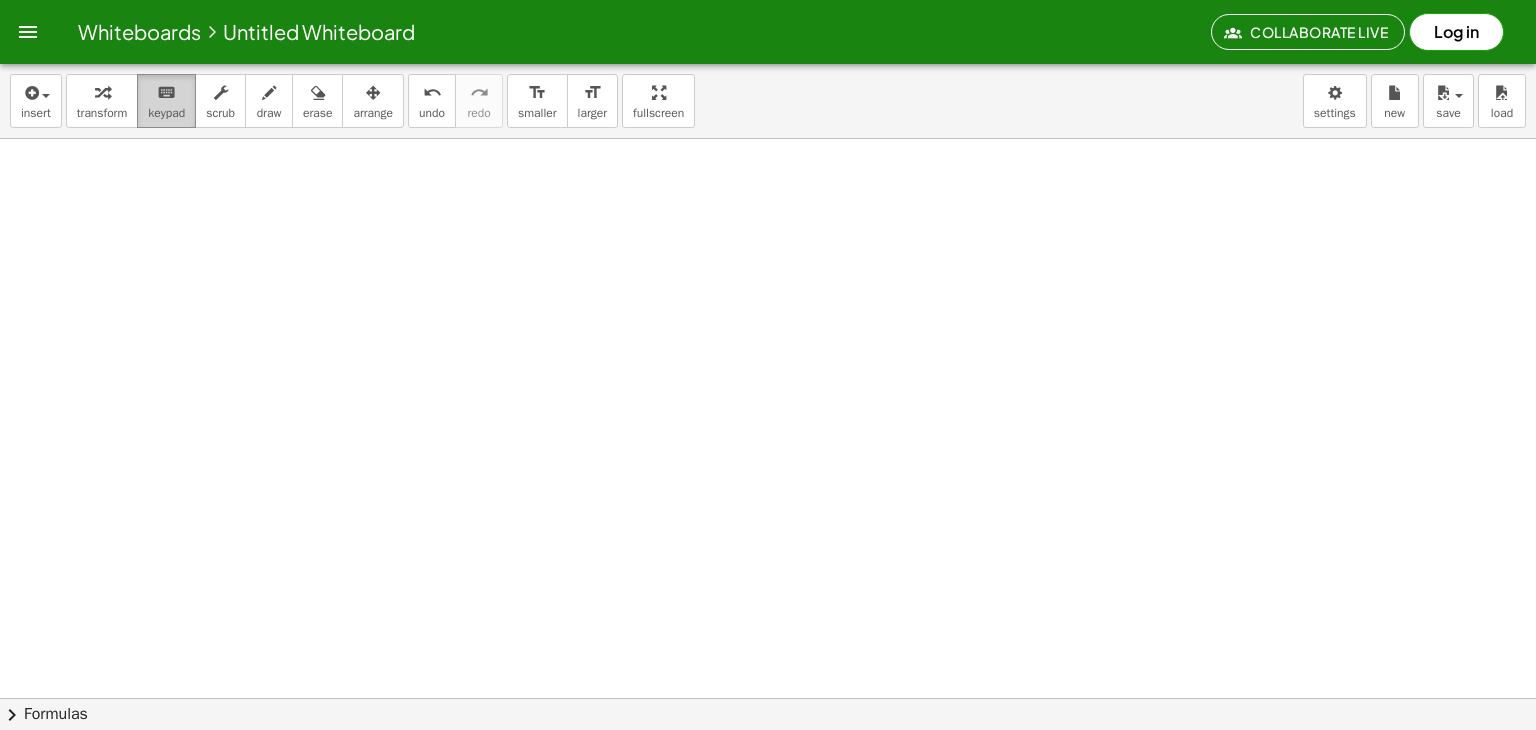 click on "keyboard" at bounding box center (166, 93) 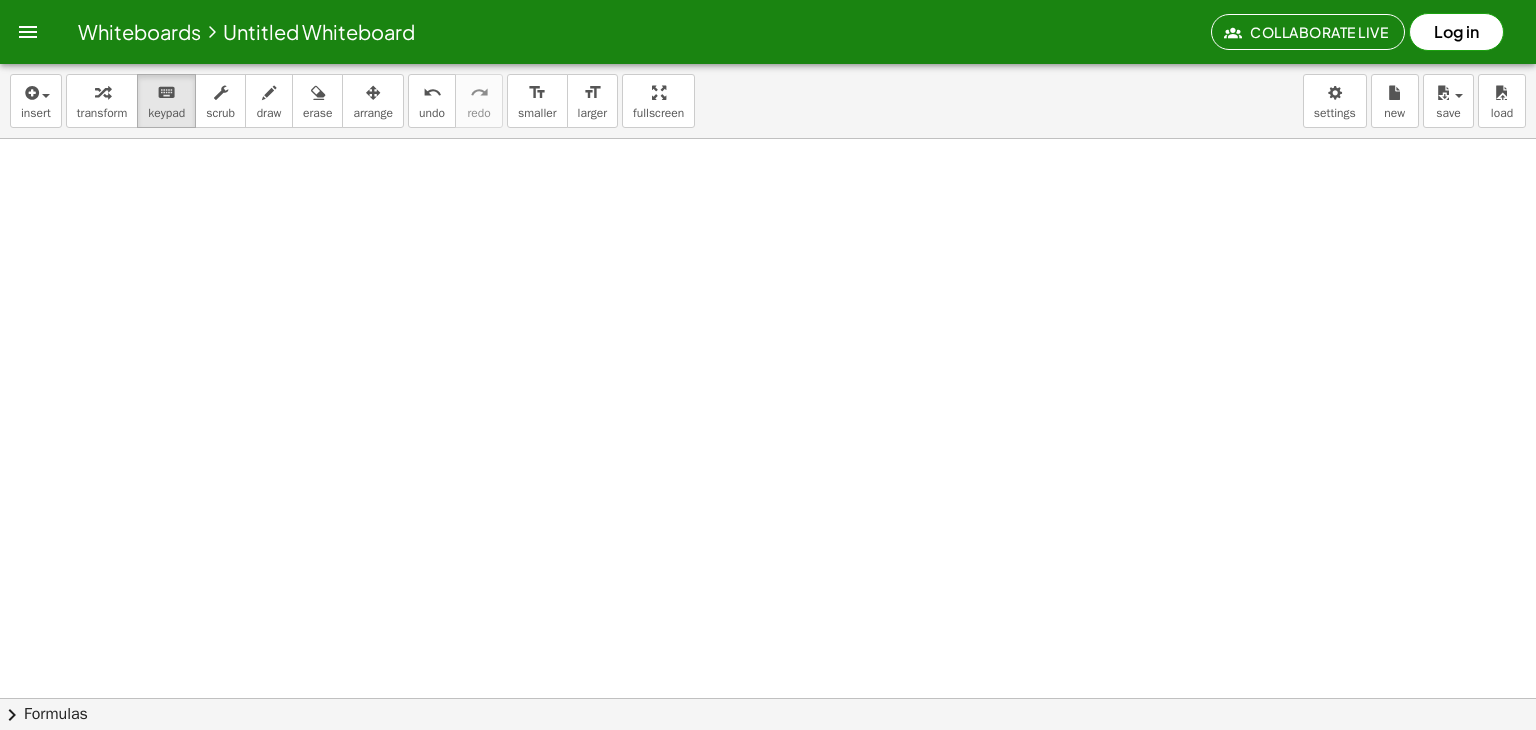 click at bounding box center (768, 762) 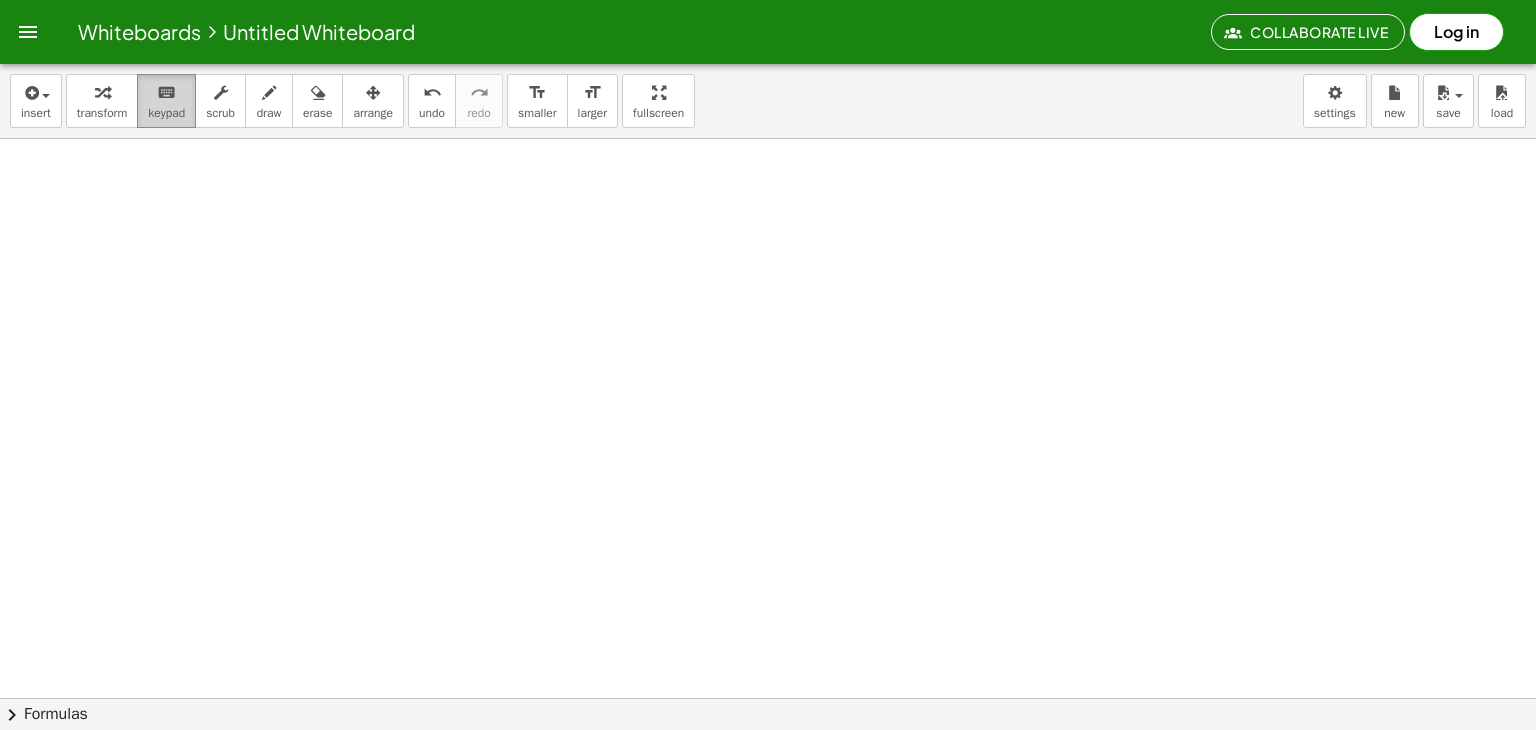 click on "keyboard" at bounding box center [166, 93] 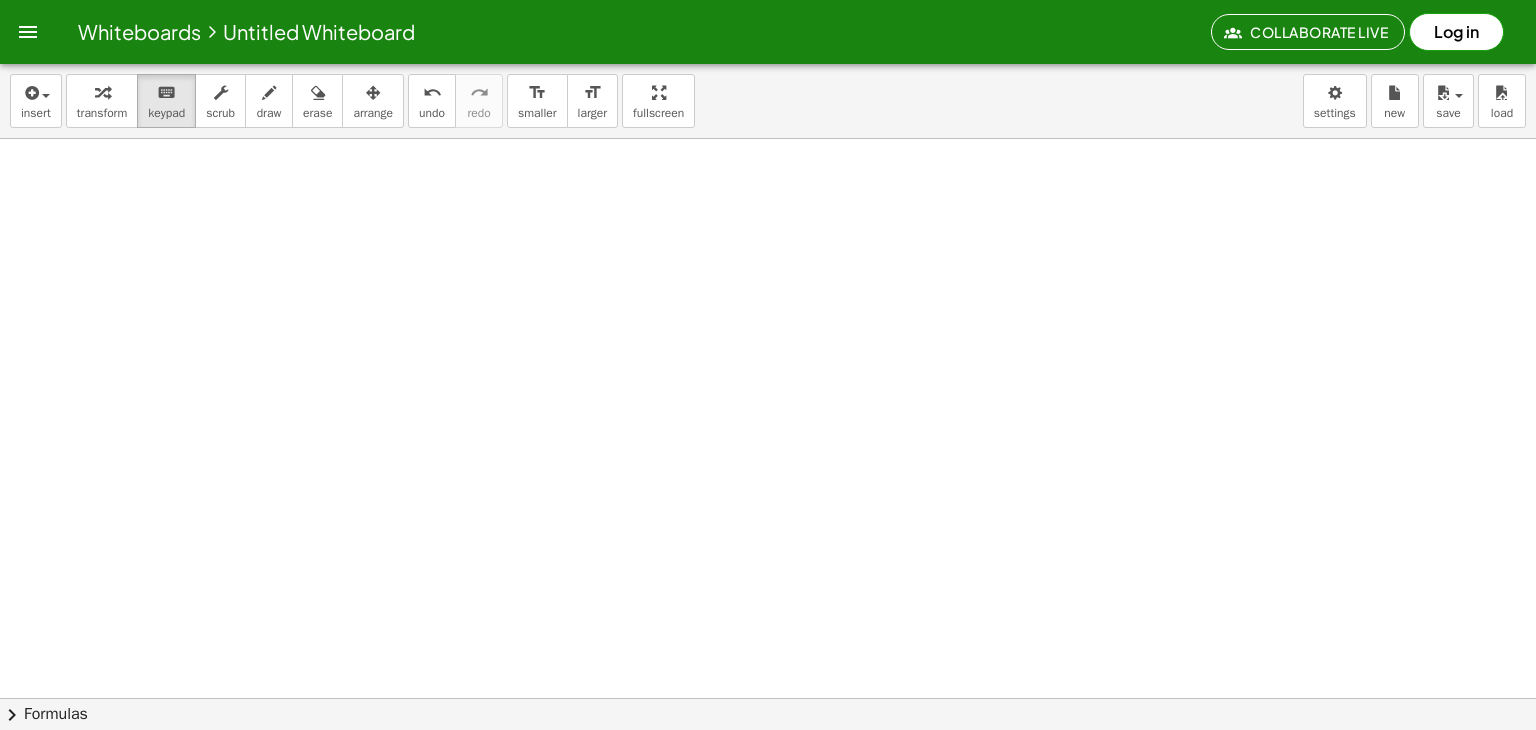 click at bounding box center (768, 762) 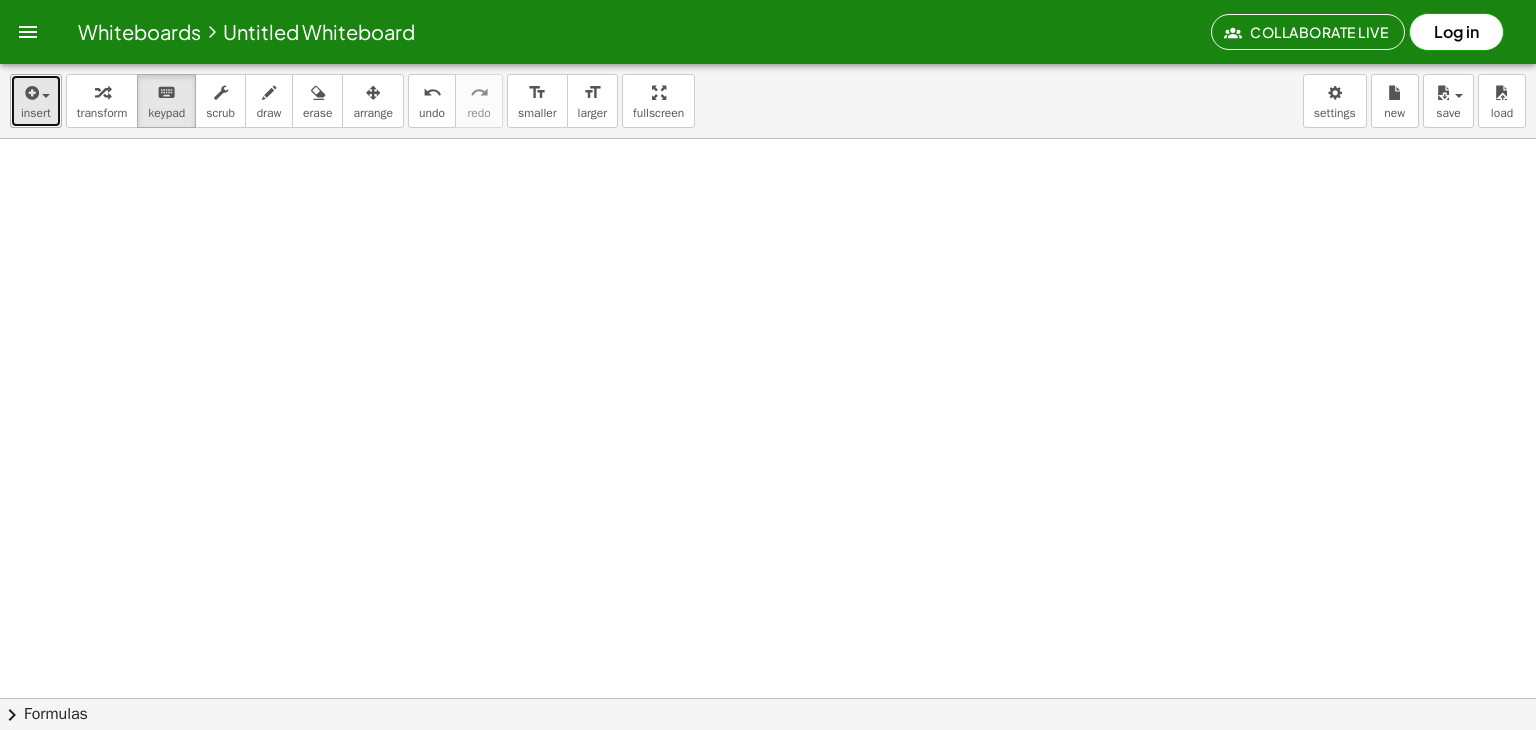 click on "insert" at bounding box center (36, 101) 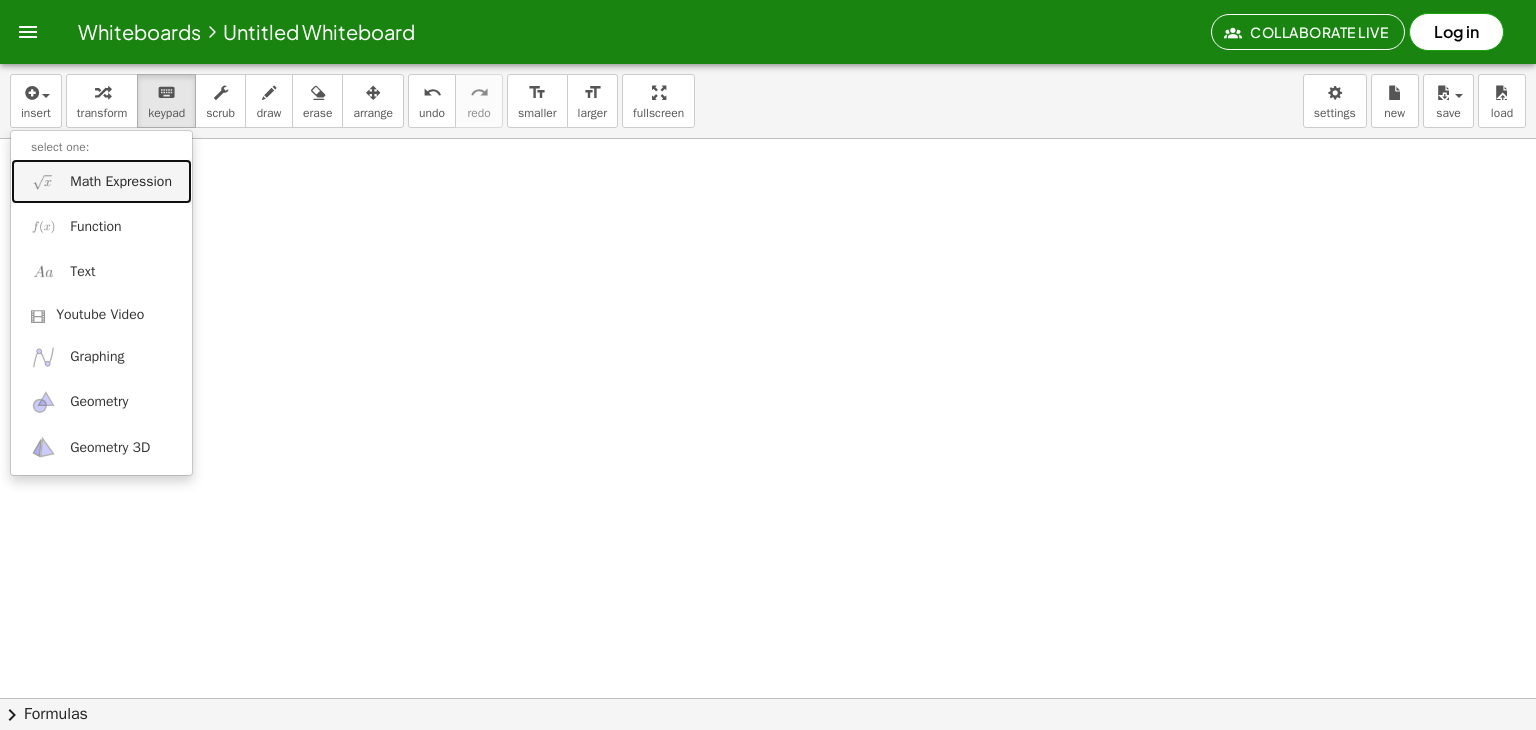 click on "Math Expression" at bounding box center (121, 182) 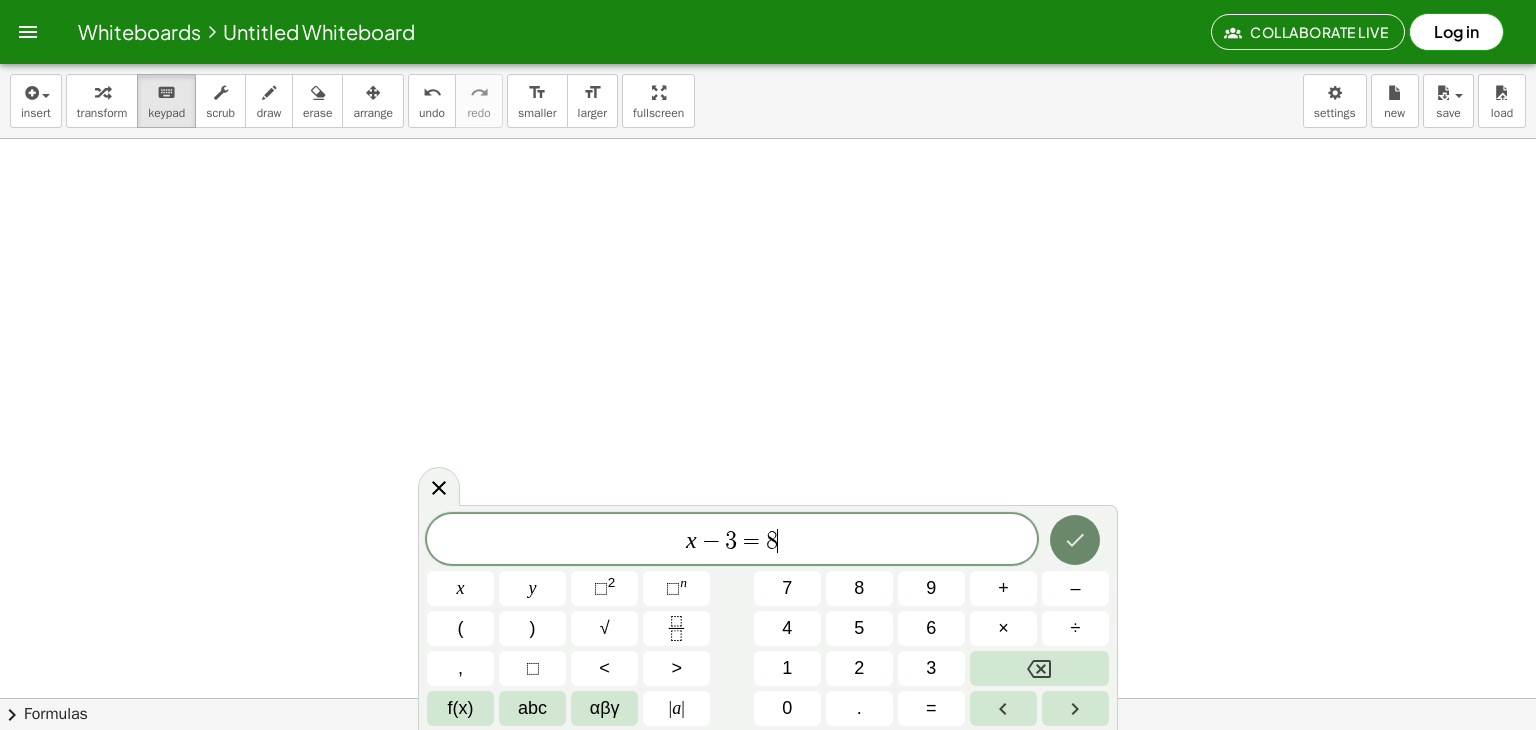 click 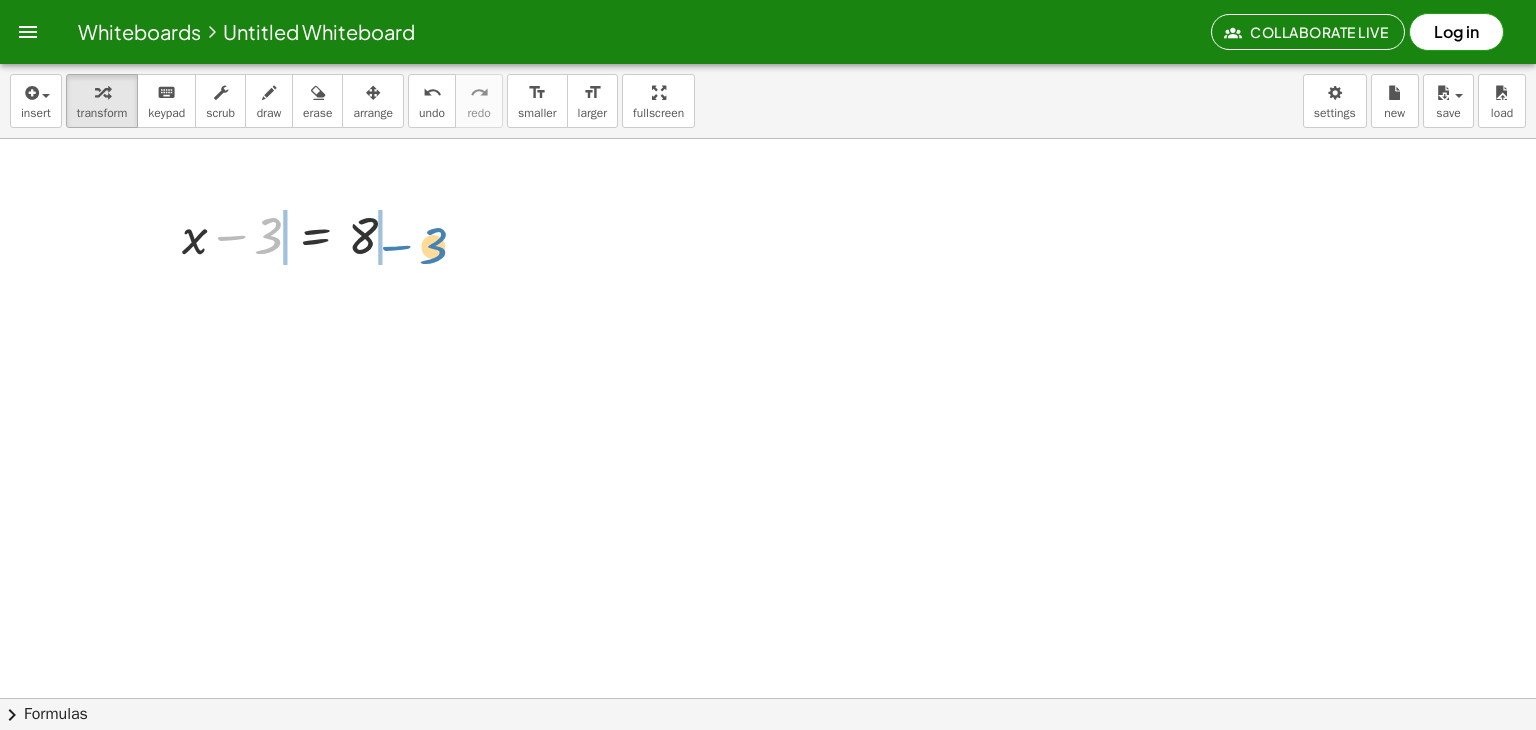 drag, startPoint x: 260, startPoint y: 238, endPoint x: 423, endPoint y: 247, distance: 163.24828 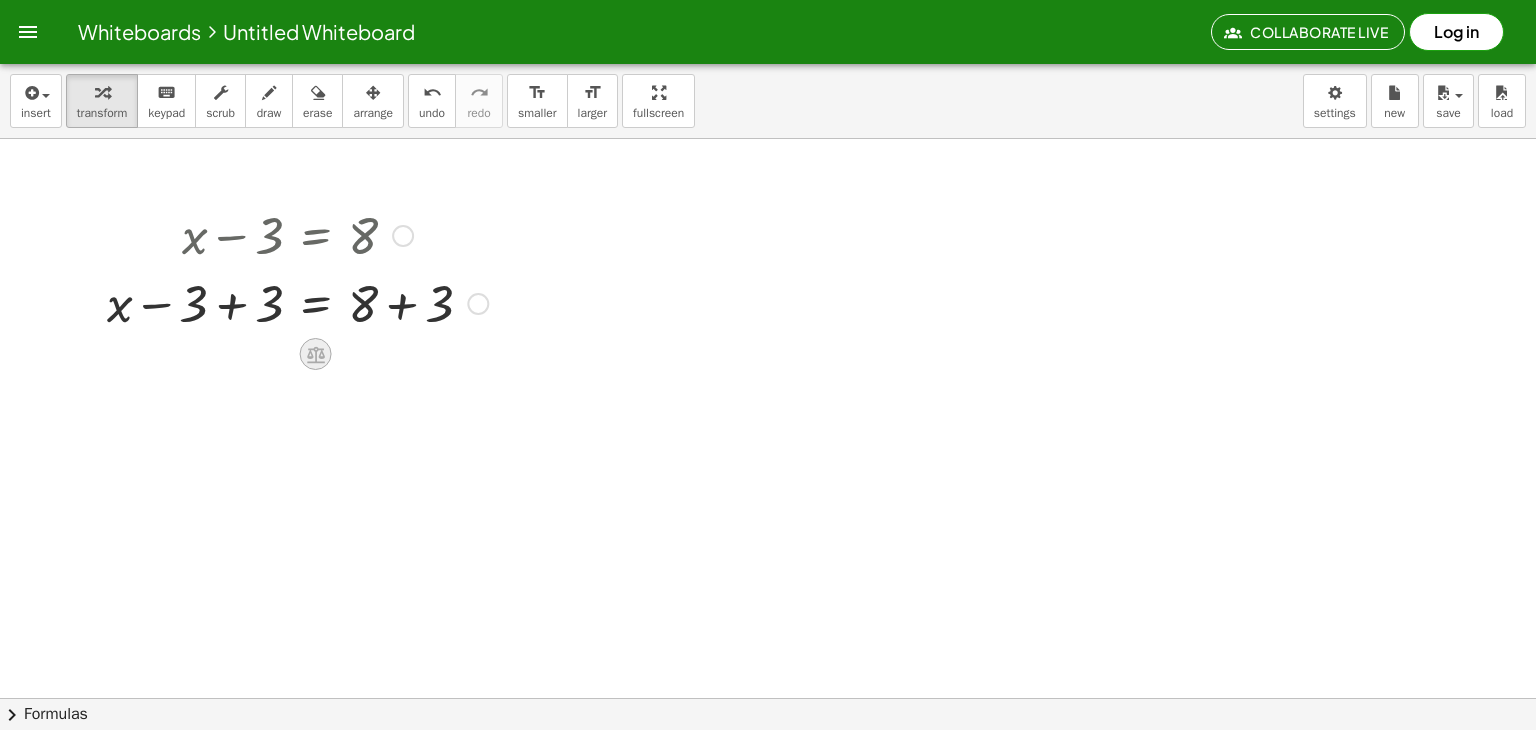 click 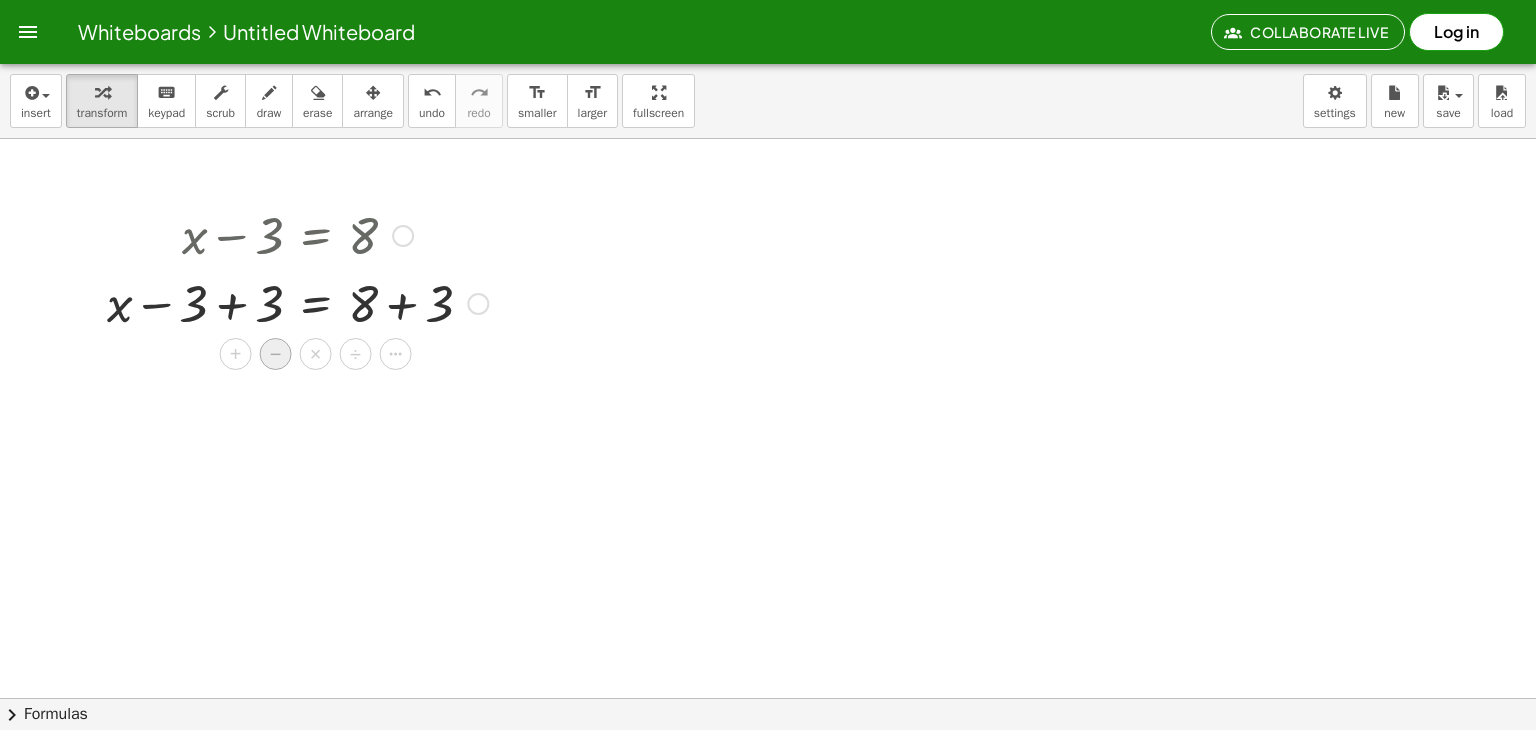 click on "−" at bounding box center (276, 354) 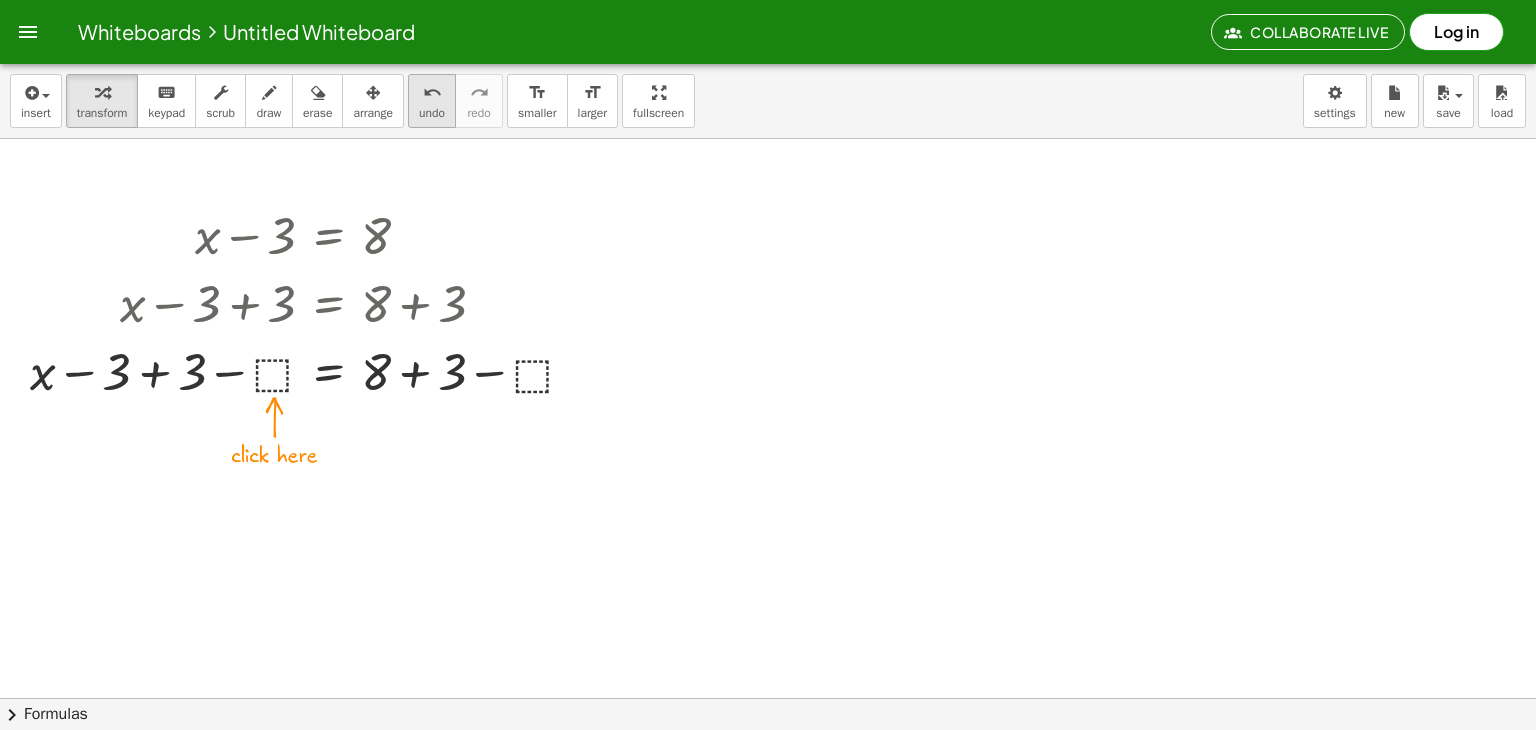 click on "undo" at bounding box center (432, 113) 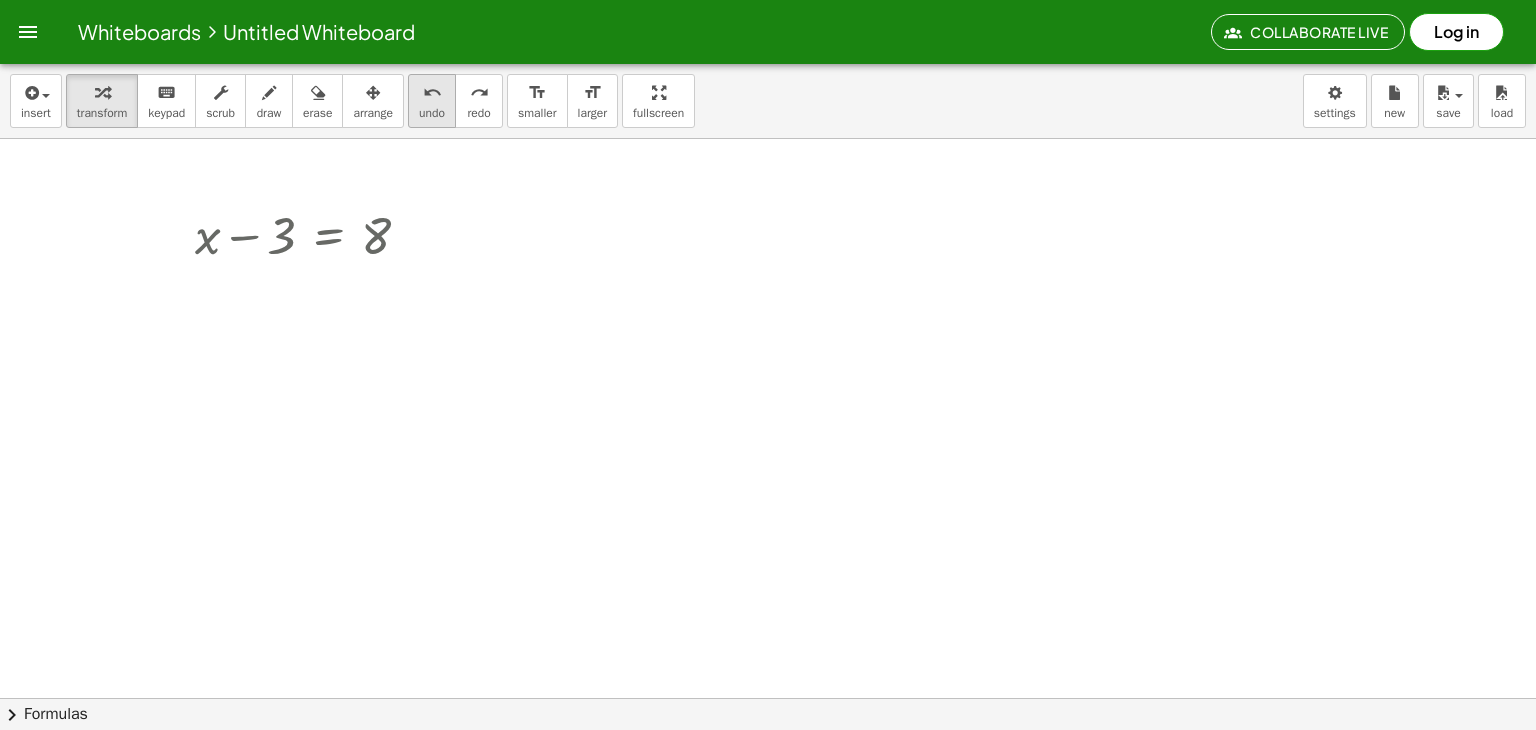 click on "undo undo" at bounding box center [432, 101] 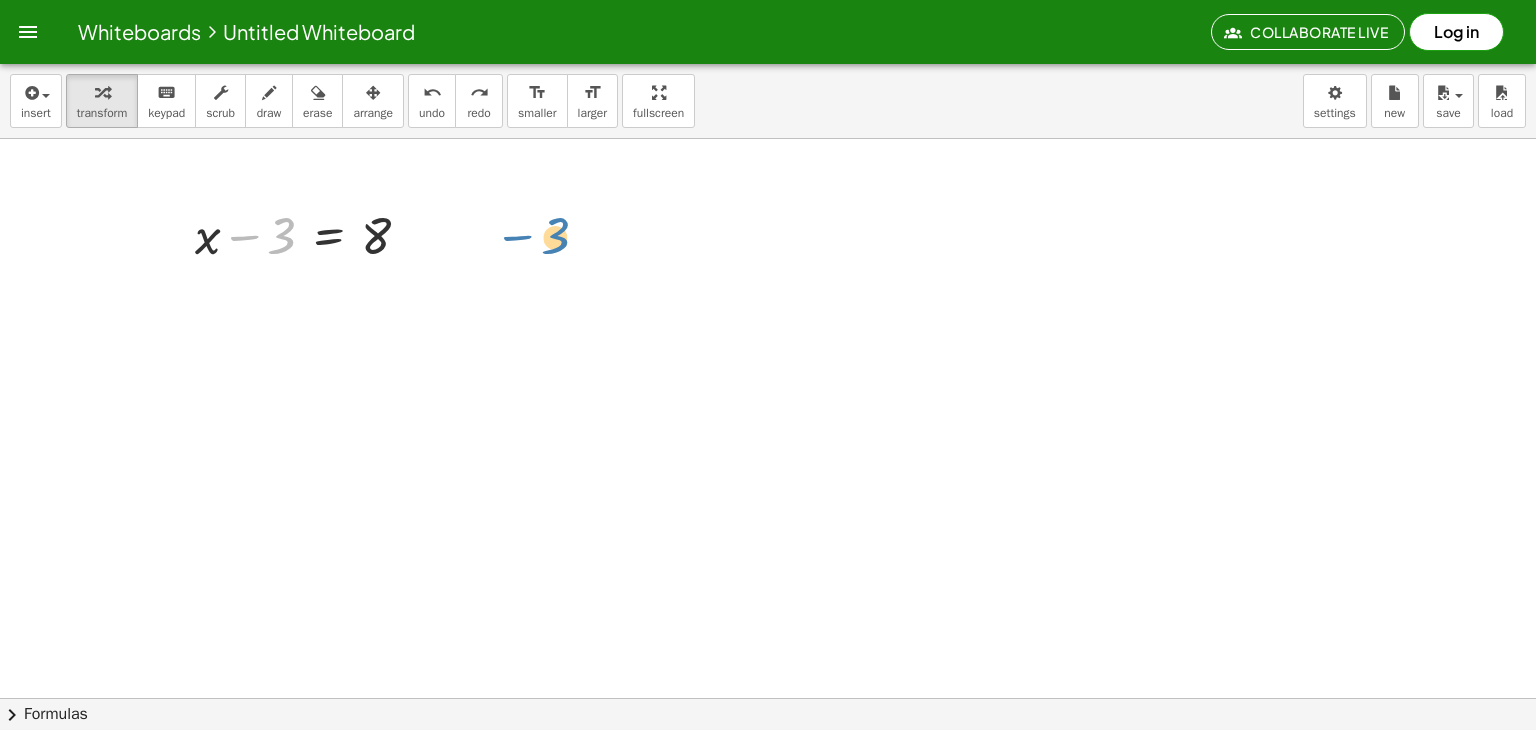 drag, startPoint x: 271, startPoint y: 233, endPoint x: 547, endPoint y: 229, distance: 276.029 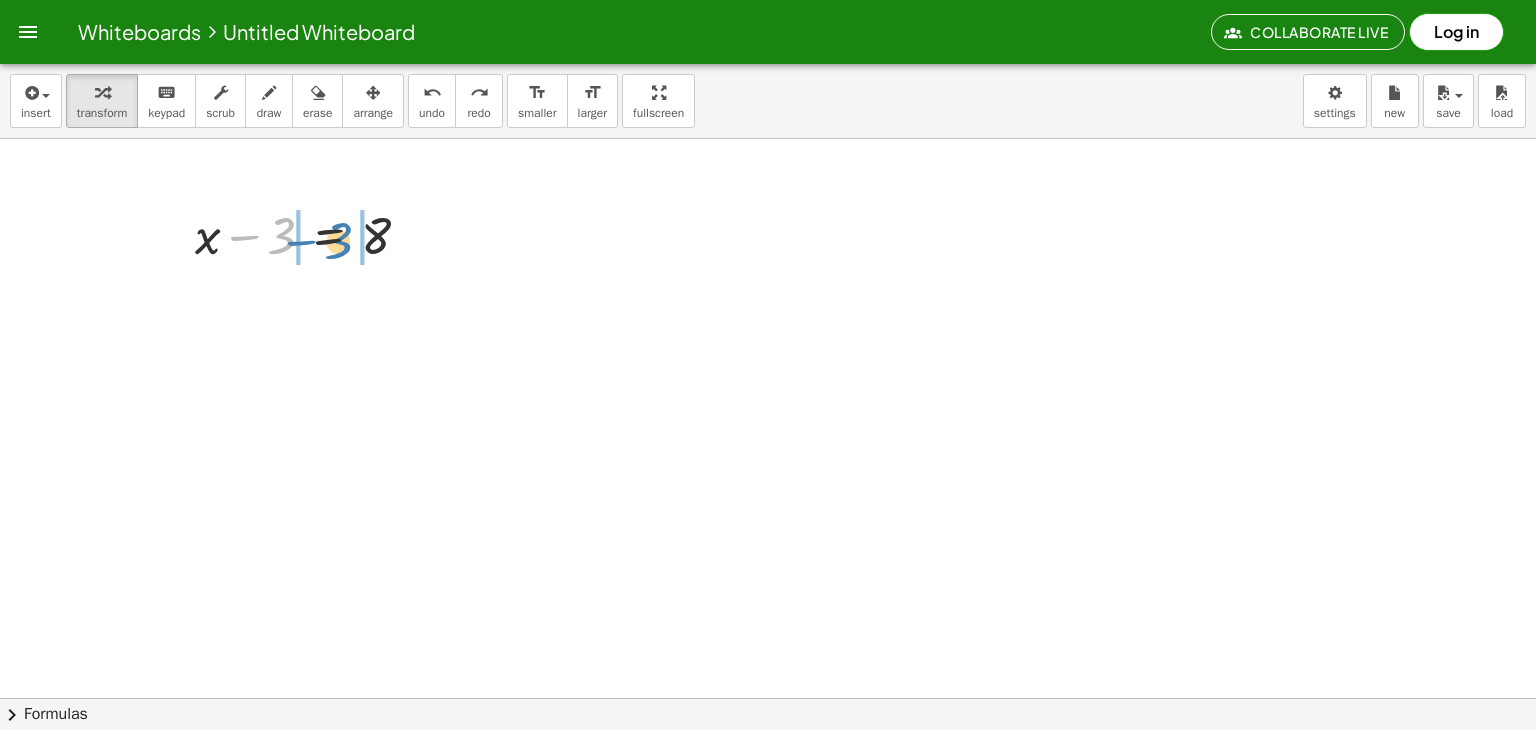 drag, startPoint x: 283, startPoint y: 240, endPoint x: 340, endPoint y: 245, distance: 57.21888 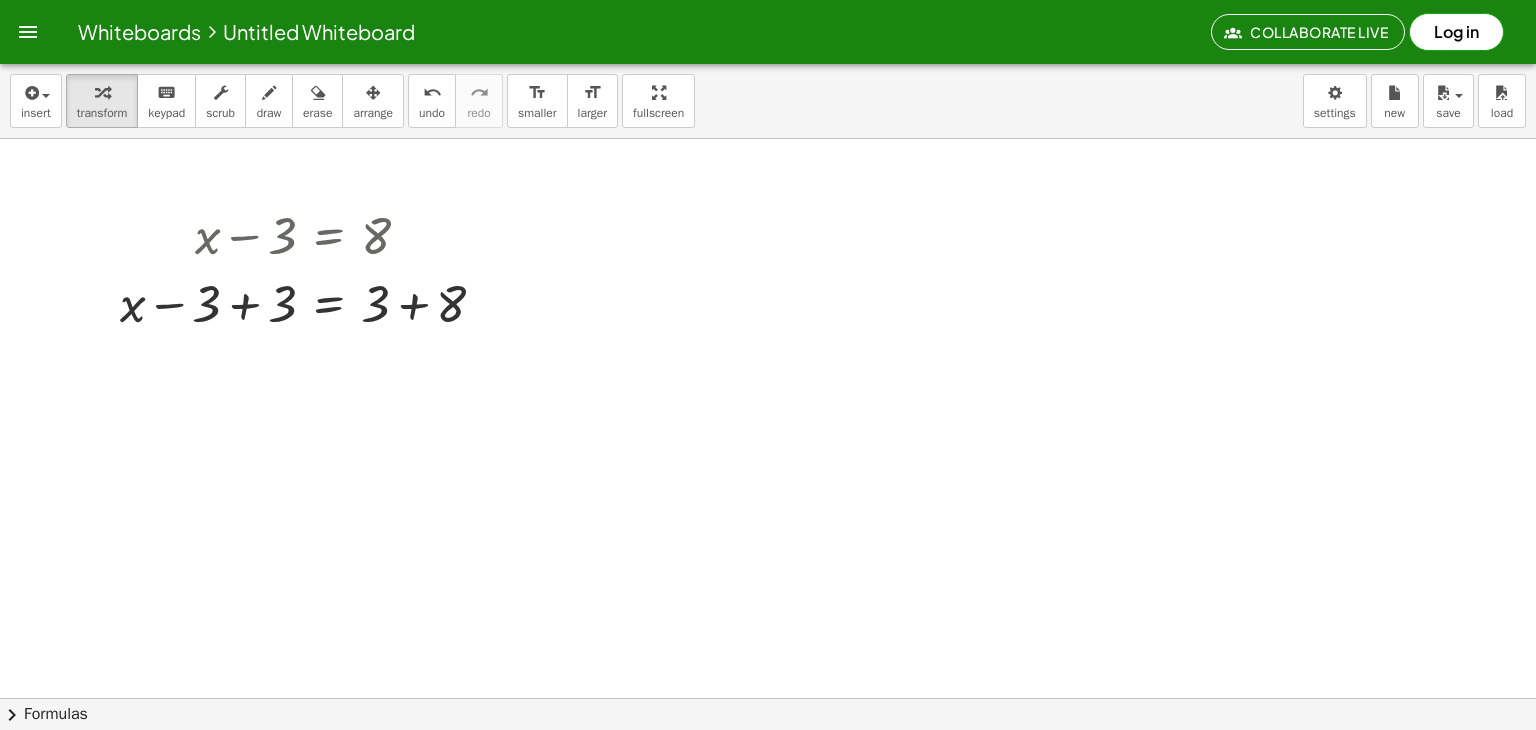drag, startPoint x: 294, startPoint y: 387, endPoint x: 312, endPoint y: 394, distance: 19.313208 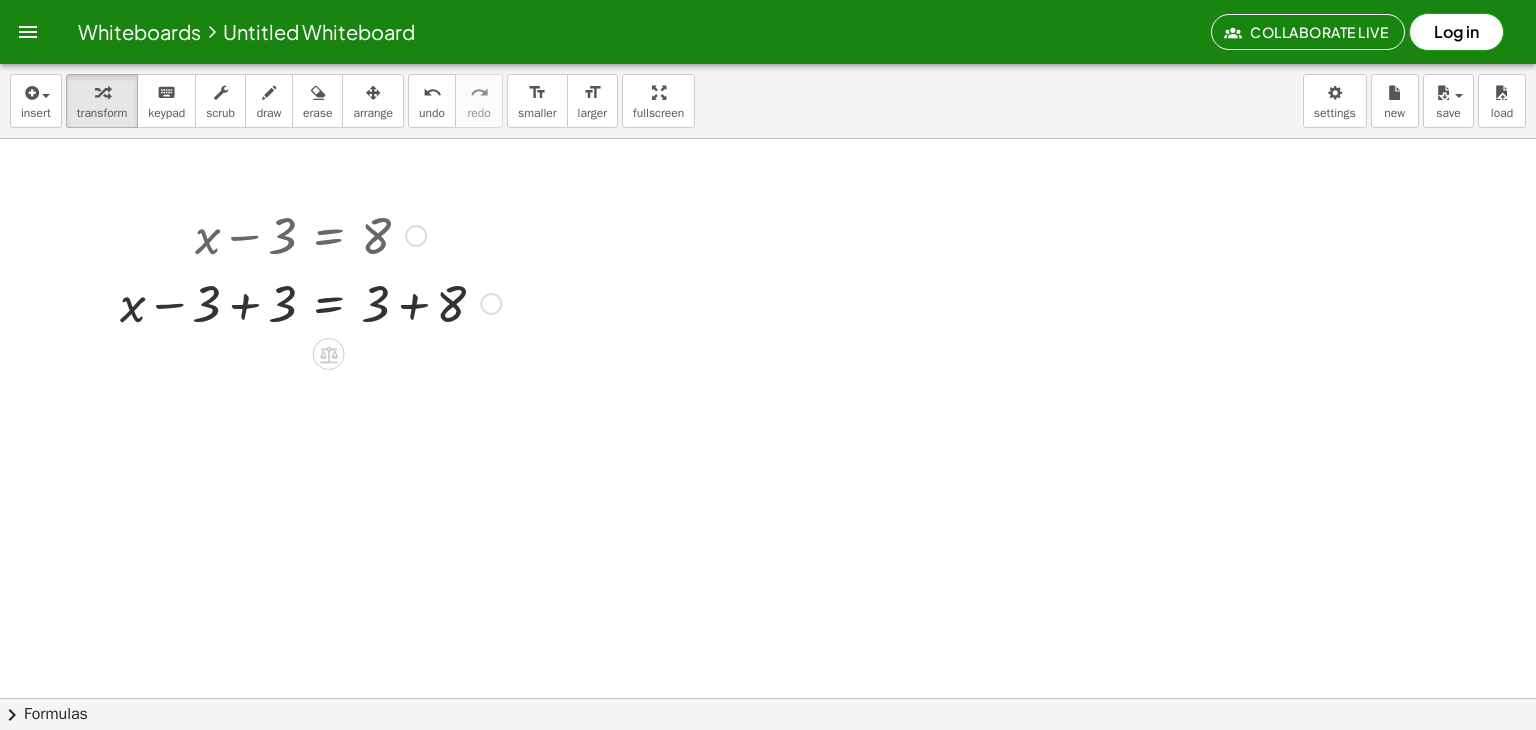 drag, startPoint x: 494, startPoint y: 298, endPoint x: 495, endPoint y: 328, distance: 30.016663 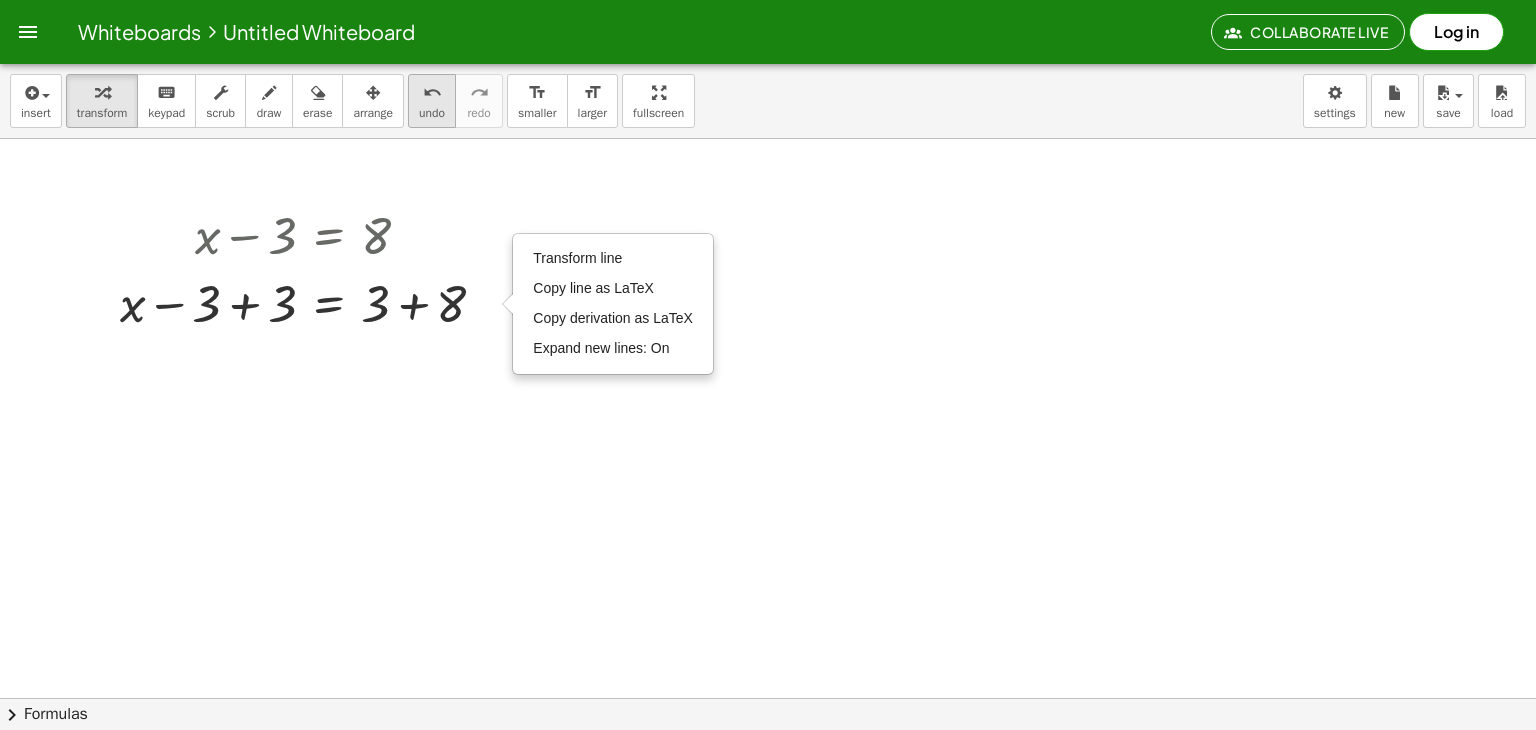 click on "undo undo" at bounding box center [432, 101] 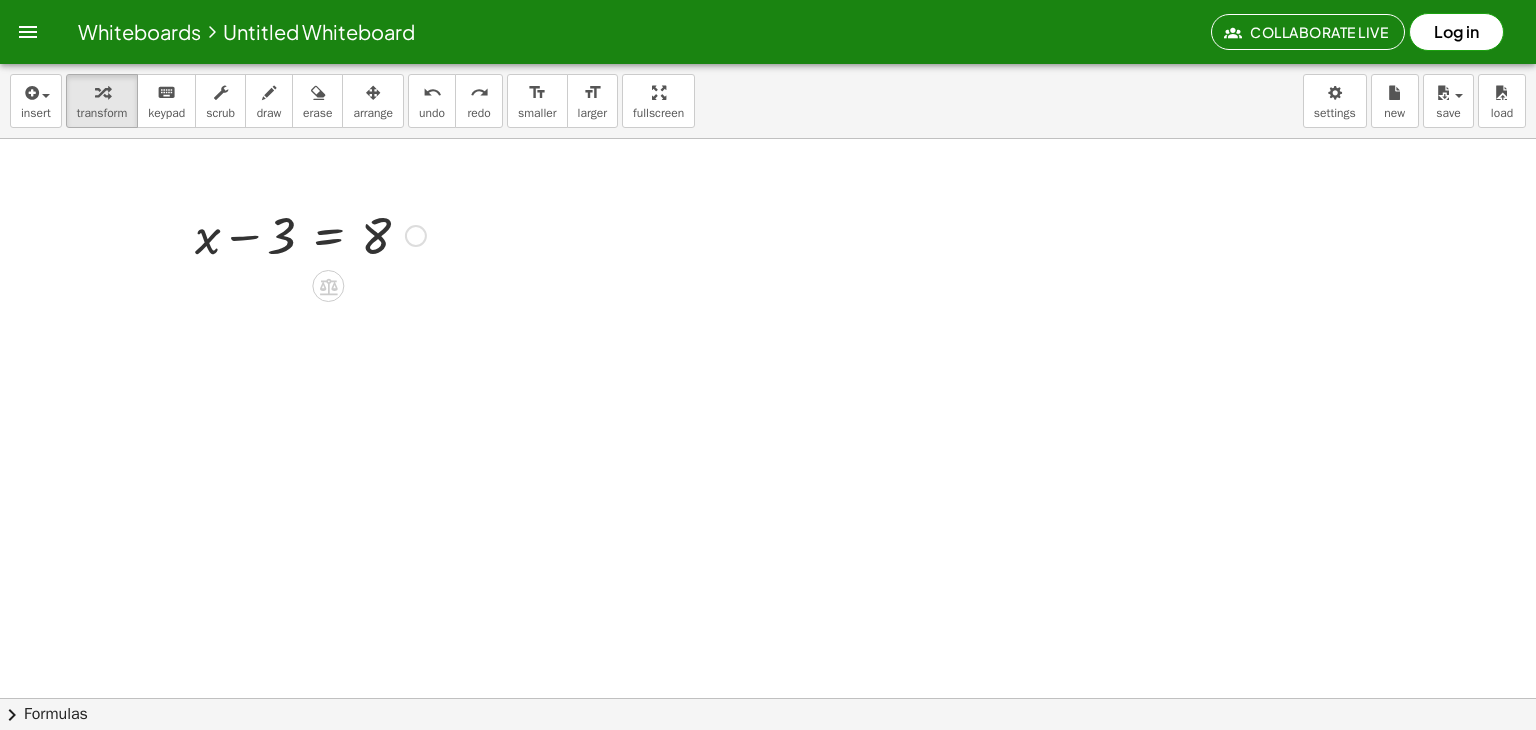 click at bounding box center (310, 234) 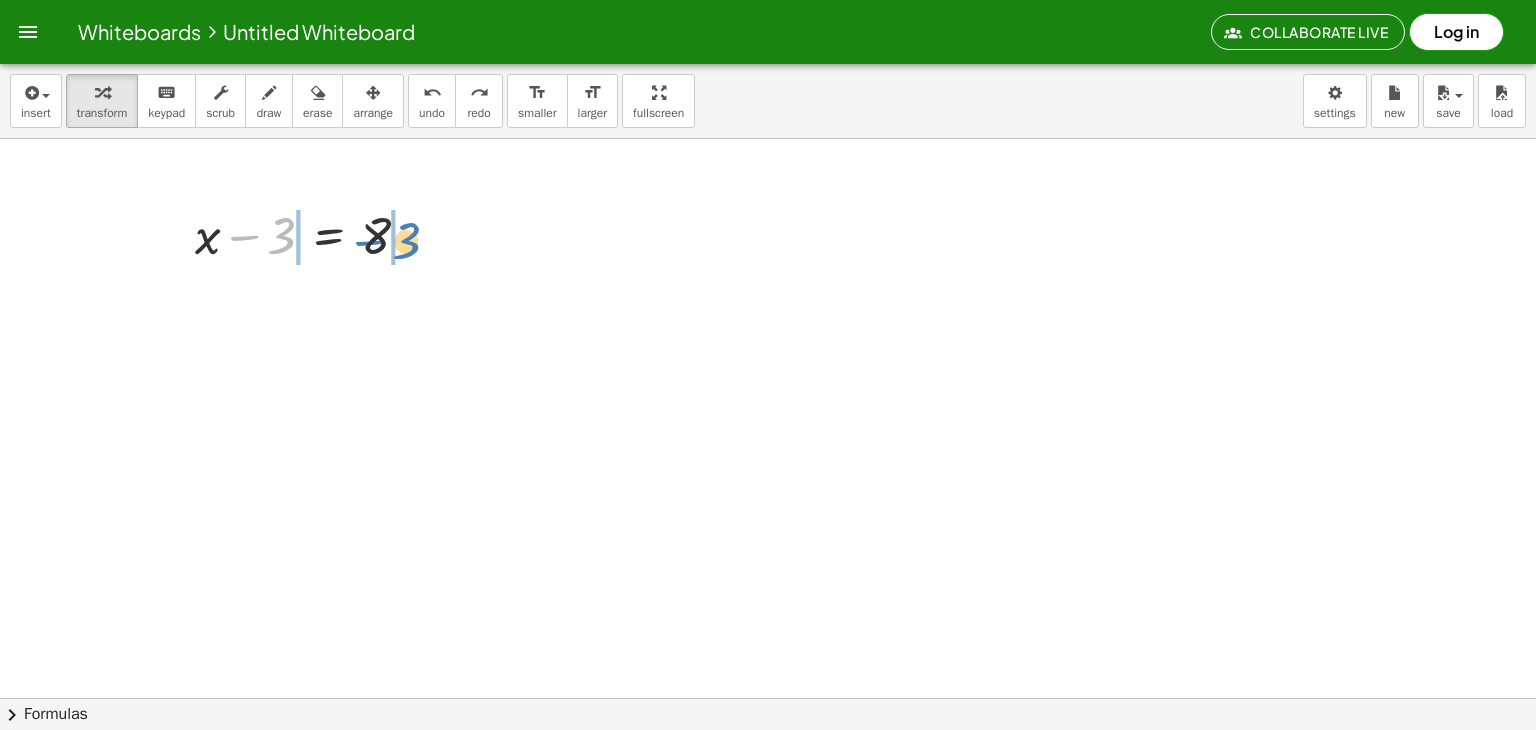 drag, startPoint x: 275, startPoint y: 237, endPoint x: 400, endPoint y: 242, distance: 125.09996 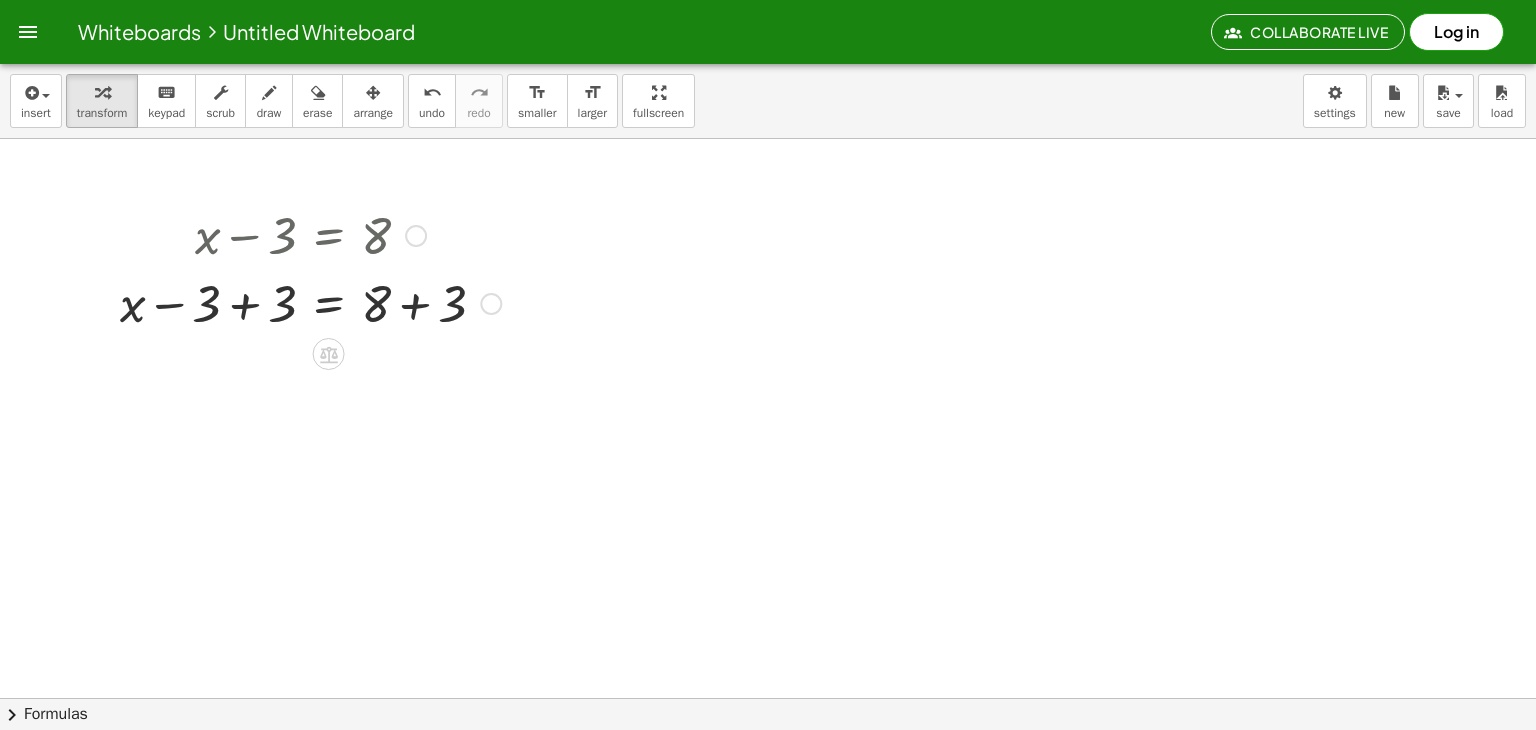 click at bounding box center [768, 762] 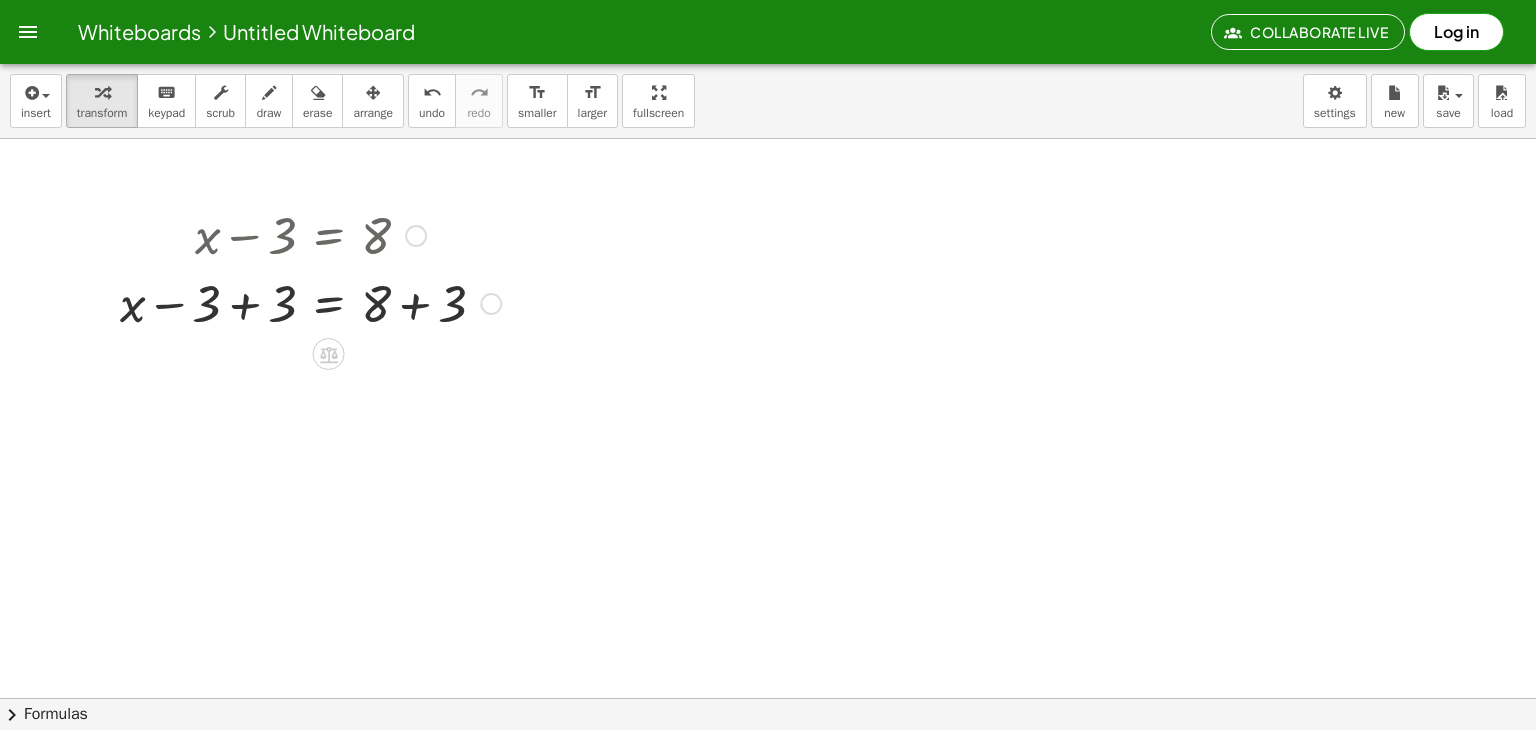 click at bounding box center (491, 304) 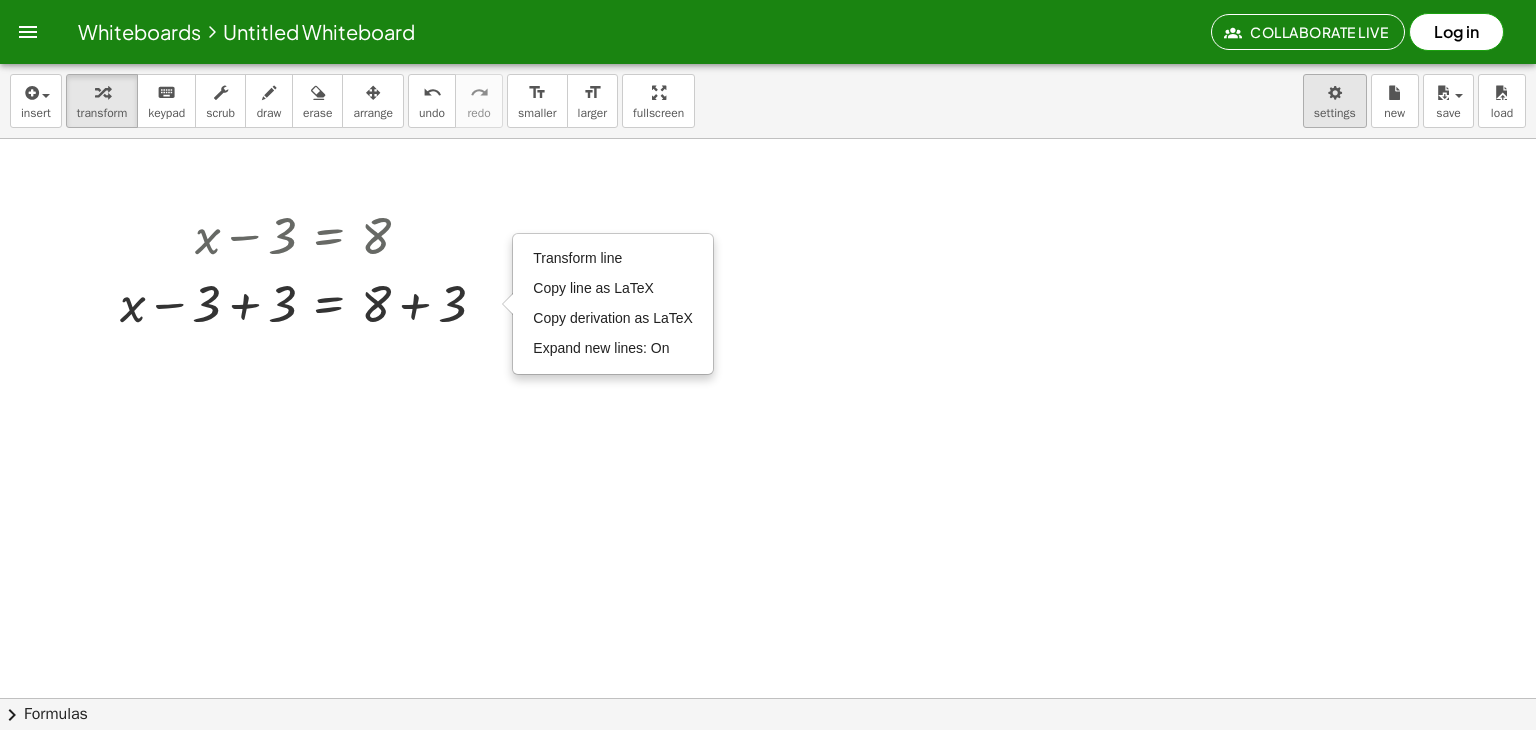 click on "Whiteboards     Untitled Whiteboard Collaborate Live  Log in  Graspable Math Activities Get Started Activity Bank Assigned Work Classes Whiteboards Reference   insert select one: Math Expression Function Text Youtube Video Graphing Geometry Geometry 3D transform keyboard keypad scrub draw erase arrange undo undo redo redo format_size smaller format_size larger fullscreen load   save new settings + x − 3 = 8 + x = 8 − 3 + 3 + + 3 Transform line Copy line as LaTeX Copy derivation as LaTeX Expand new lines: On Transform line Copy line as LaTeX Copy derivation as LaTeX Expand new lines: On × chevron_right  Formulas
Drag one side of a formula onto a highlighted expression on the canvas to apply it.
Quadratic Formula
+ · a · x 2 + · b · x + c = 0
⇔
x = · ( − b ± 2 √ ( + b 2 − · 4 · a · c ) ) · 2 · a
+ x 2" at bounding box center [768, 365] 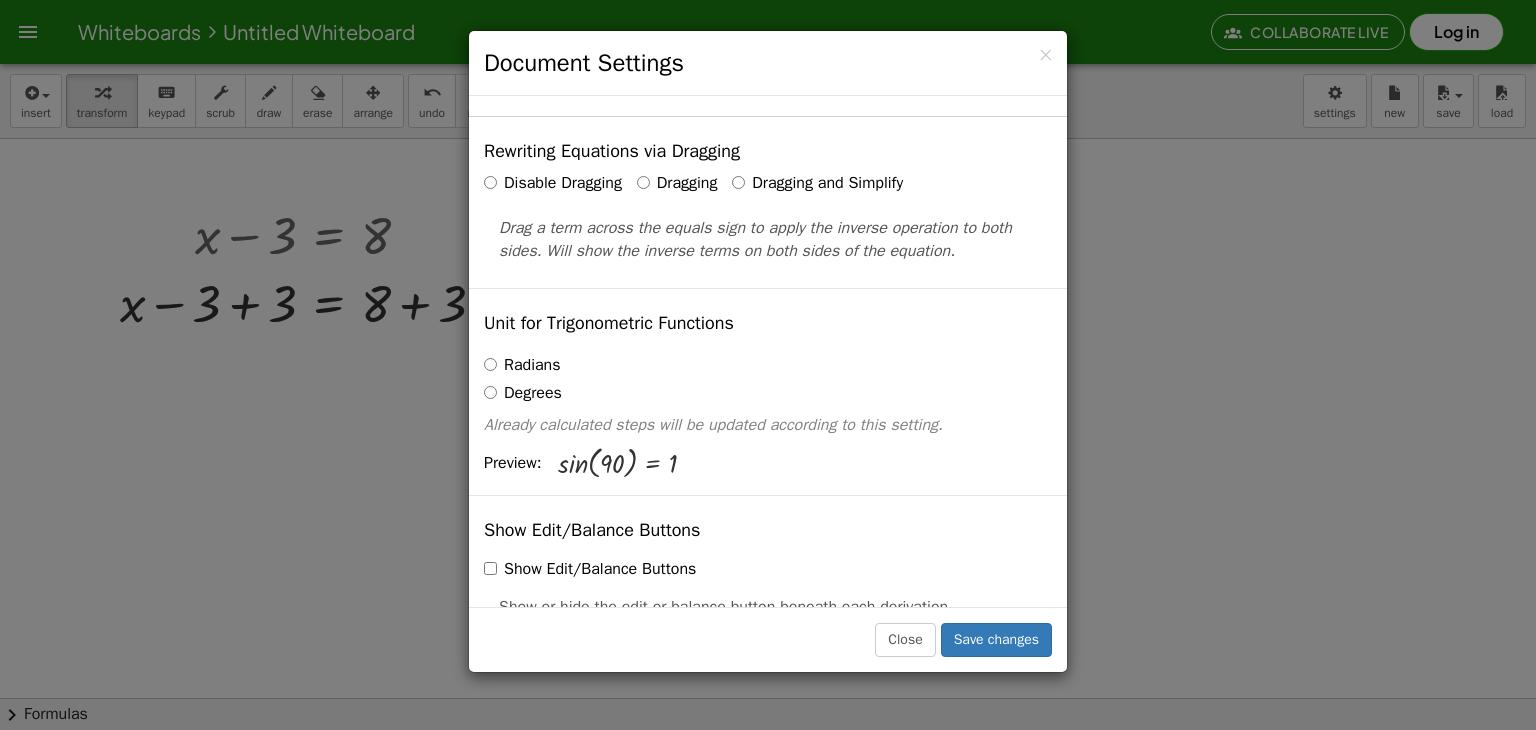 scroll, scrollTop: 0, scrollLeft: 0, axis: both 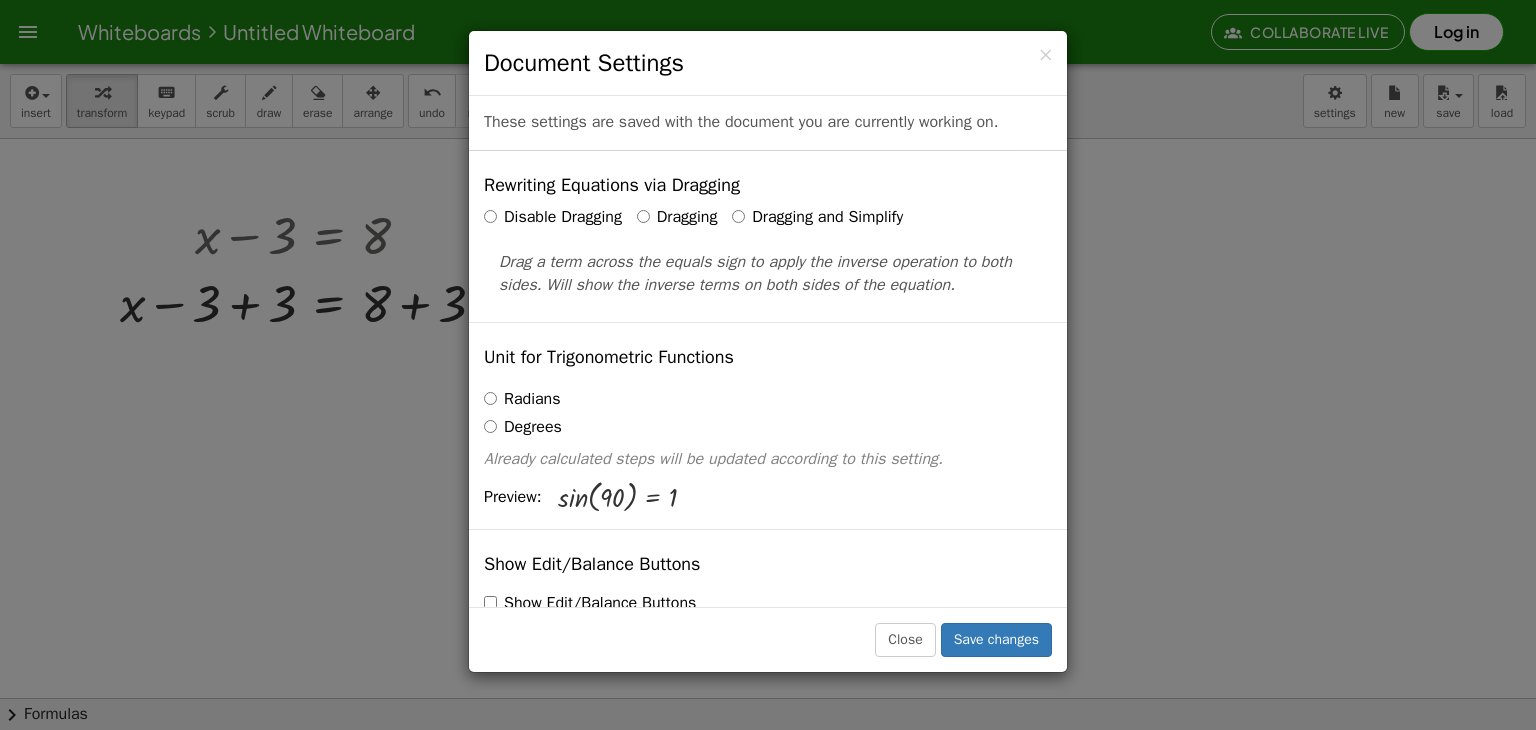 click on "× Document Settings" at bounding box center [768, 63] 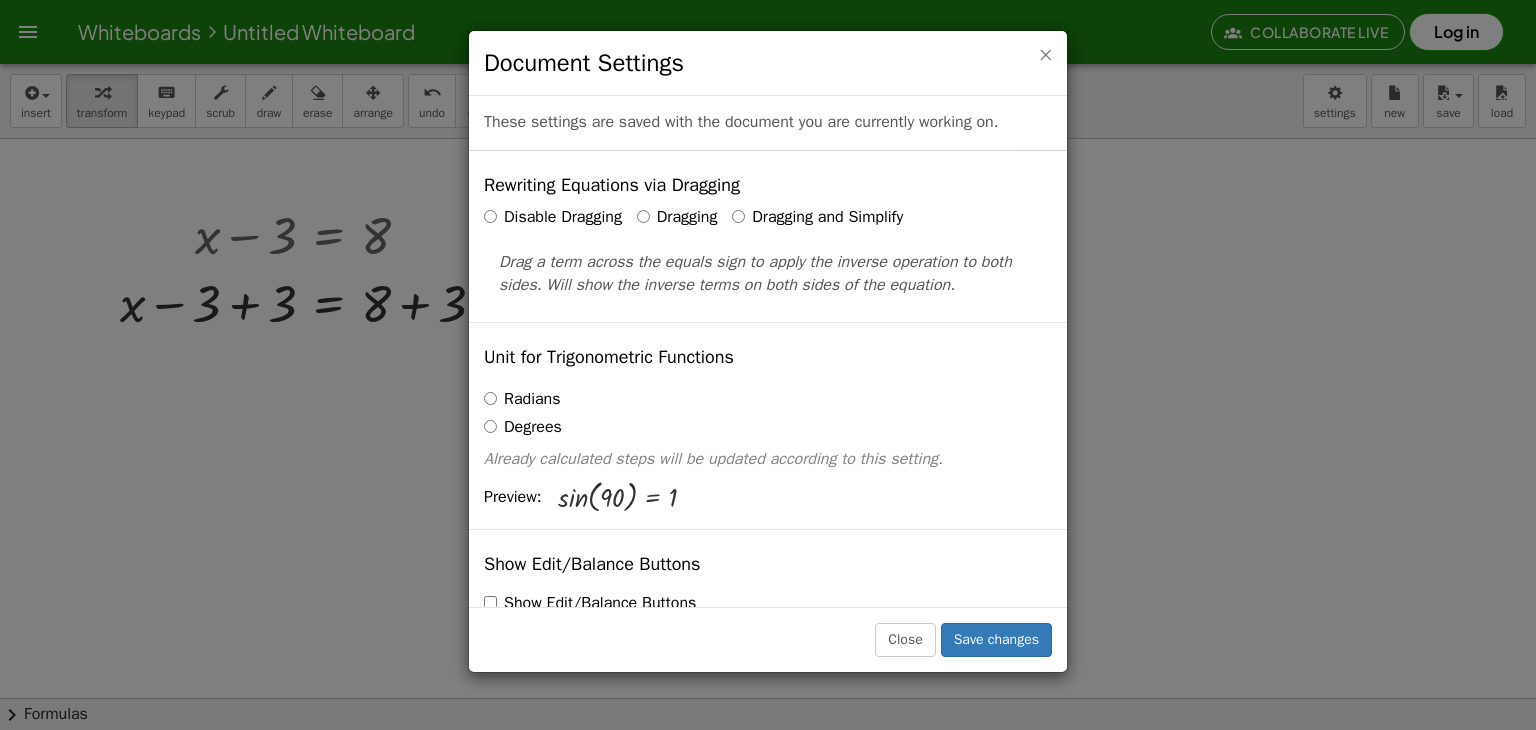 click on "×" at bounding box center (1045, 54) 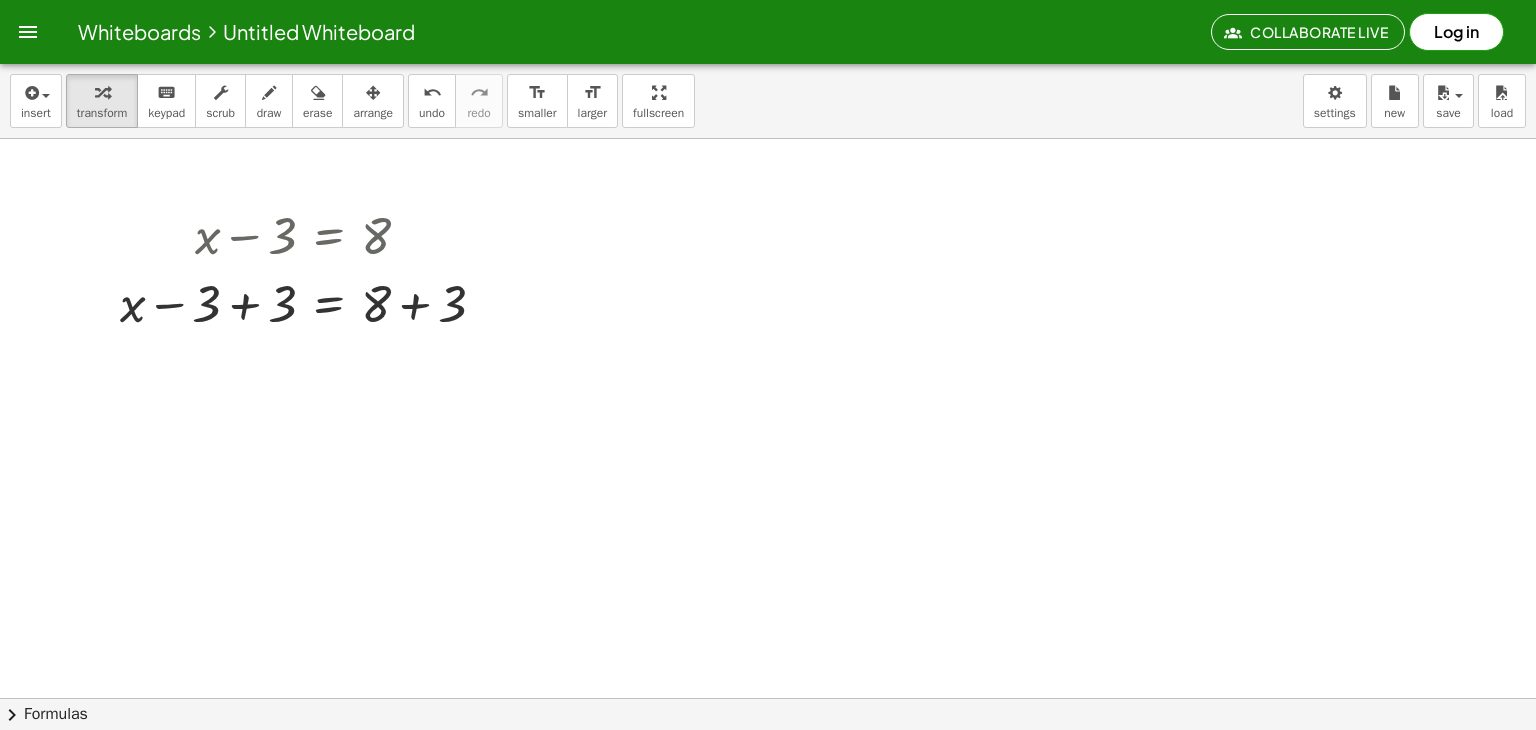click at bounding box center [768, 762] 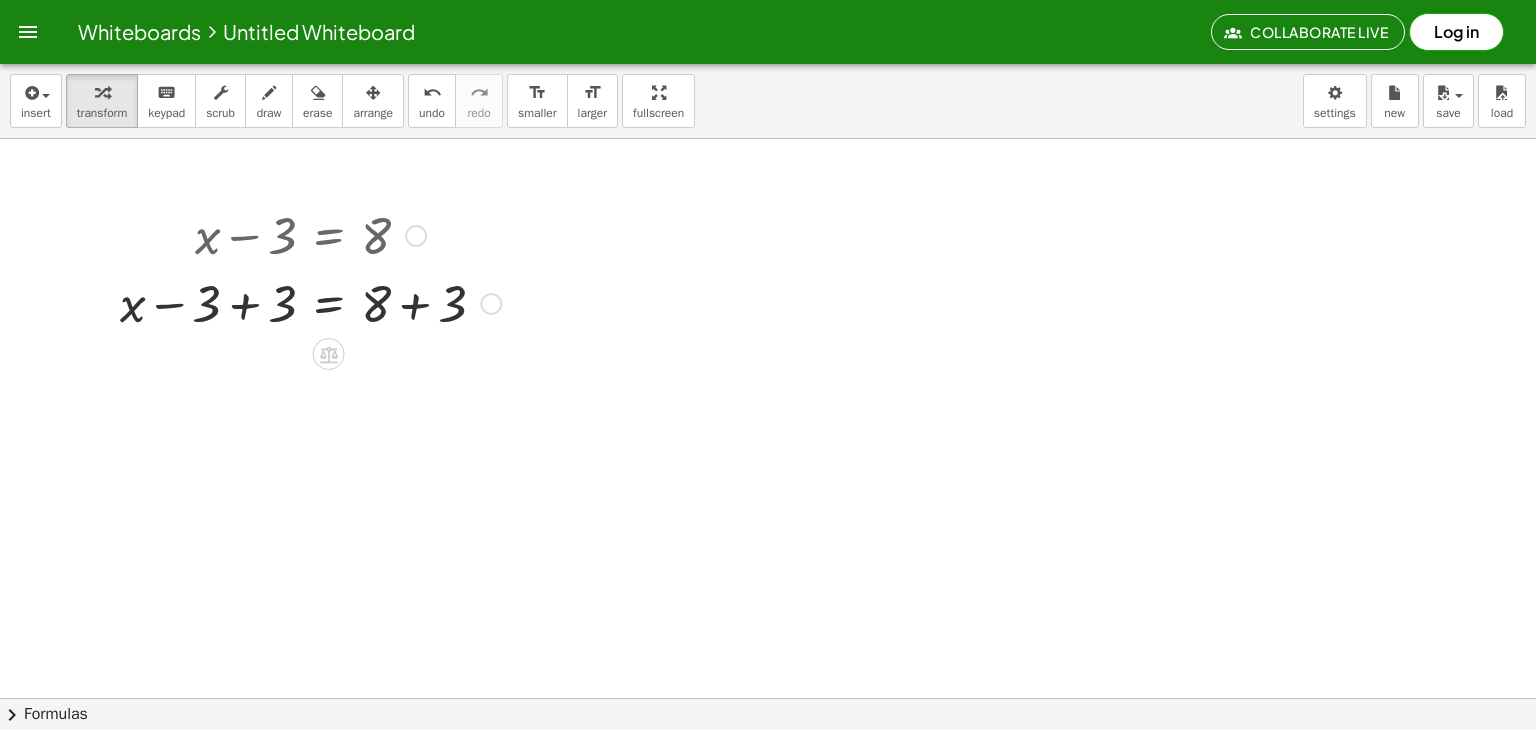 click at bounding box center (310, 302) 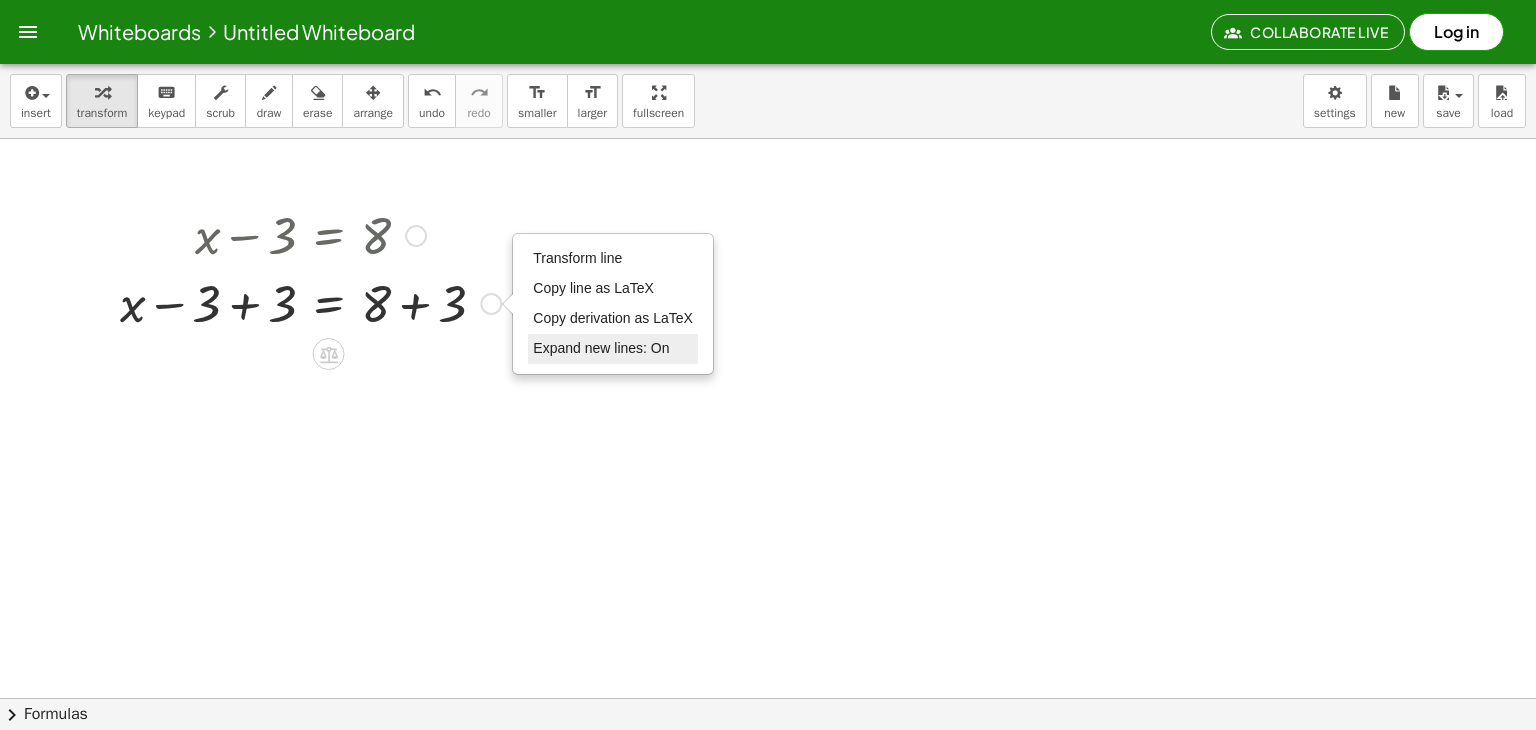 click on "Expand new lines: On" at bounding box center [601, 348] 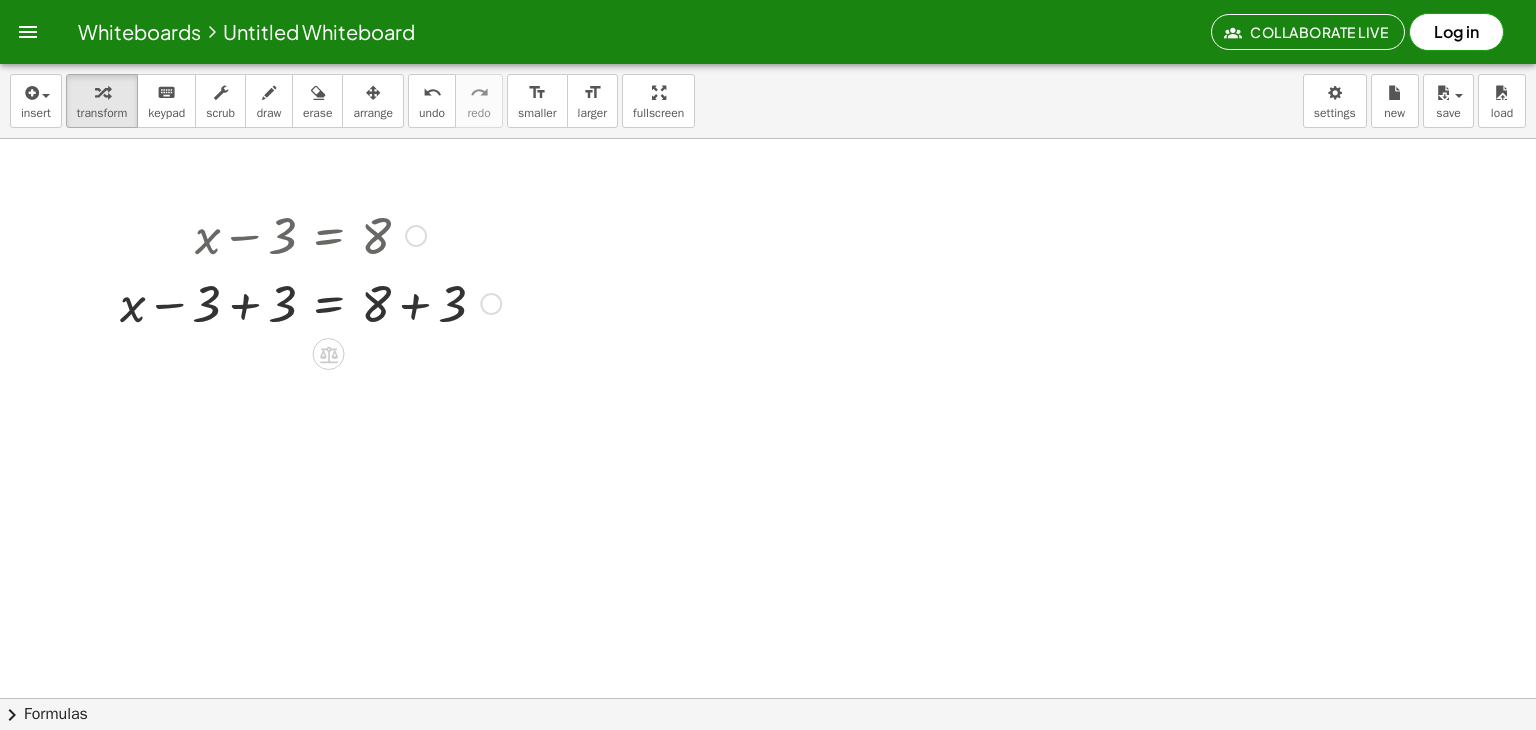 click on "Transform line Copy line as LaTeX Copy derivation as LaTeX Expand new lines: On" at bounding box center (491, 304) 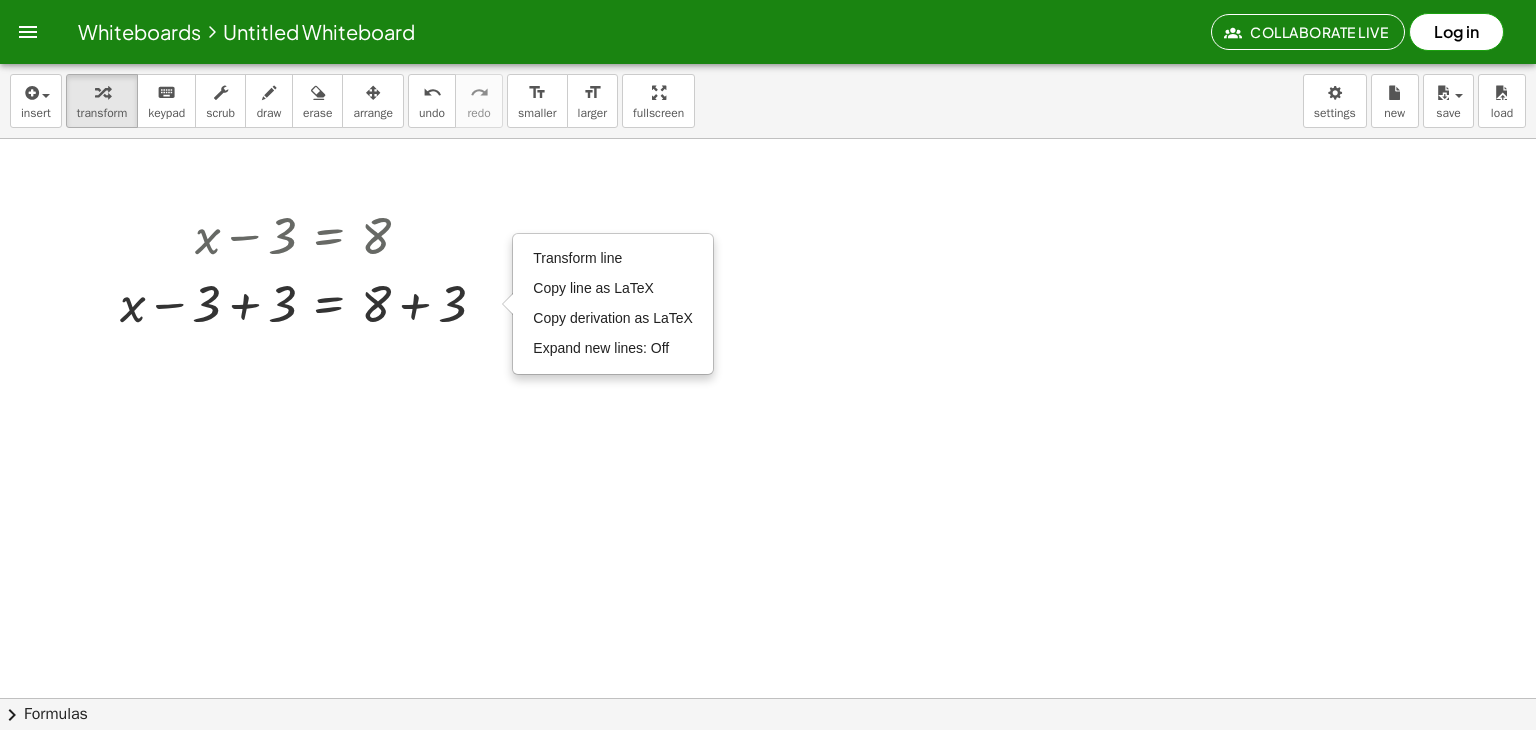 click at bounding box center (768, 762) 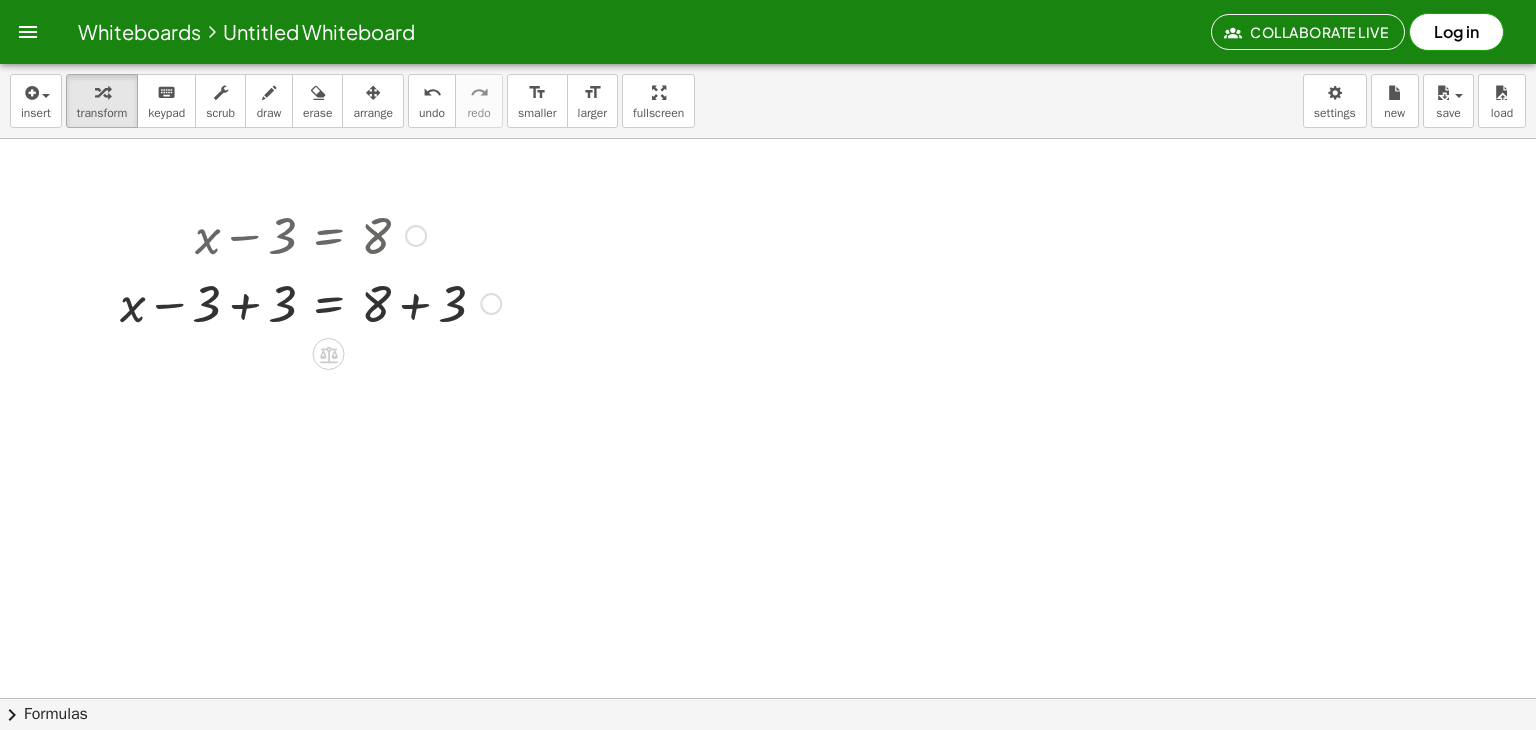 click at bounding box center [310, 302] 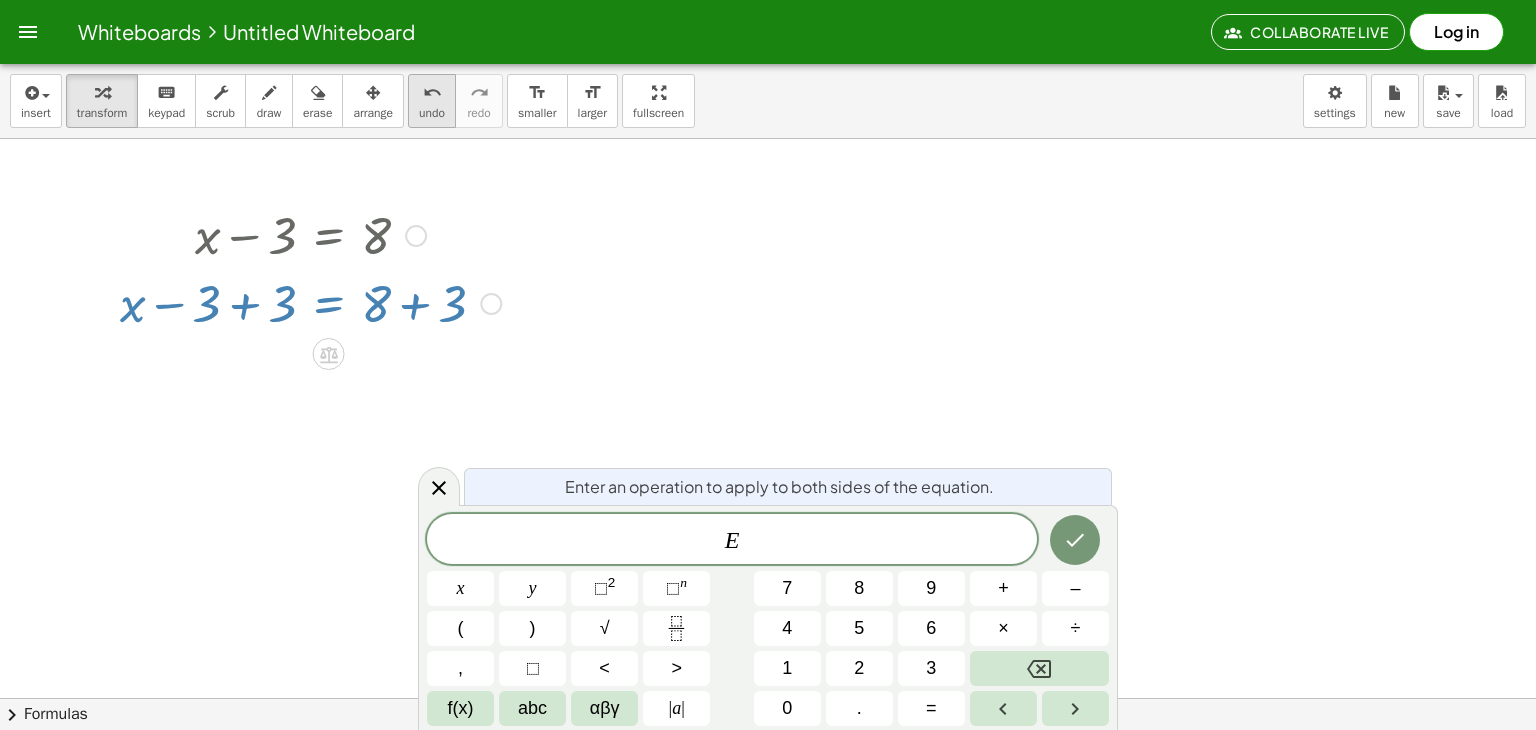 click on "undo undo" at bounding box center [432, 101] 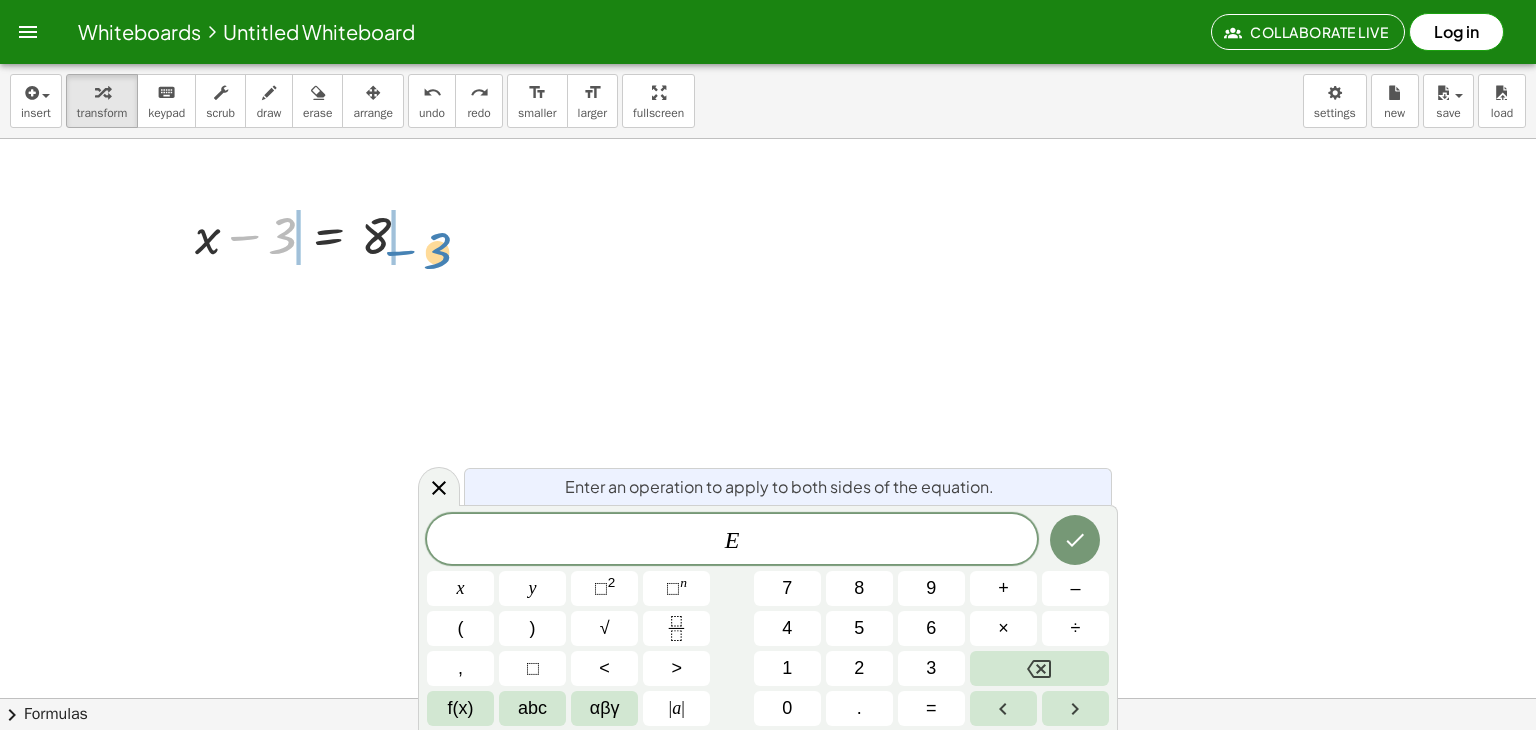 drag, startPoint x: 288, startPoint y: 228, endPoint x: 440, endPoint y: 247, distance: 153.18289 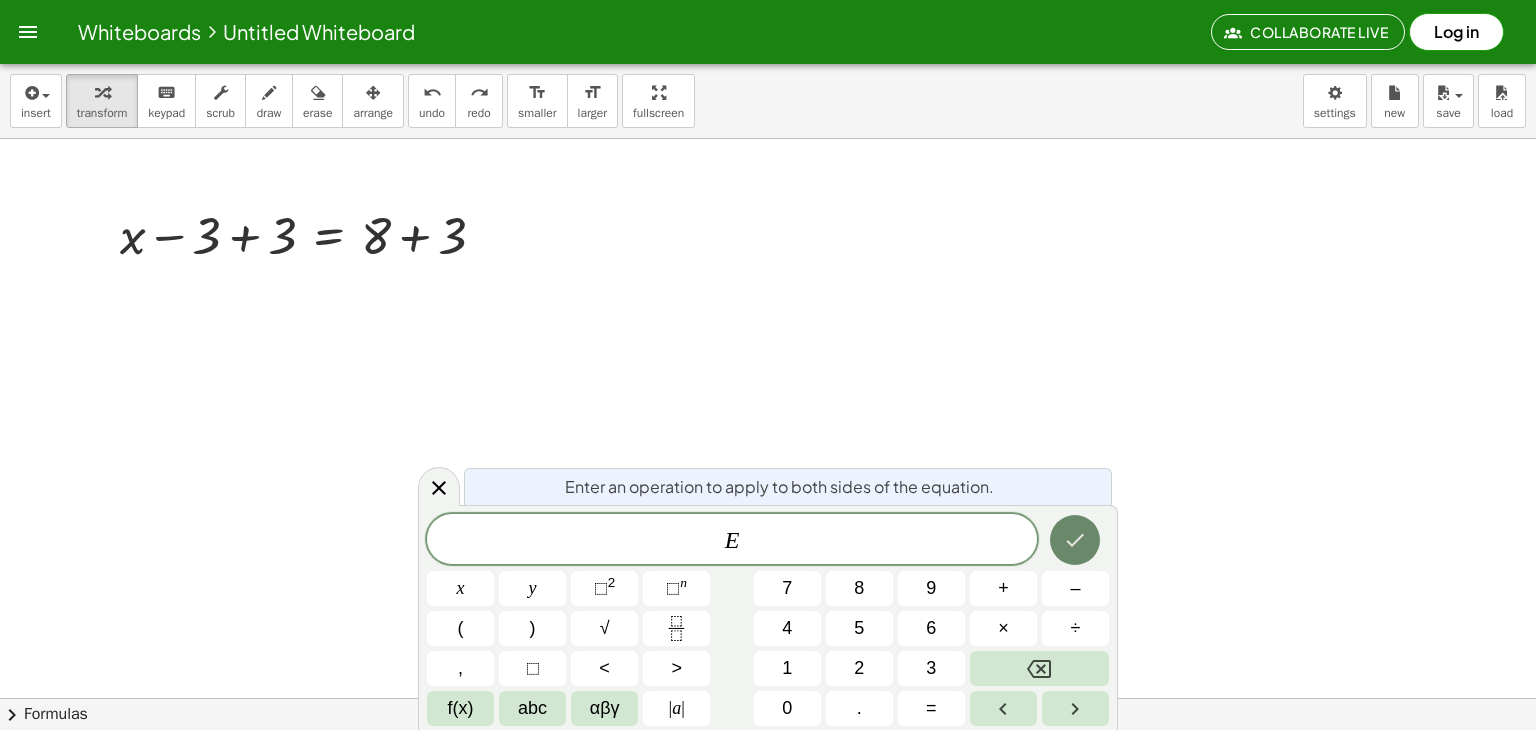 click at bounding box center [1075, 540] 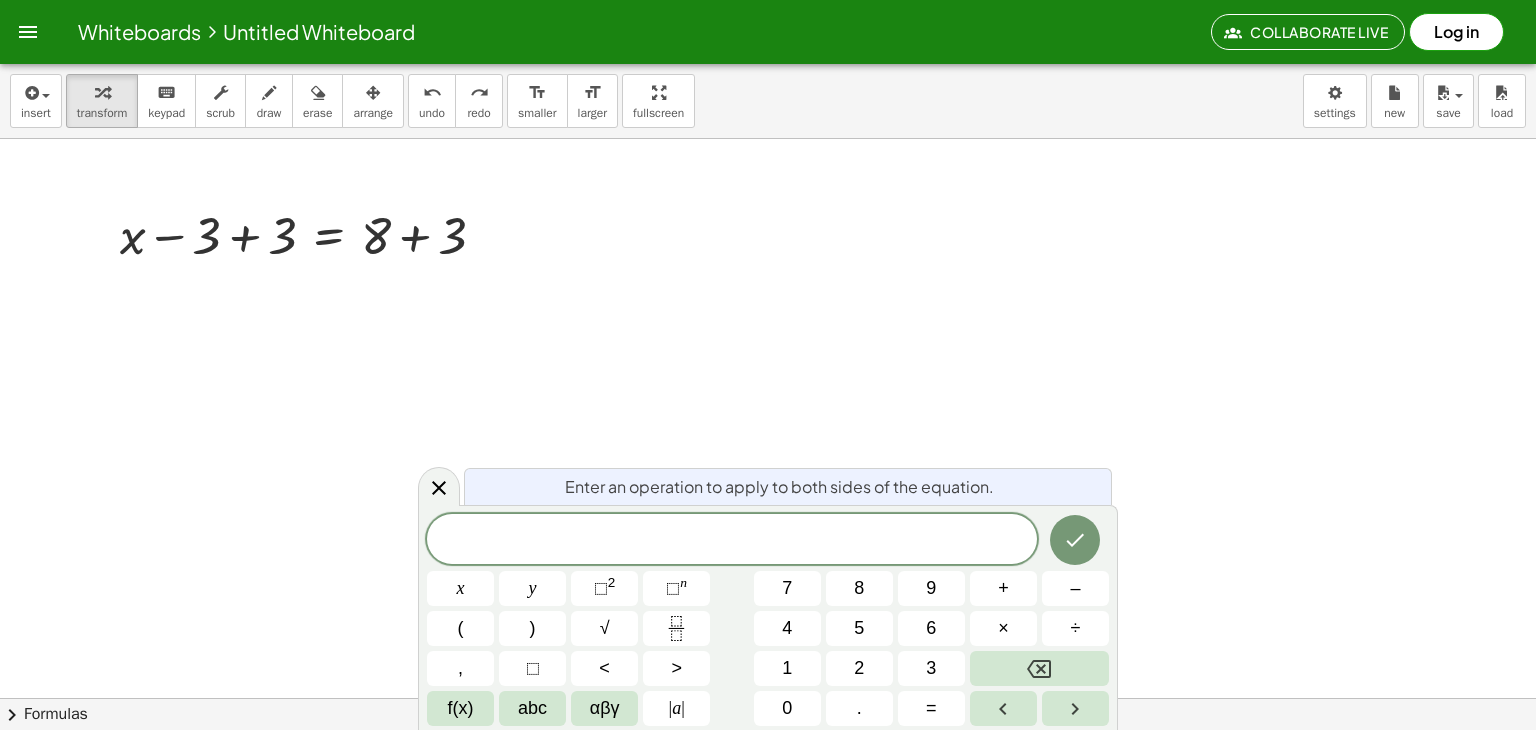 click on "+ x − 3 = 8 + x = 8 − 3 + 3 + + 3" at bounding box center (303, 268) 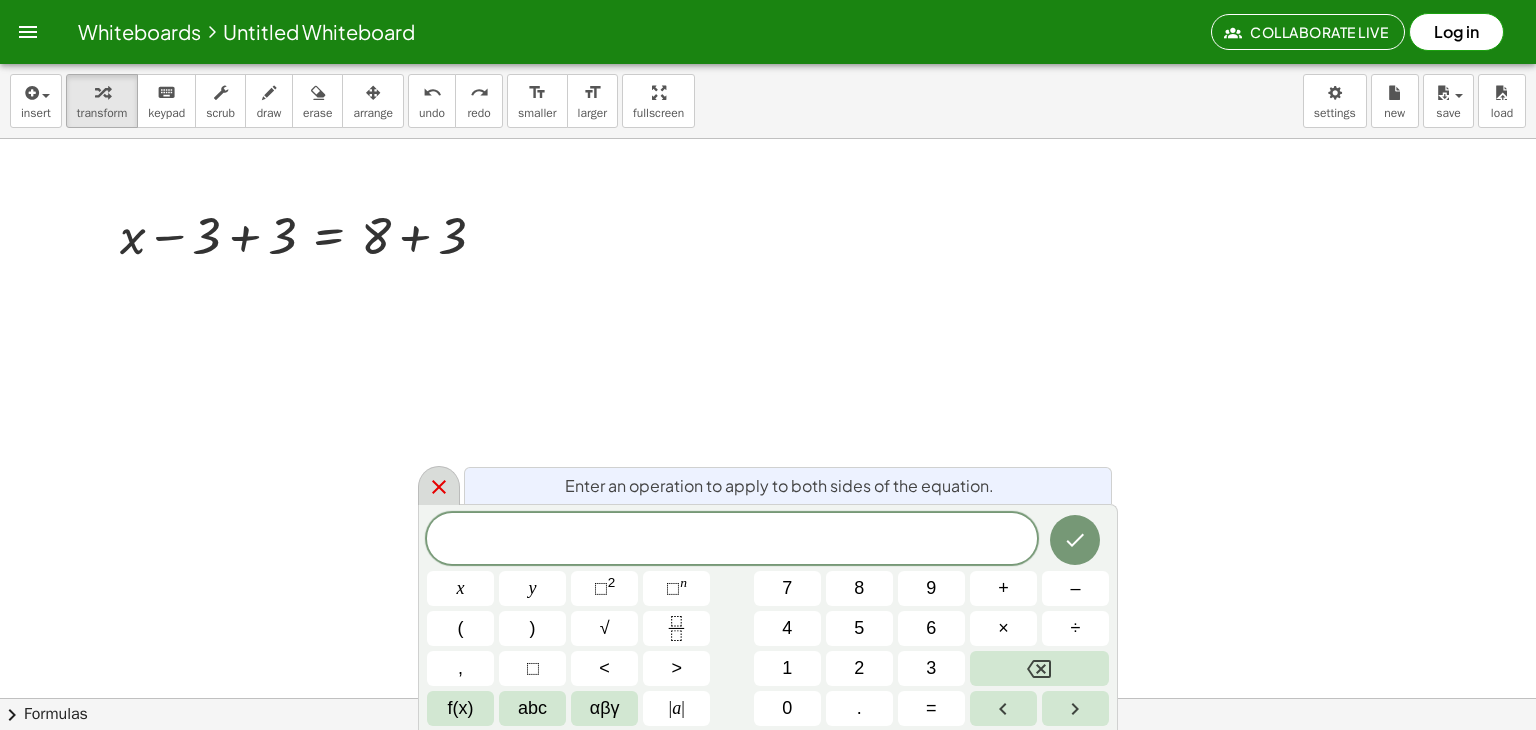 click 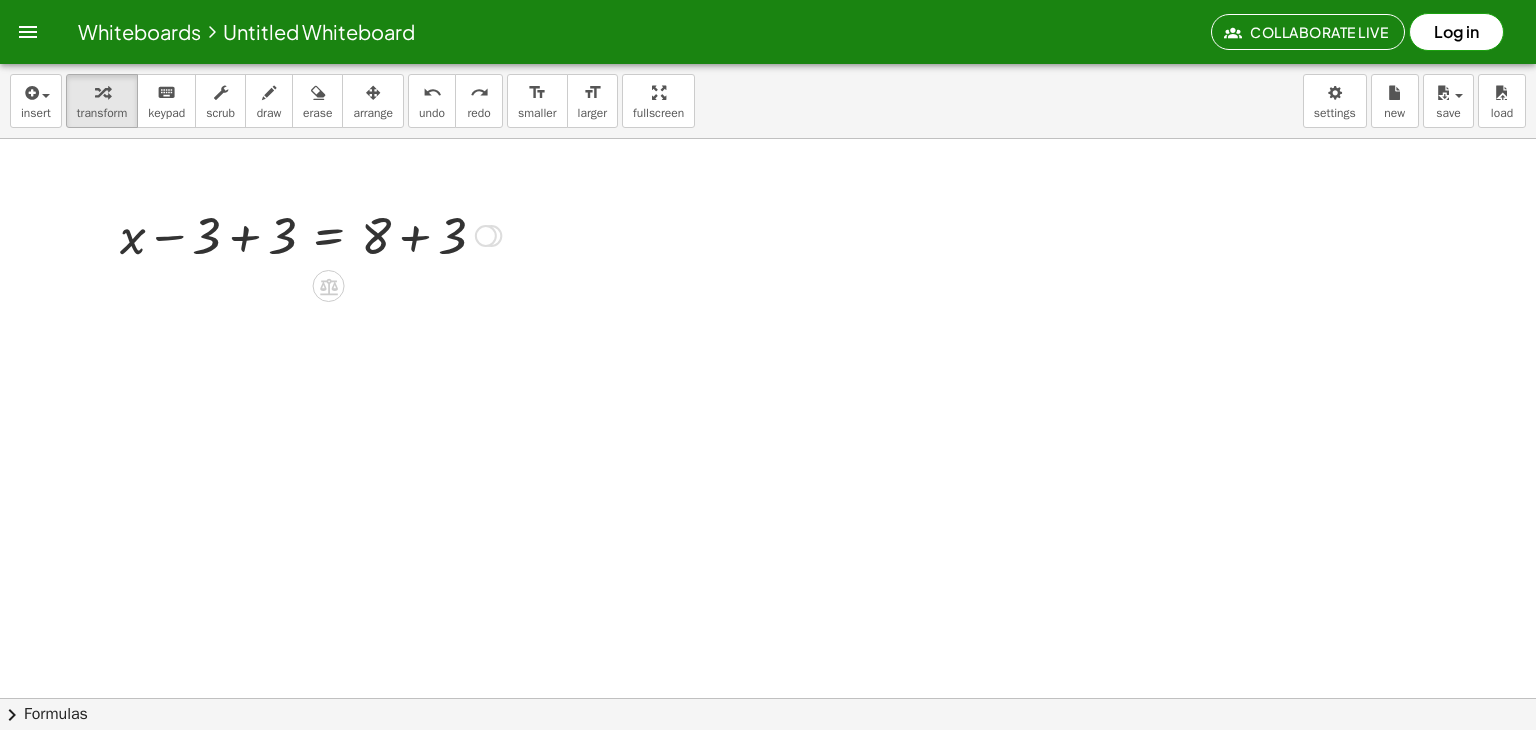 click at bounding box center (310, 234) 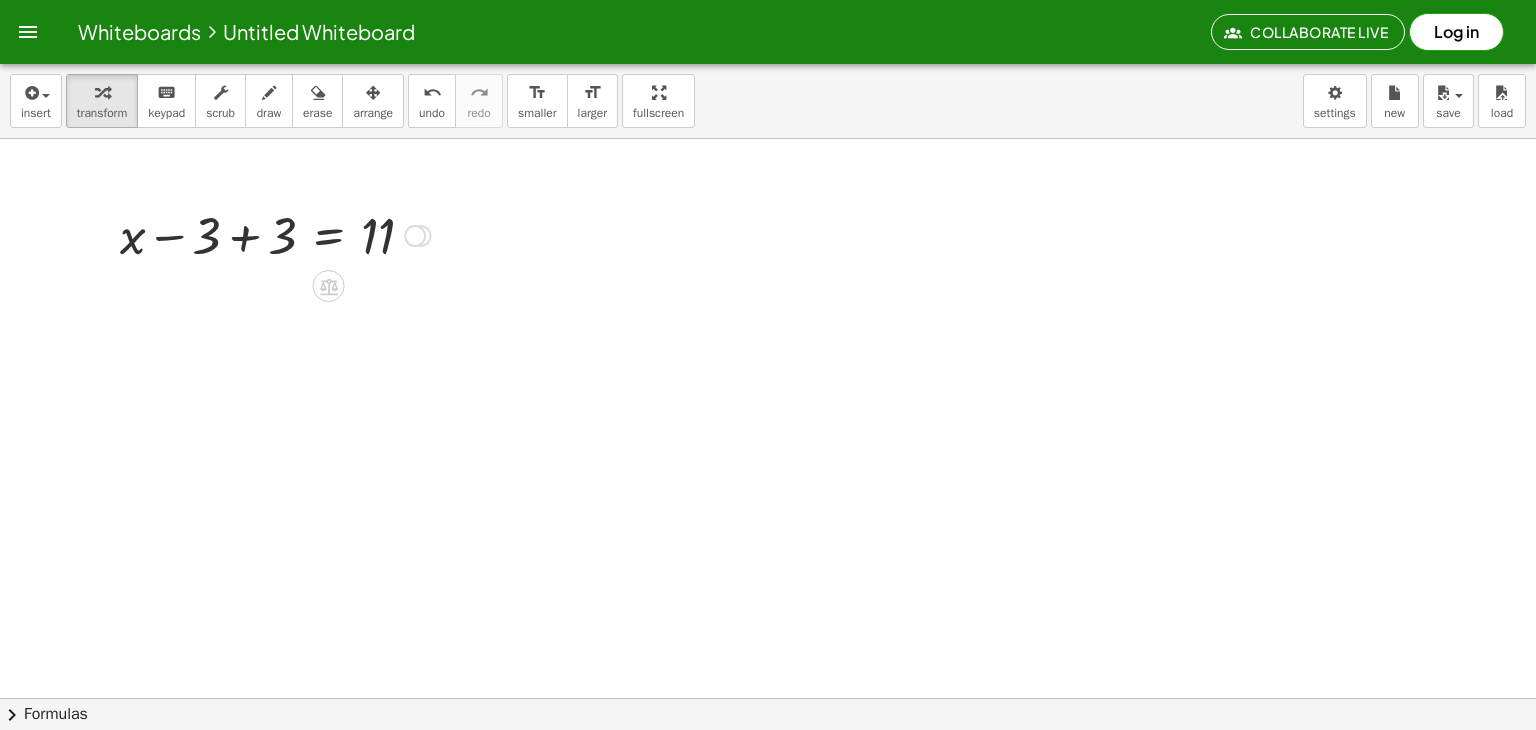 click at bounding box center [310, 234] 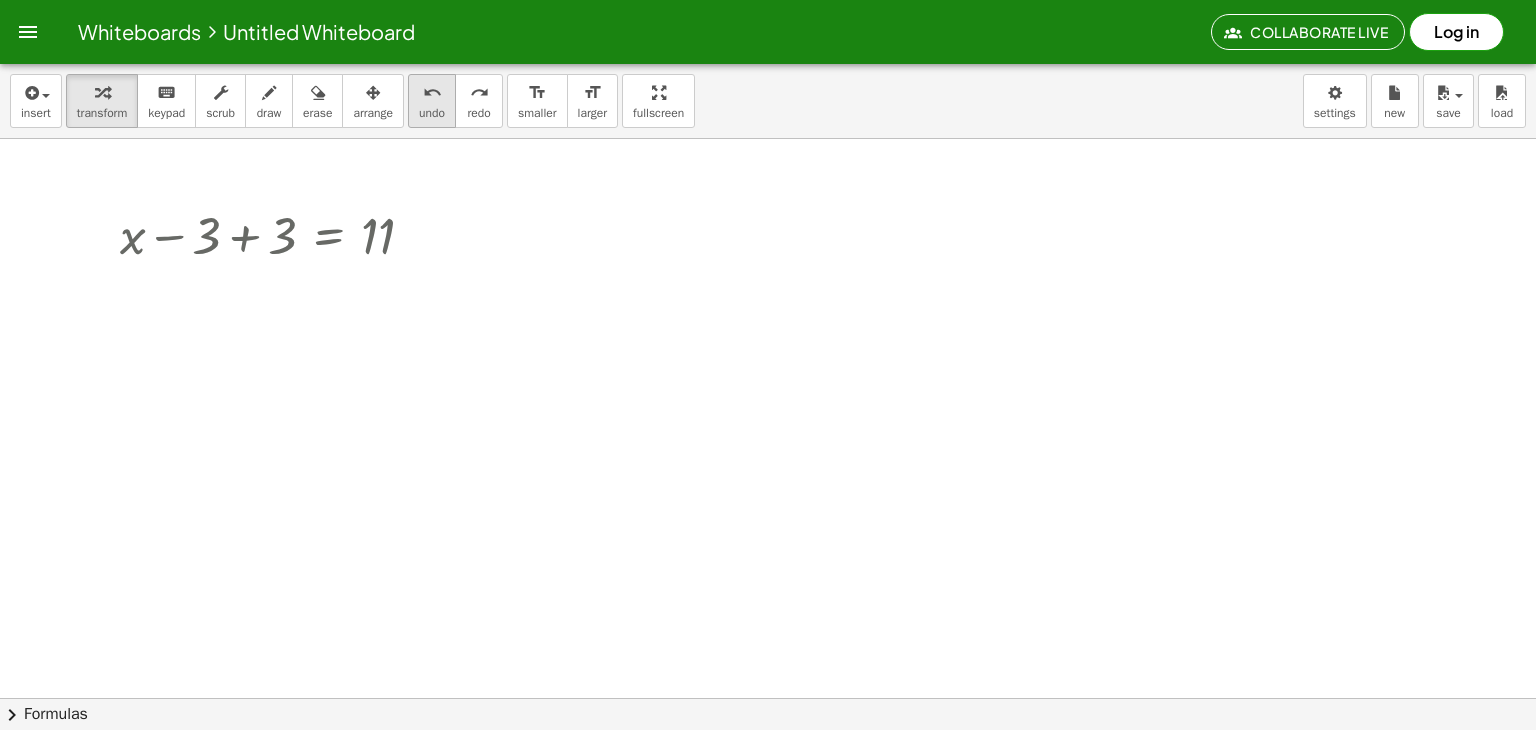 drag, startPoint x: 425, startPoint y: 117, endPoint x: 436, endPoint y: 114, distance: 11.401754 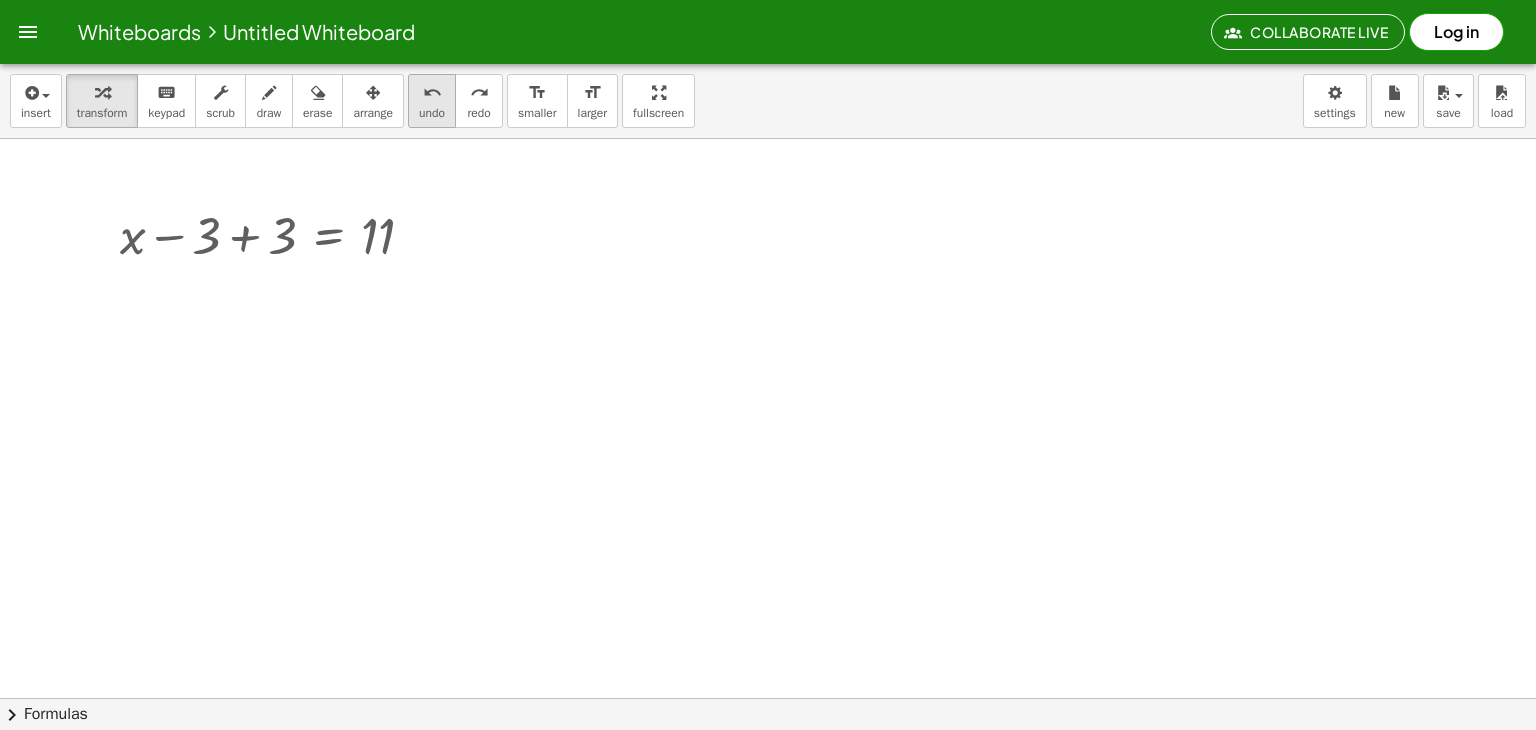 click on "undo" at bounding box center [432, 113] 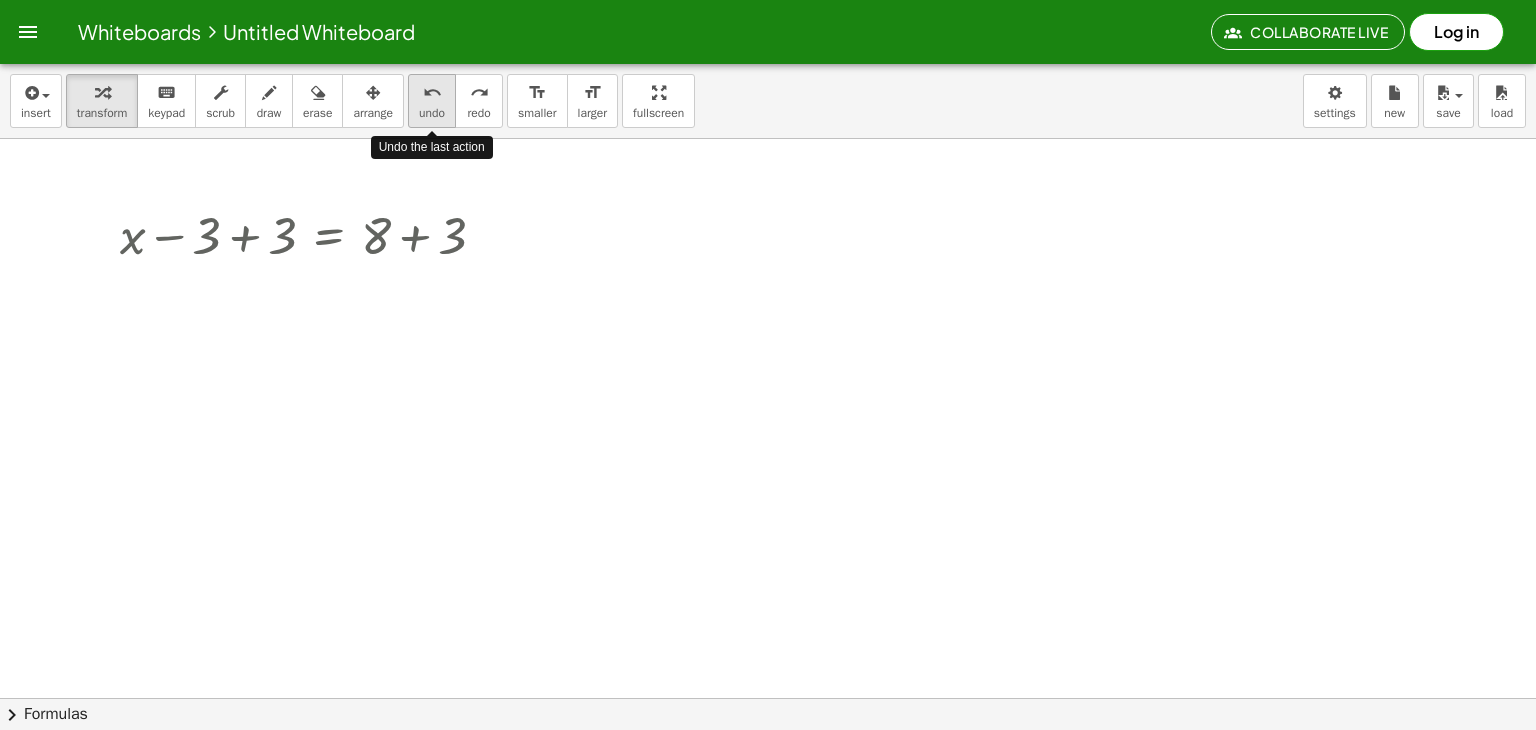 click on "undo" at bounding box center [432, 113] 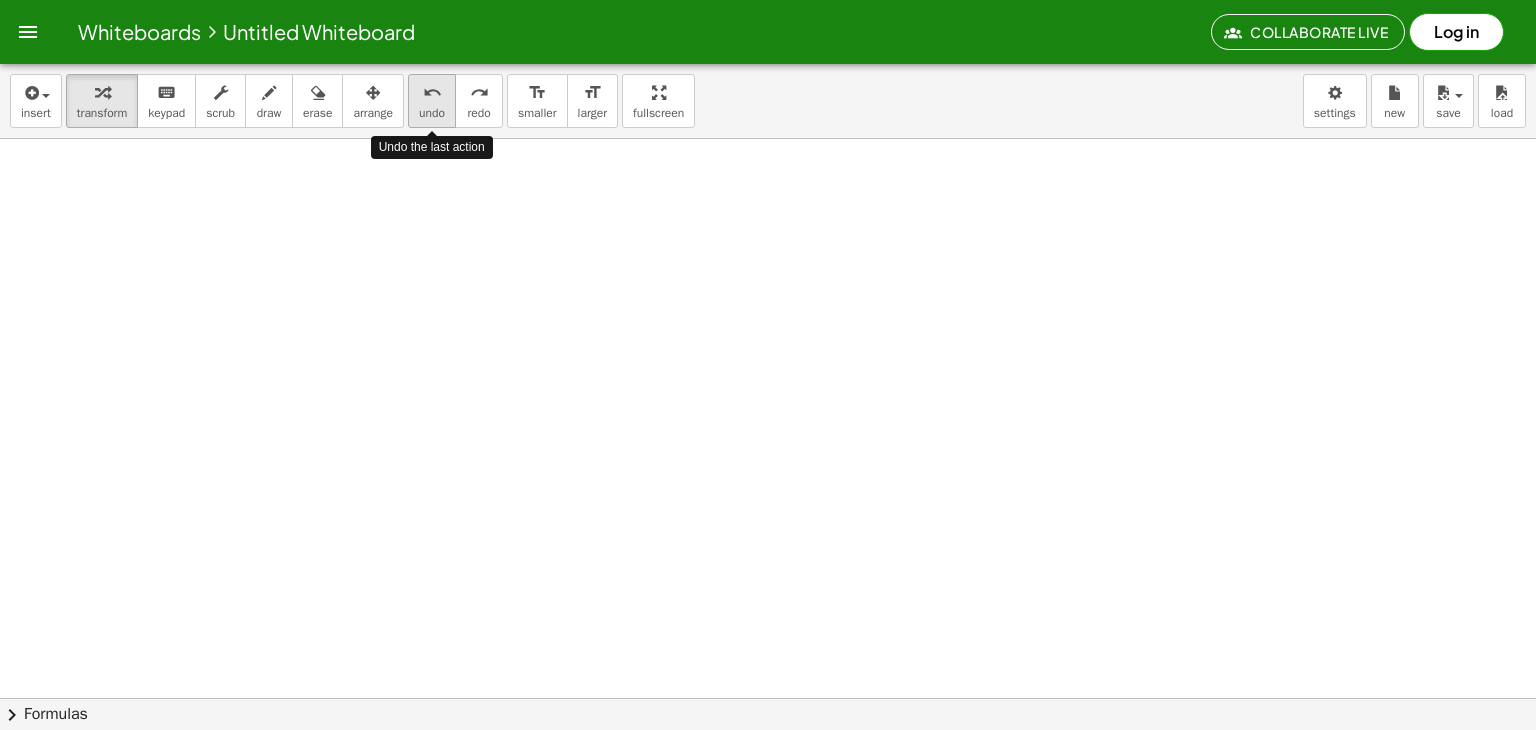 click on "undo" at bounding box center [432, 113] 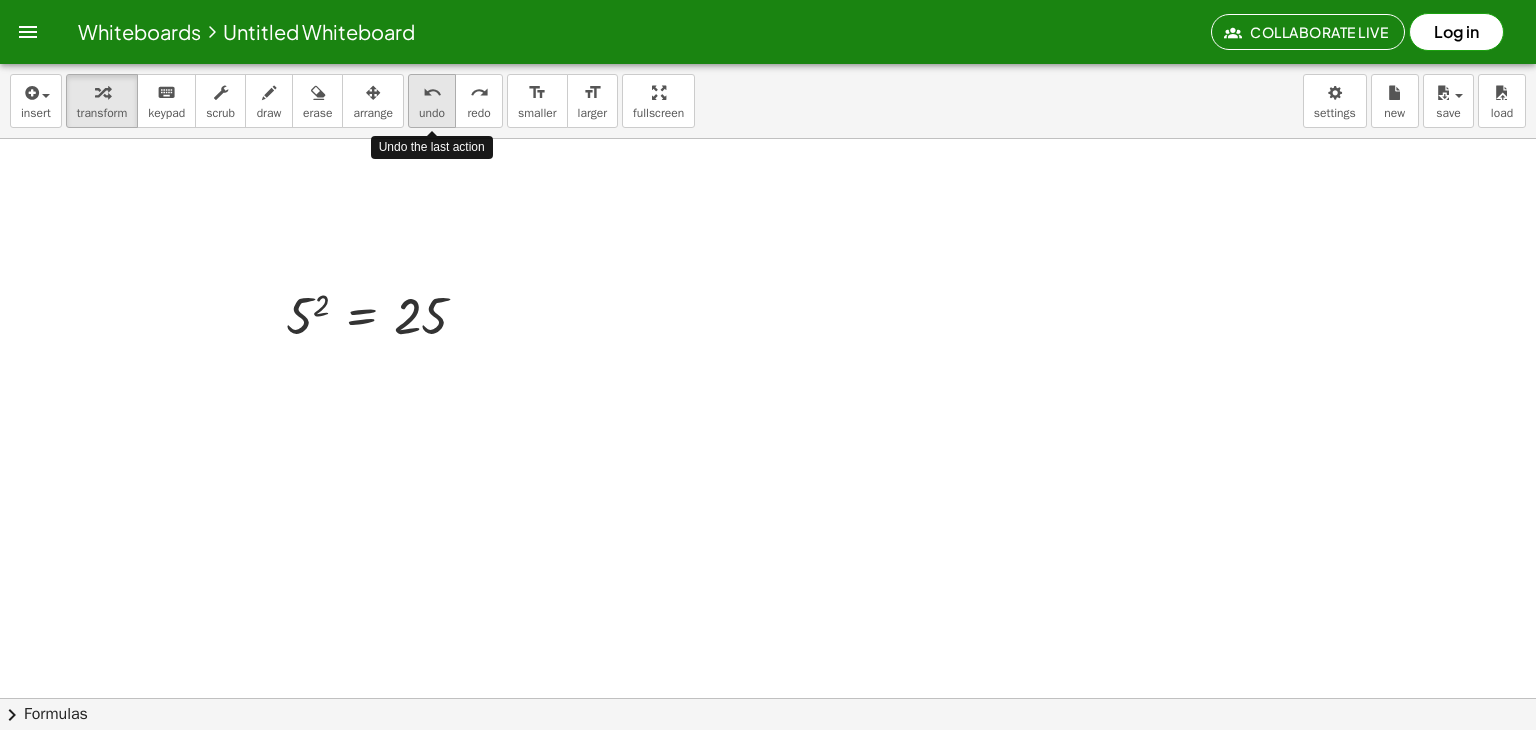 click on "undo" at bounding box center (432, 113) 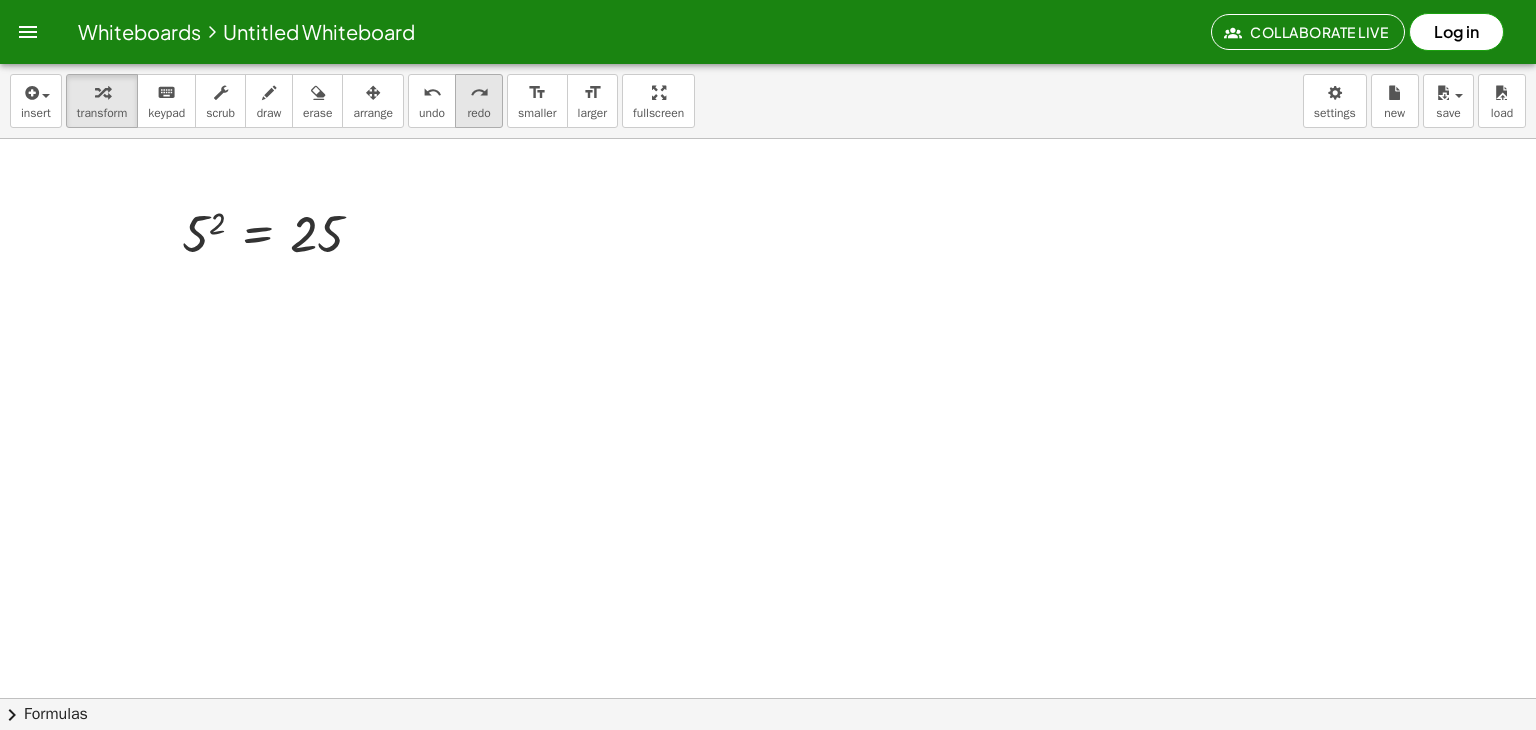click on "redo" at bounding box center [479, 93] 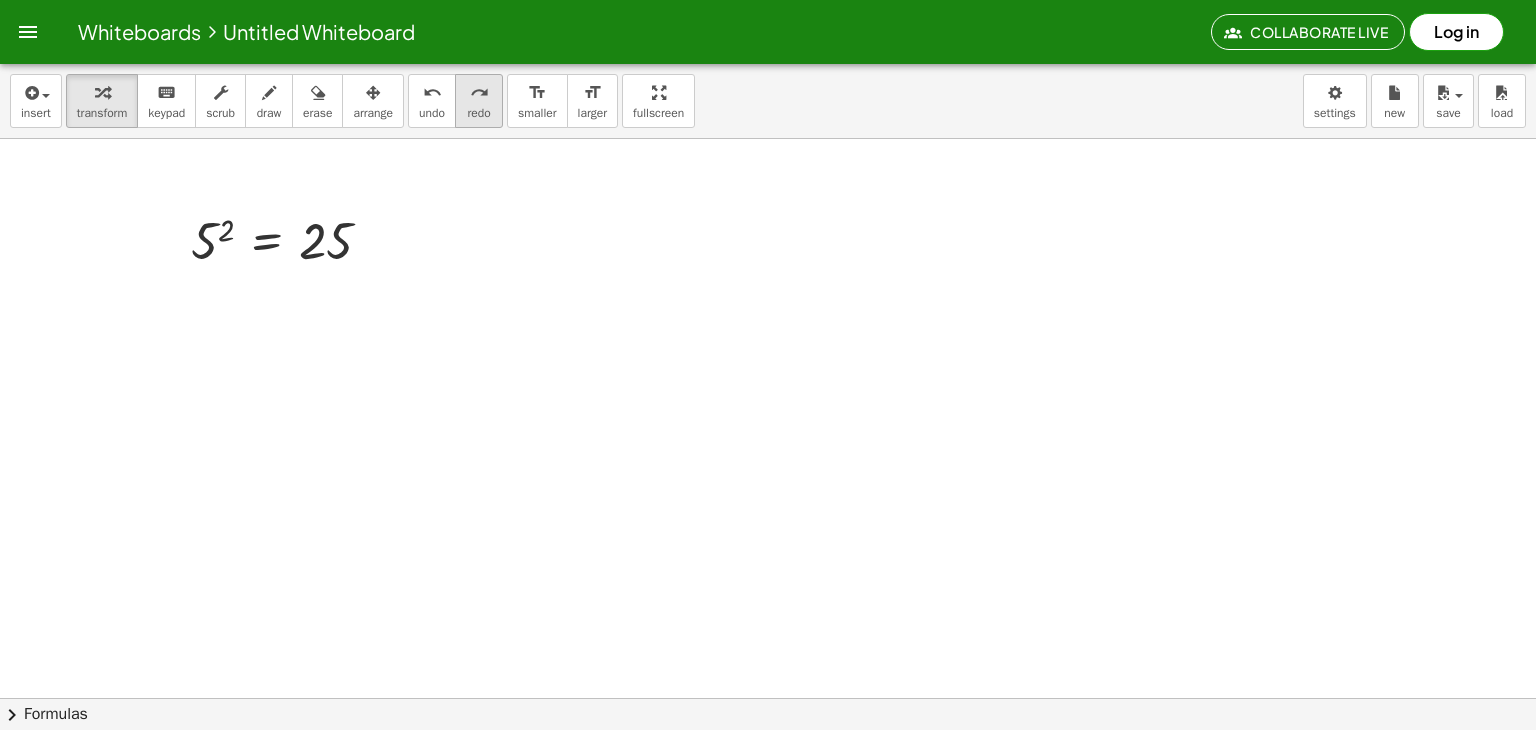 click on "redo" at bounding box center (479, 93) 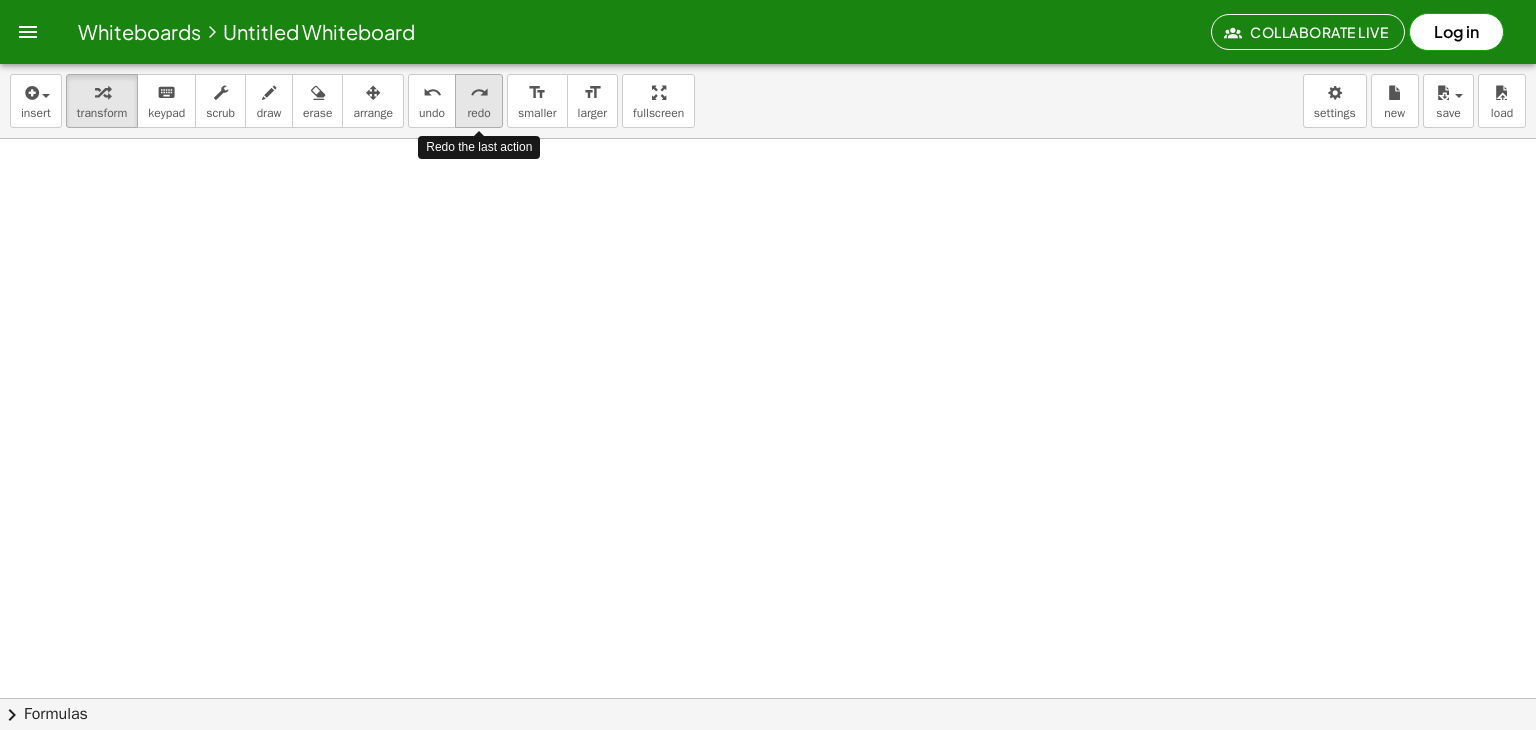 click on "redo" at bounding box center [479, 93] 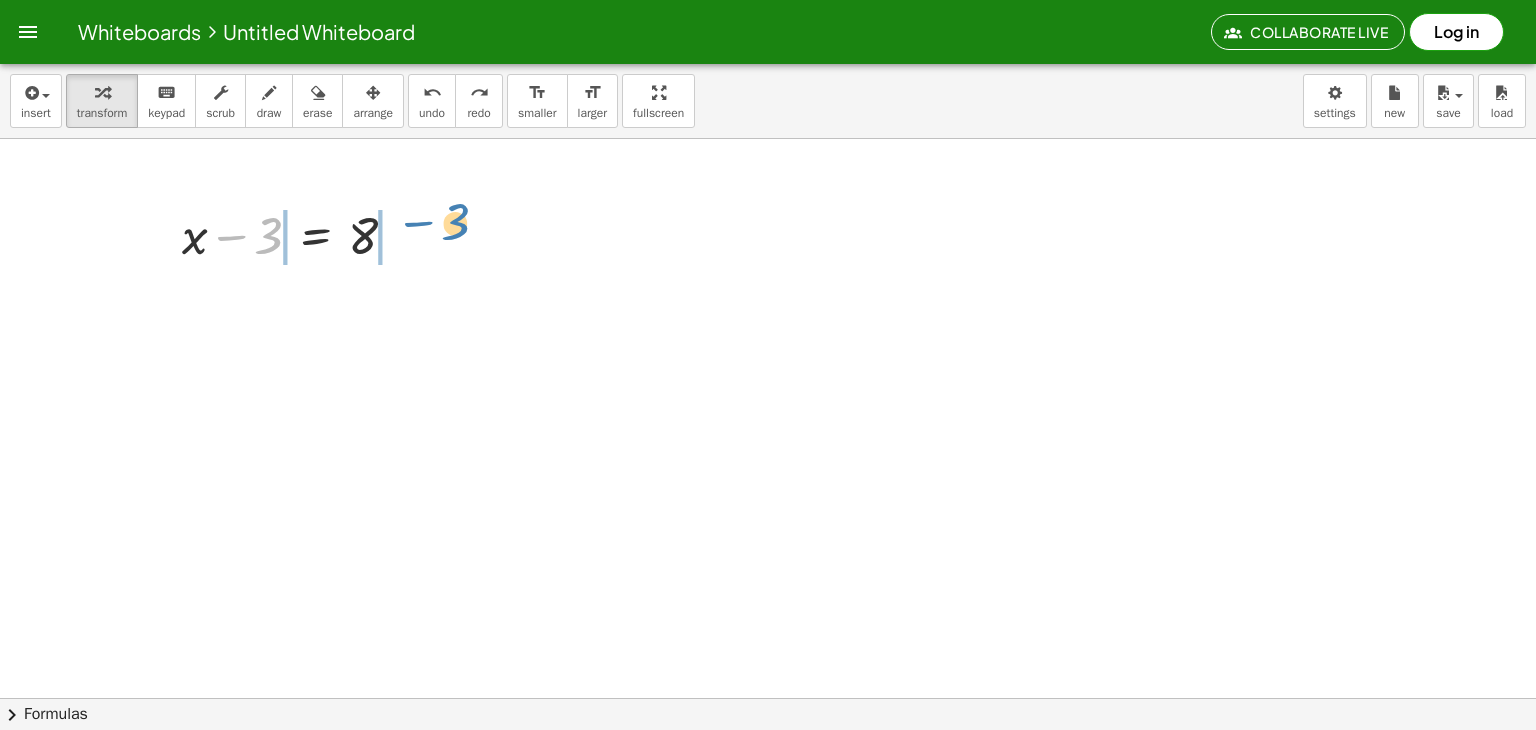 drag, startPoint x: 265, startPoint y: 234, endPoint x: 452, endPoint y: 222, distance: 187.38463 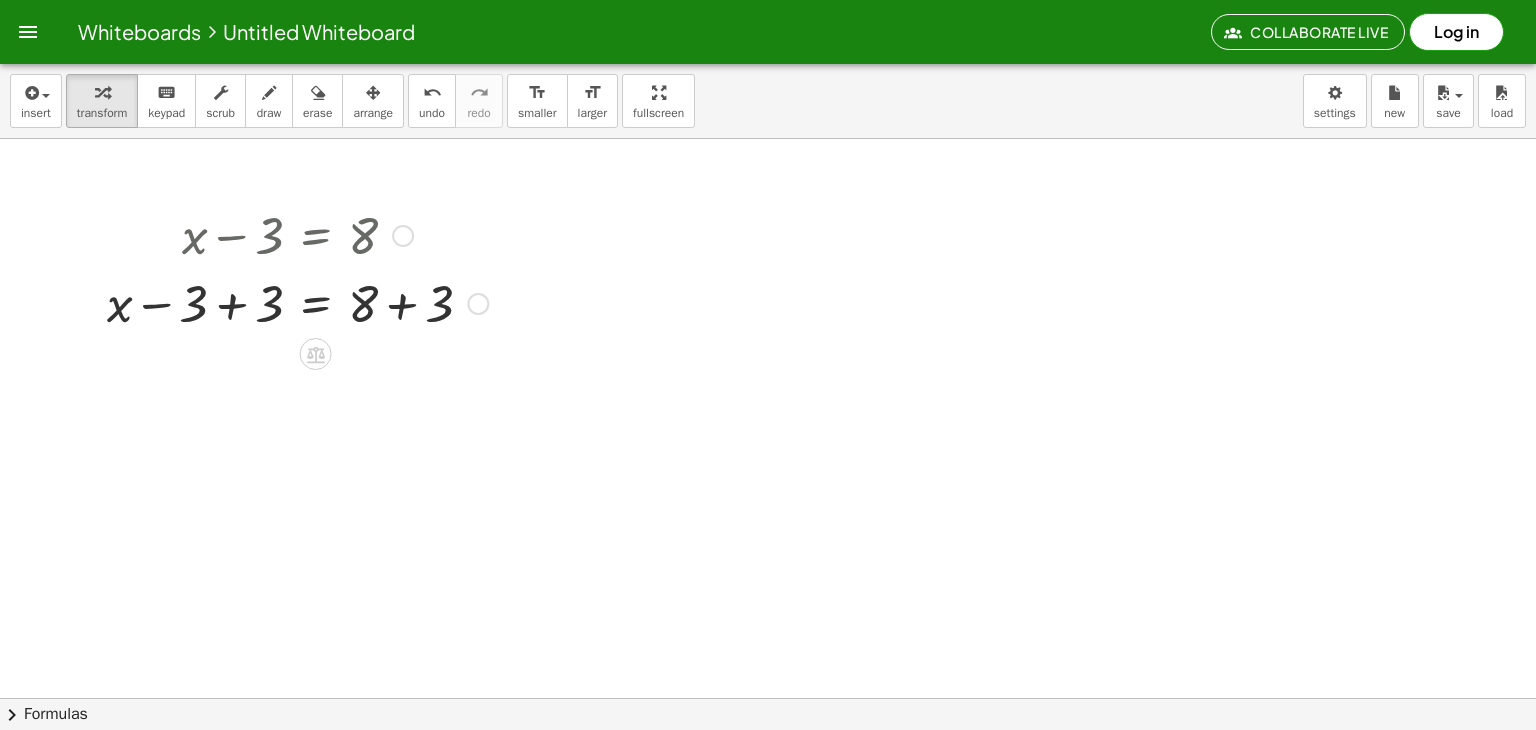 click at bounding box center [297, 302] 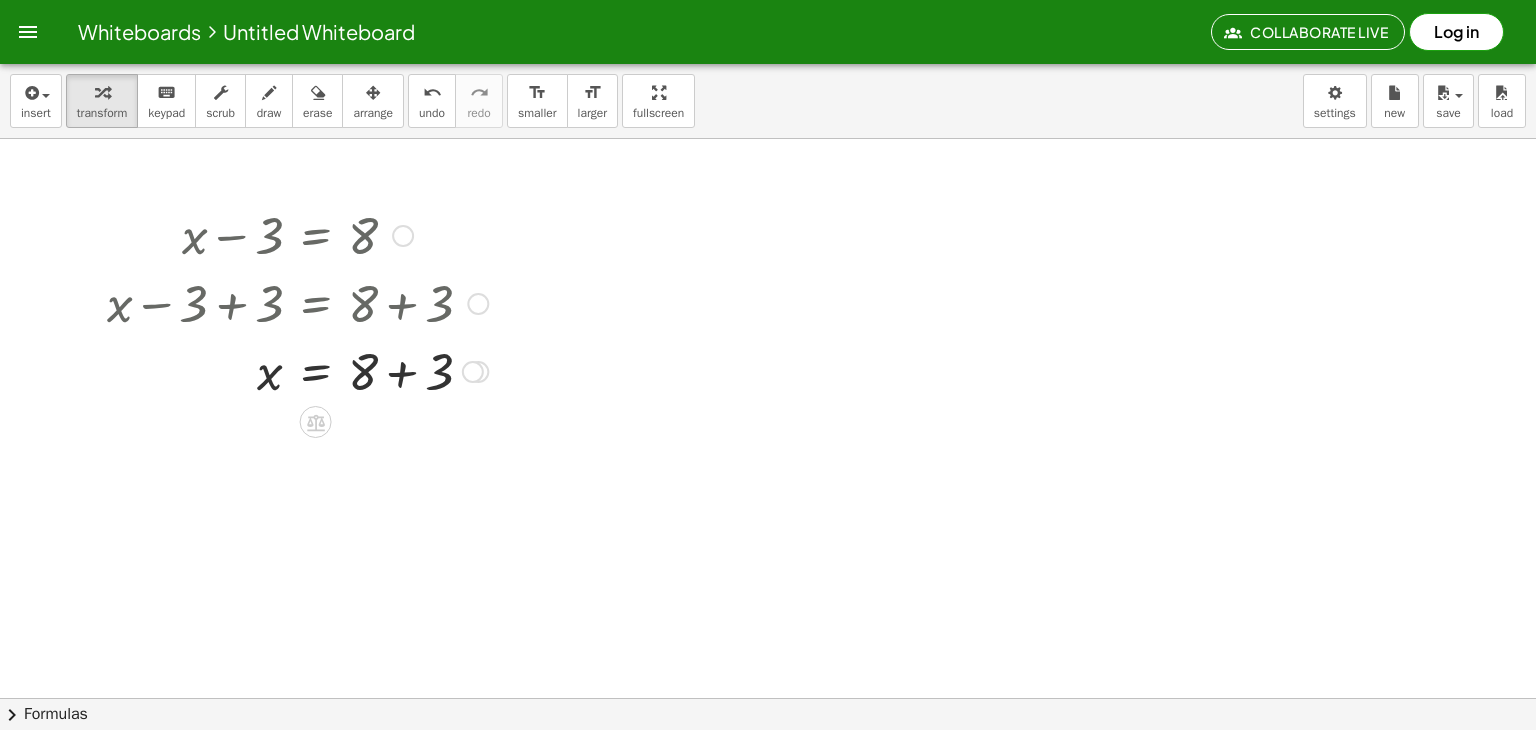click at bounding box center (297, 370) 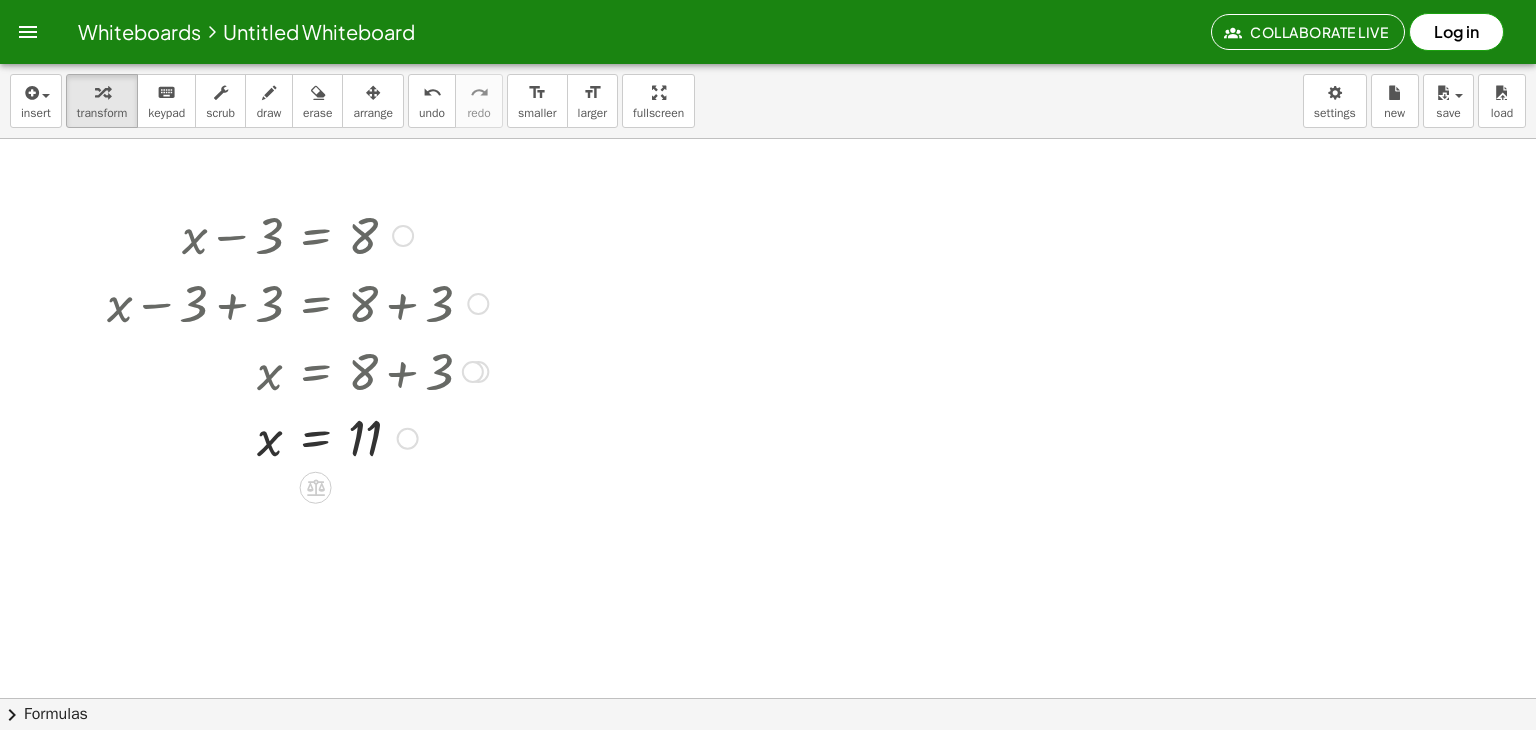 click at bounding box center [297, 437] 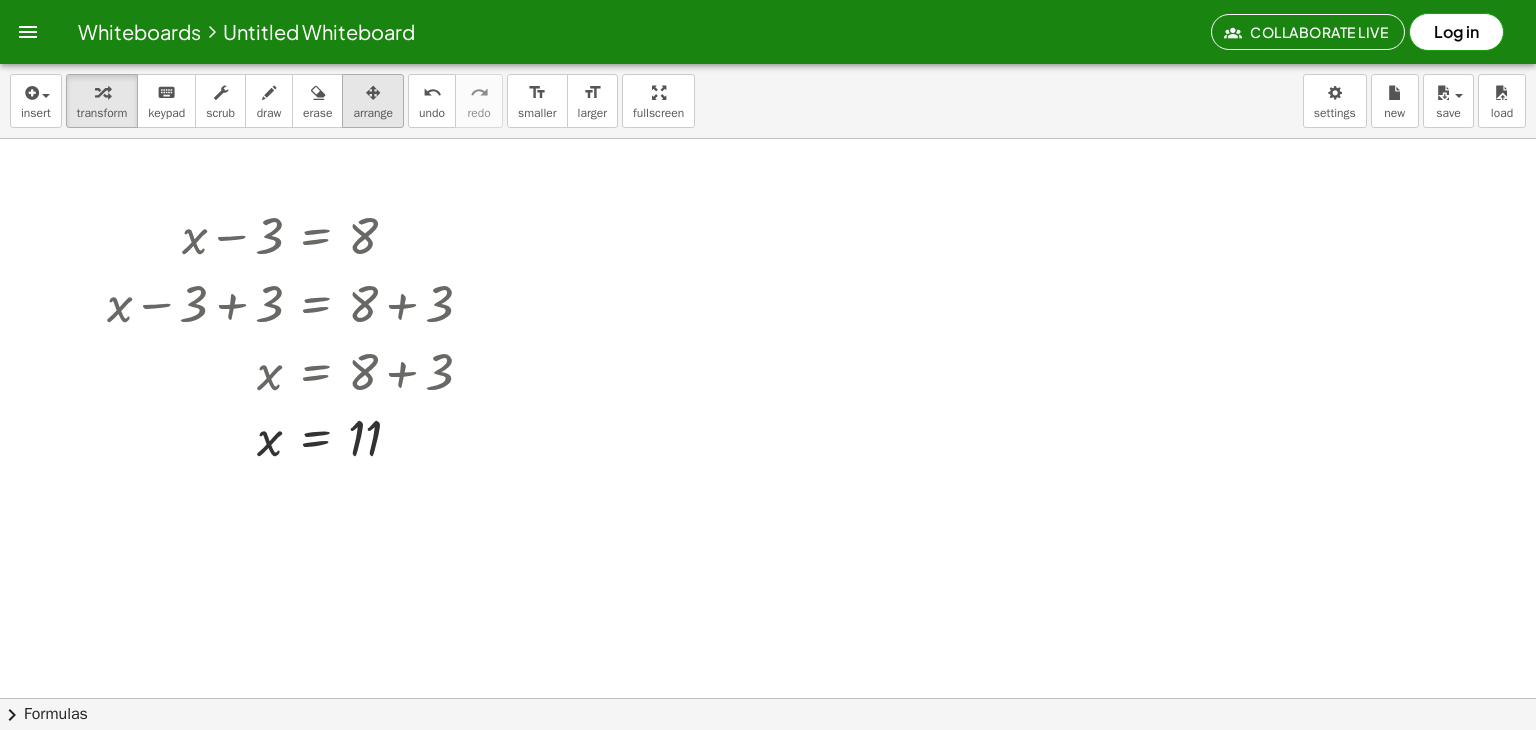 click at bounding box center [373, 93] 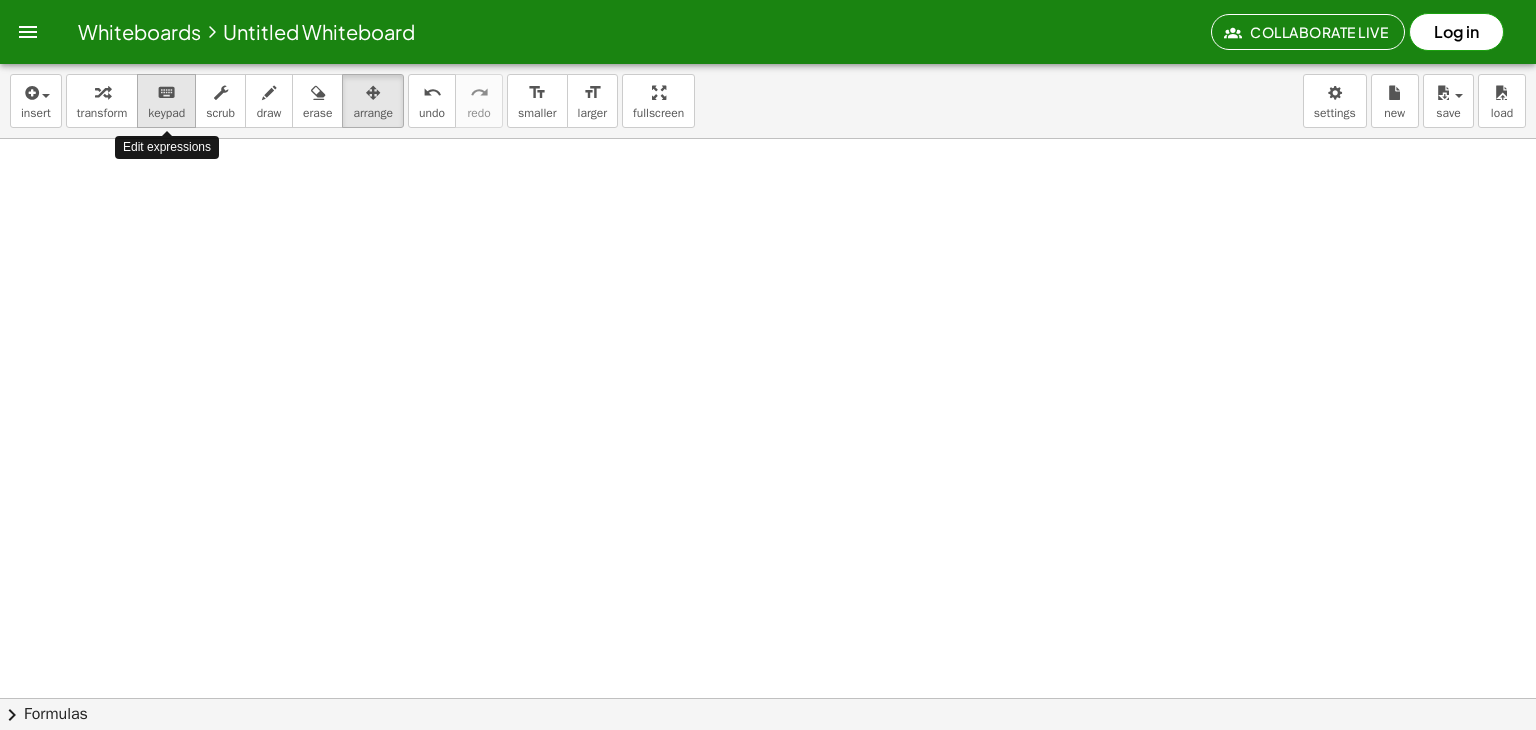 click on "keyboard" at bounding box center [166, 92] 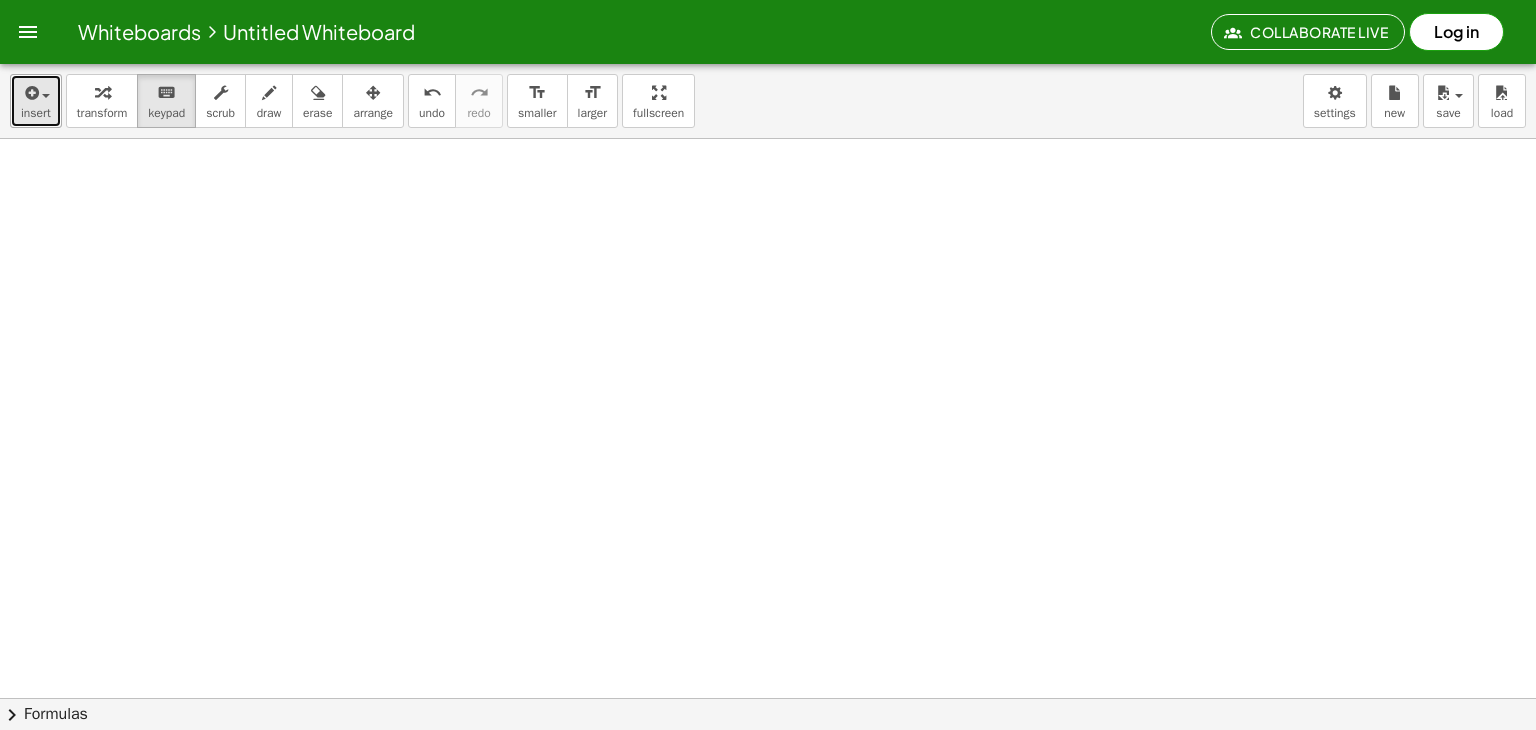 click at bounding box center (30, 93) 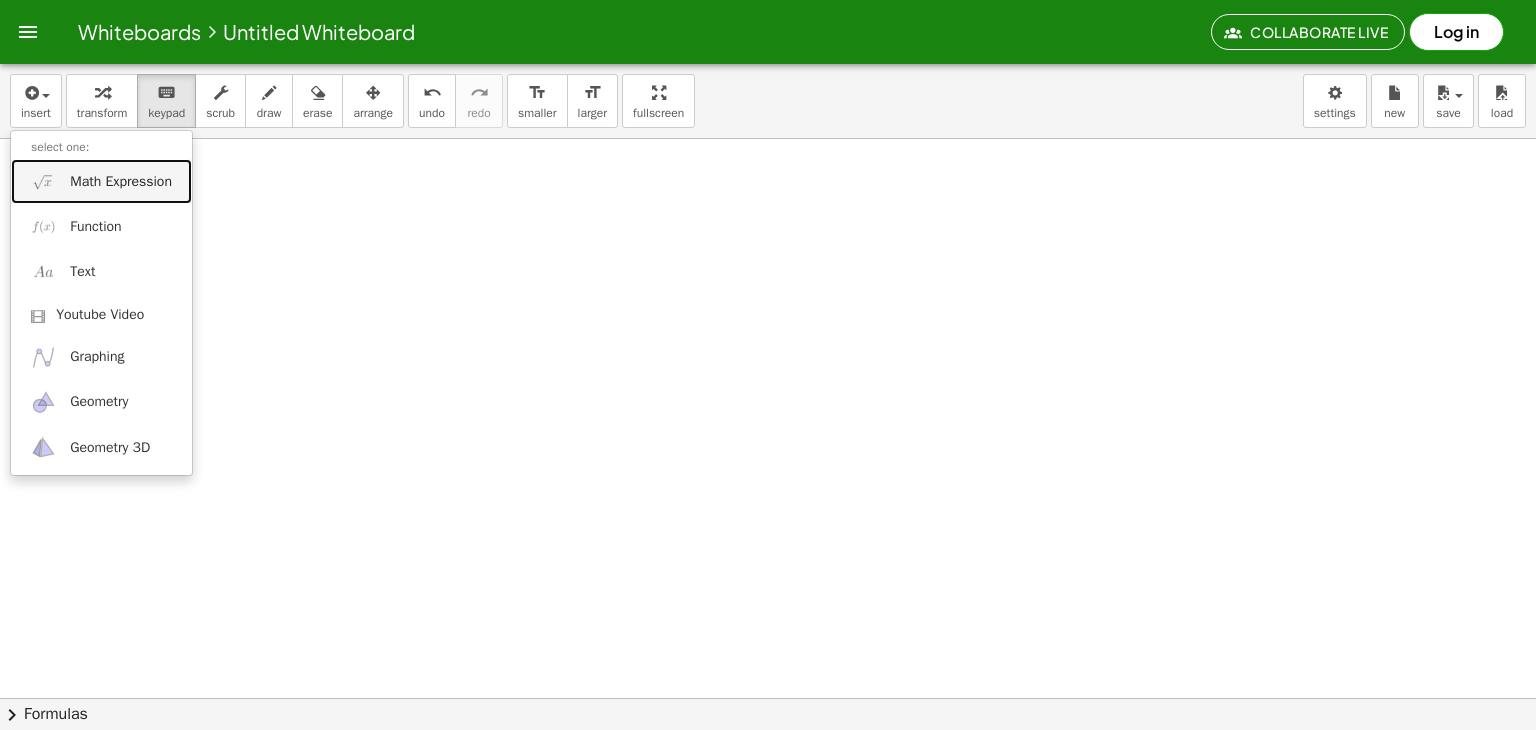 click on "Math Expression" at bounding box center [101, 181] 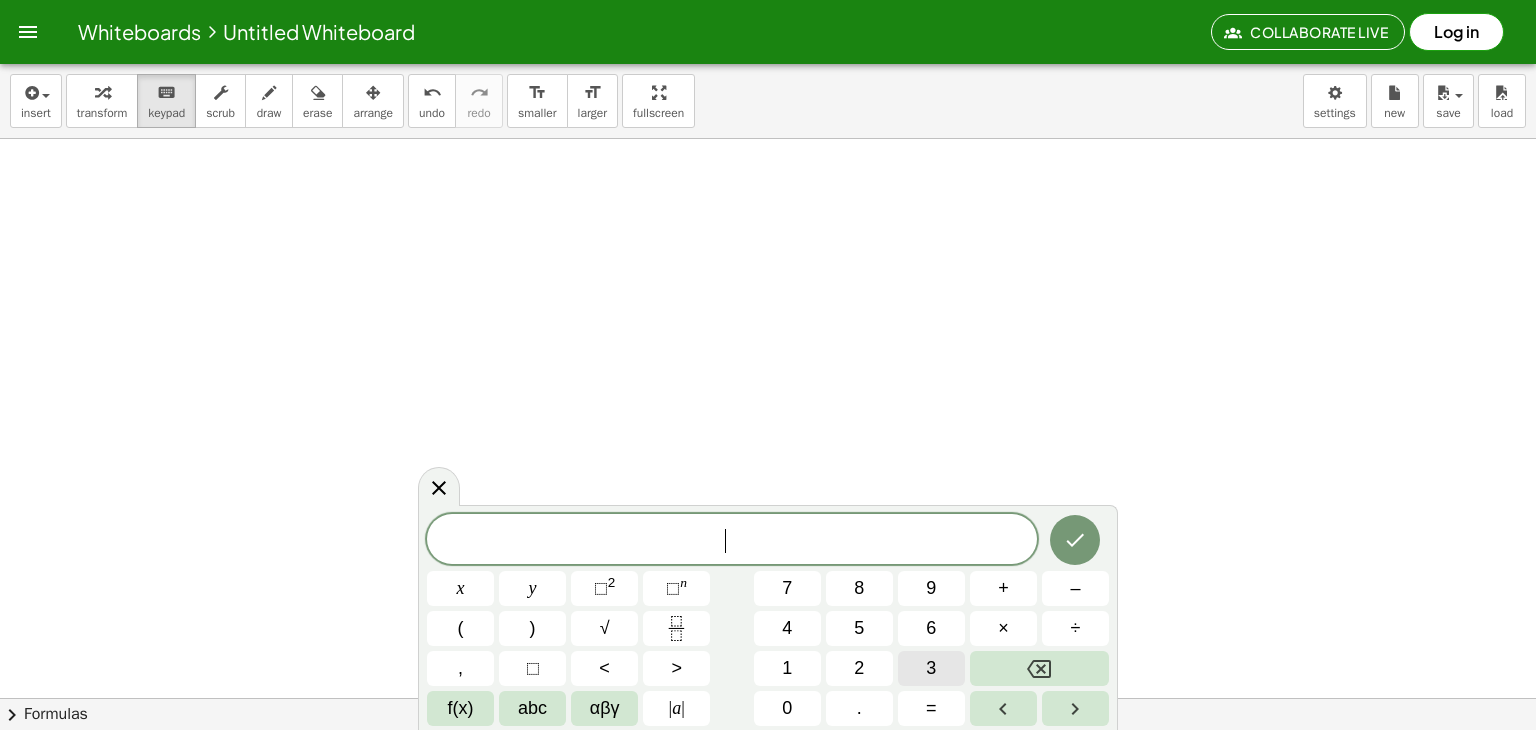 click on "3" at bounding box center (931, 668) 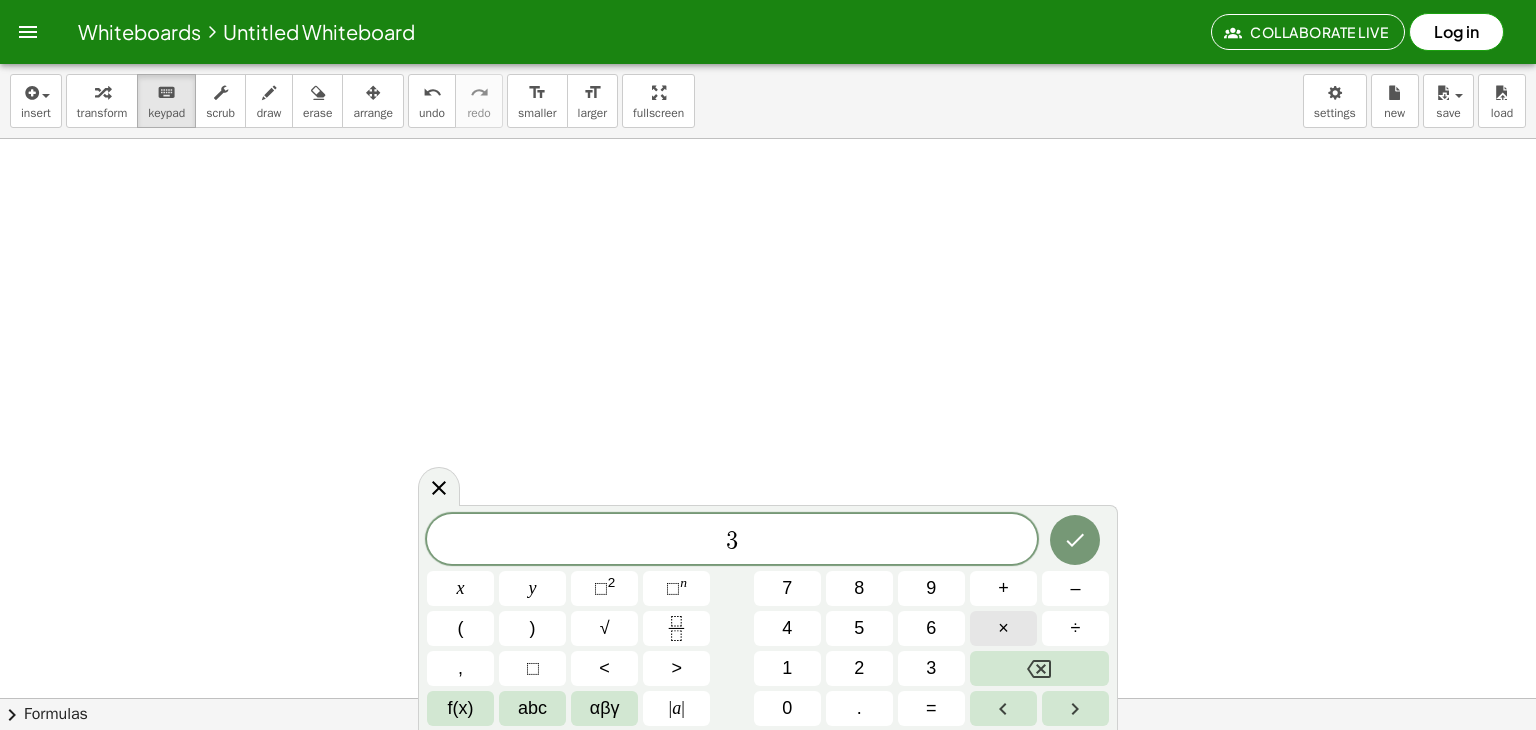 click on "×" at bounding box center [1003, 628] 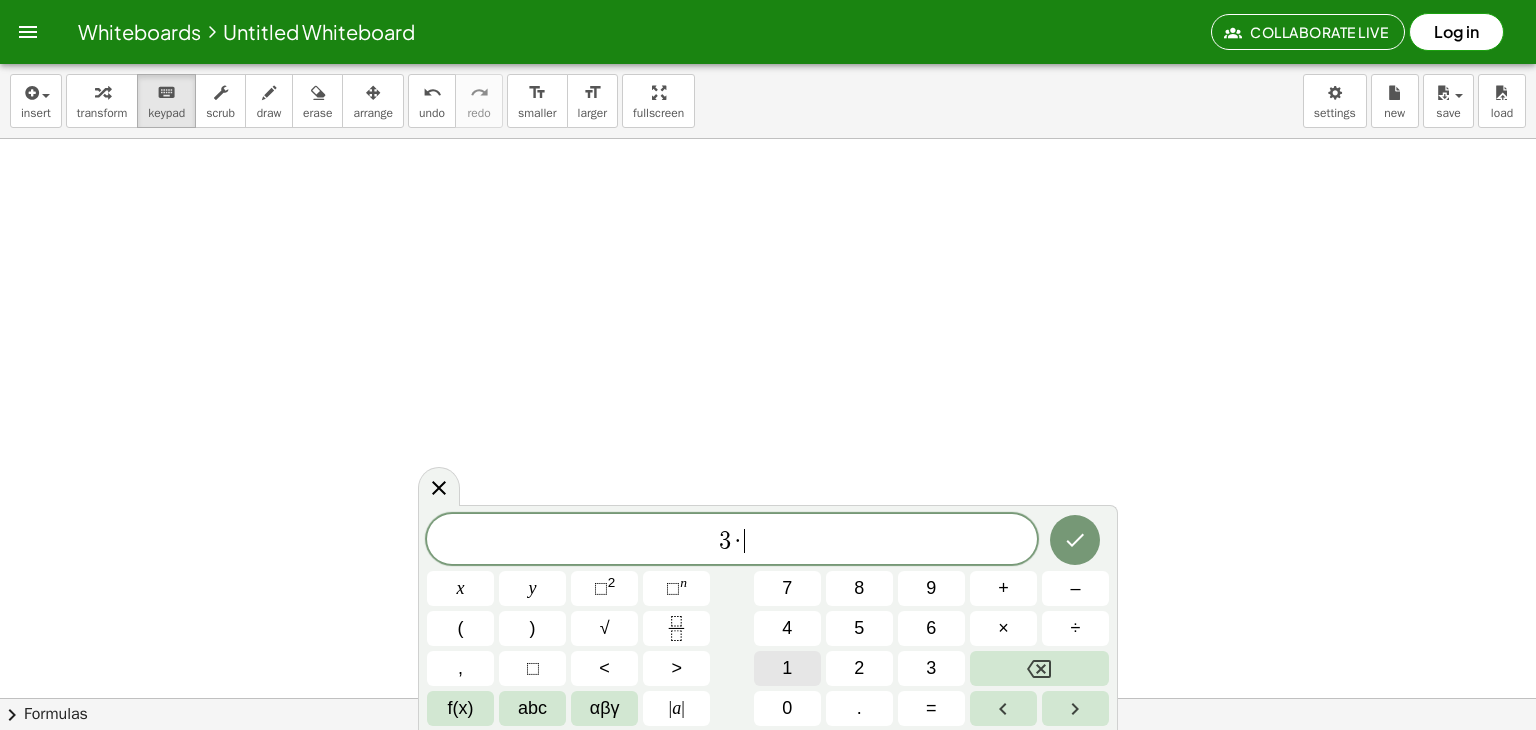 click on "1" at bounding box center (787, 668) 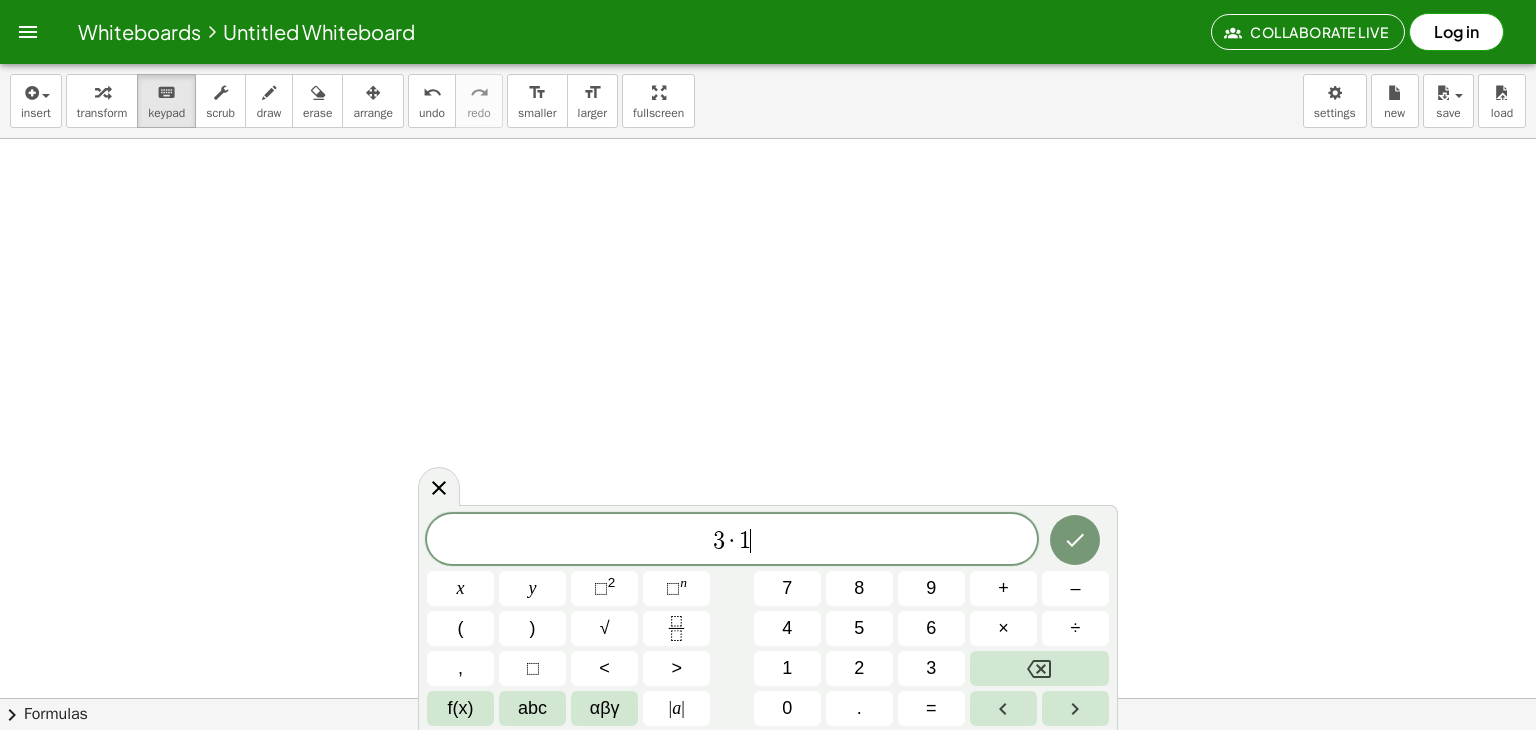 click on "3 · 1 ​ x y ⬚ 2 ⬚ n 7 8 9 + – ( ) √ 4 5 6 × ÷ , ⬚ < > 1 2 3 f(x) abc αβγ | a | 0 . =" at bounding box center [768, 617] 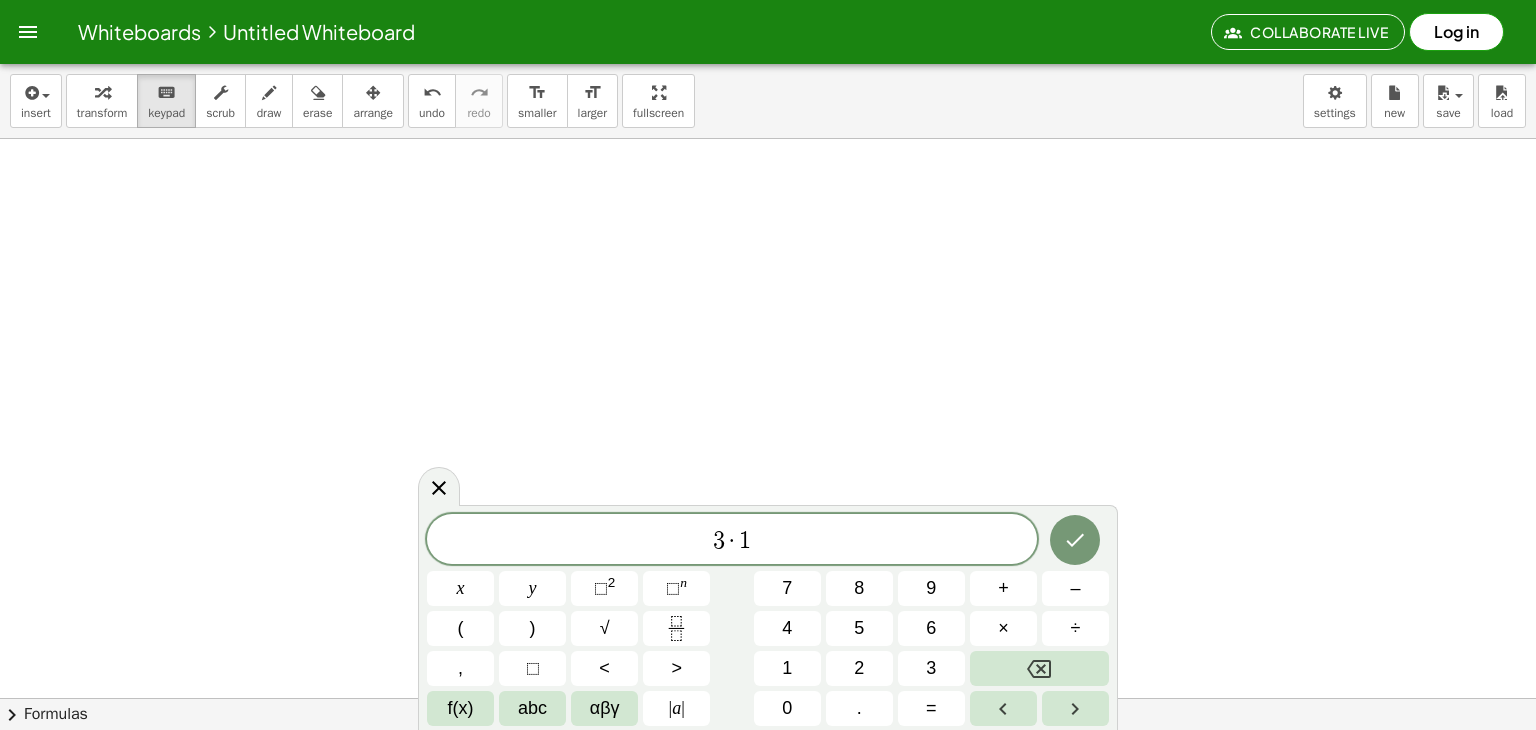 click 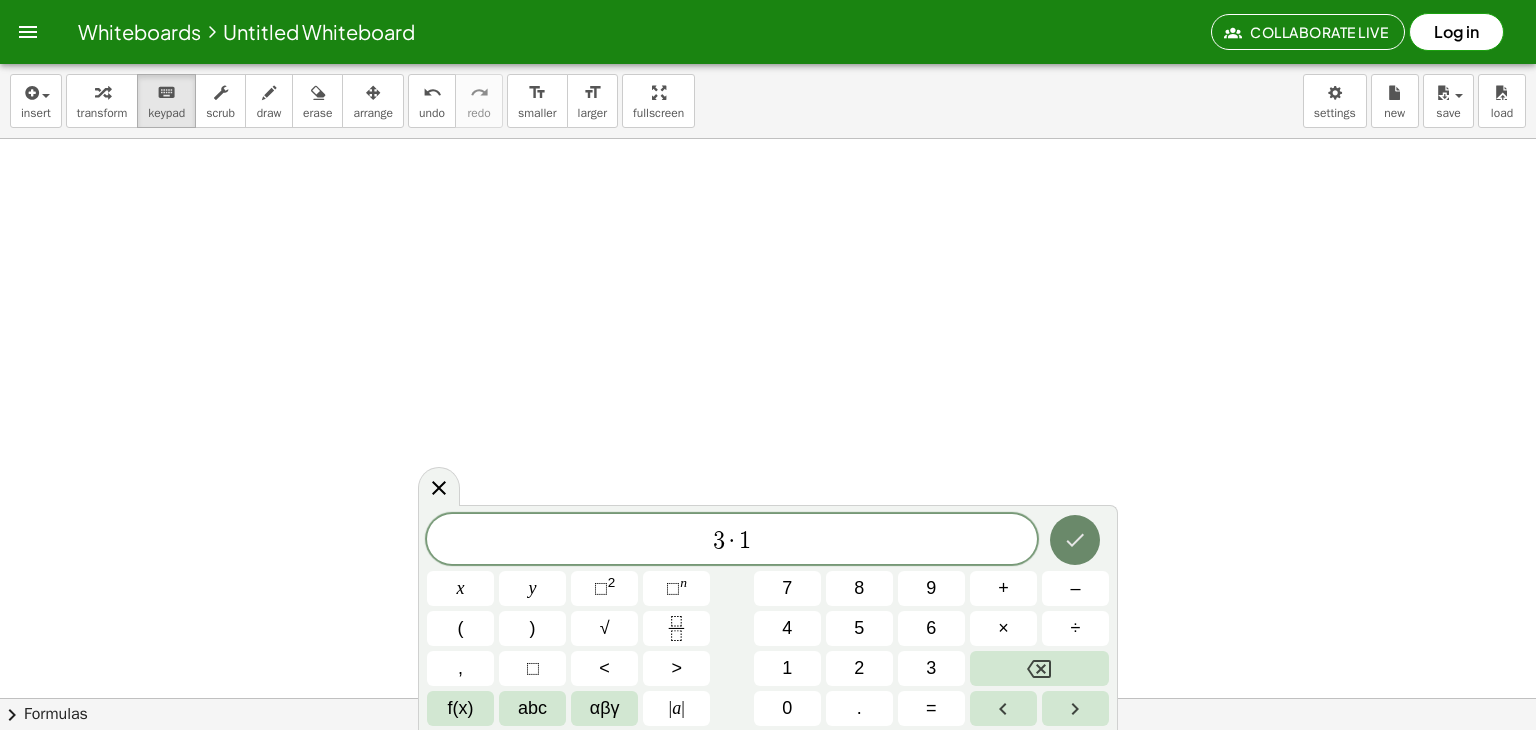 click at bounding box center (1075, 540) 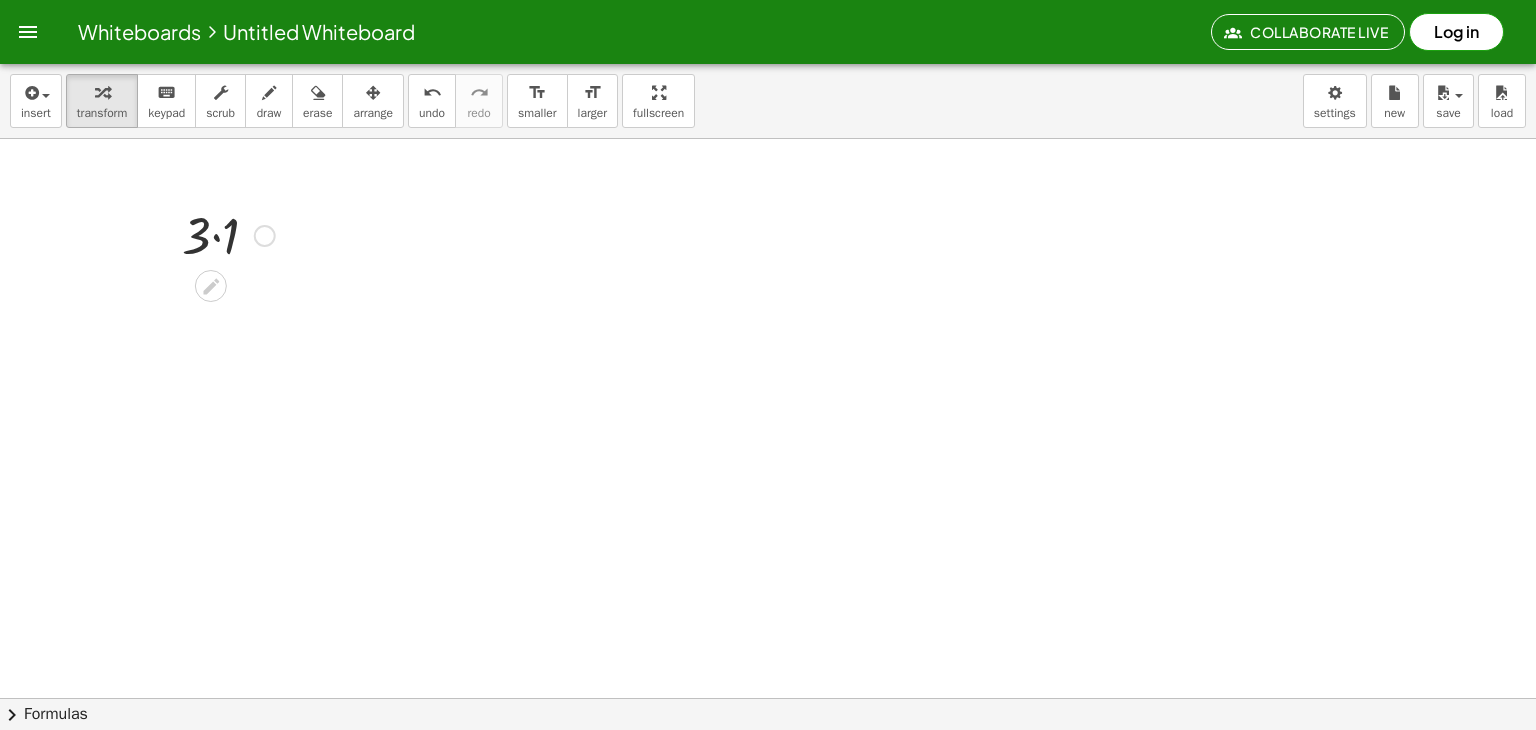 click at bounding box center (228, 234) 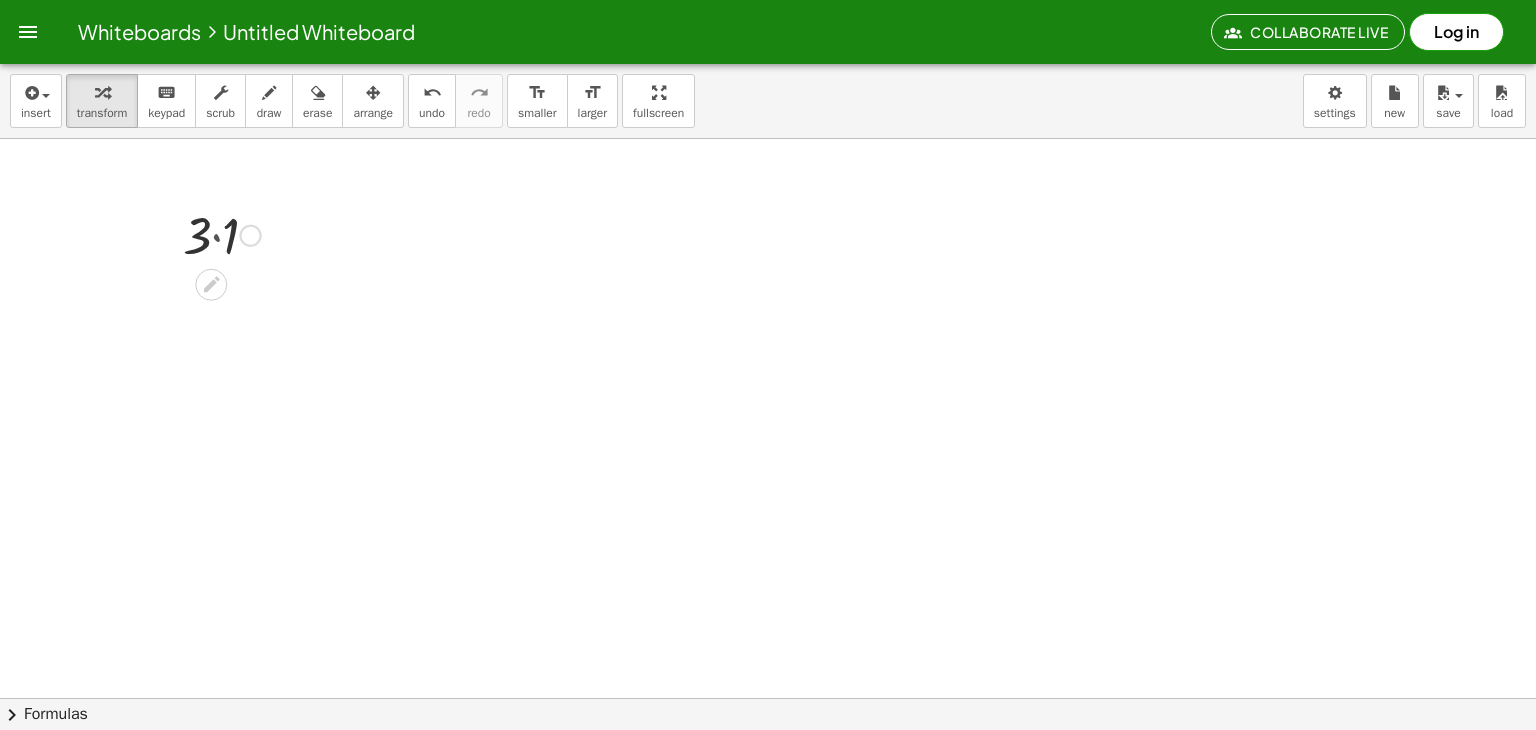 click at bounding box center (229, 234) 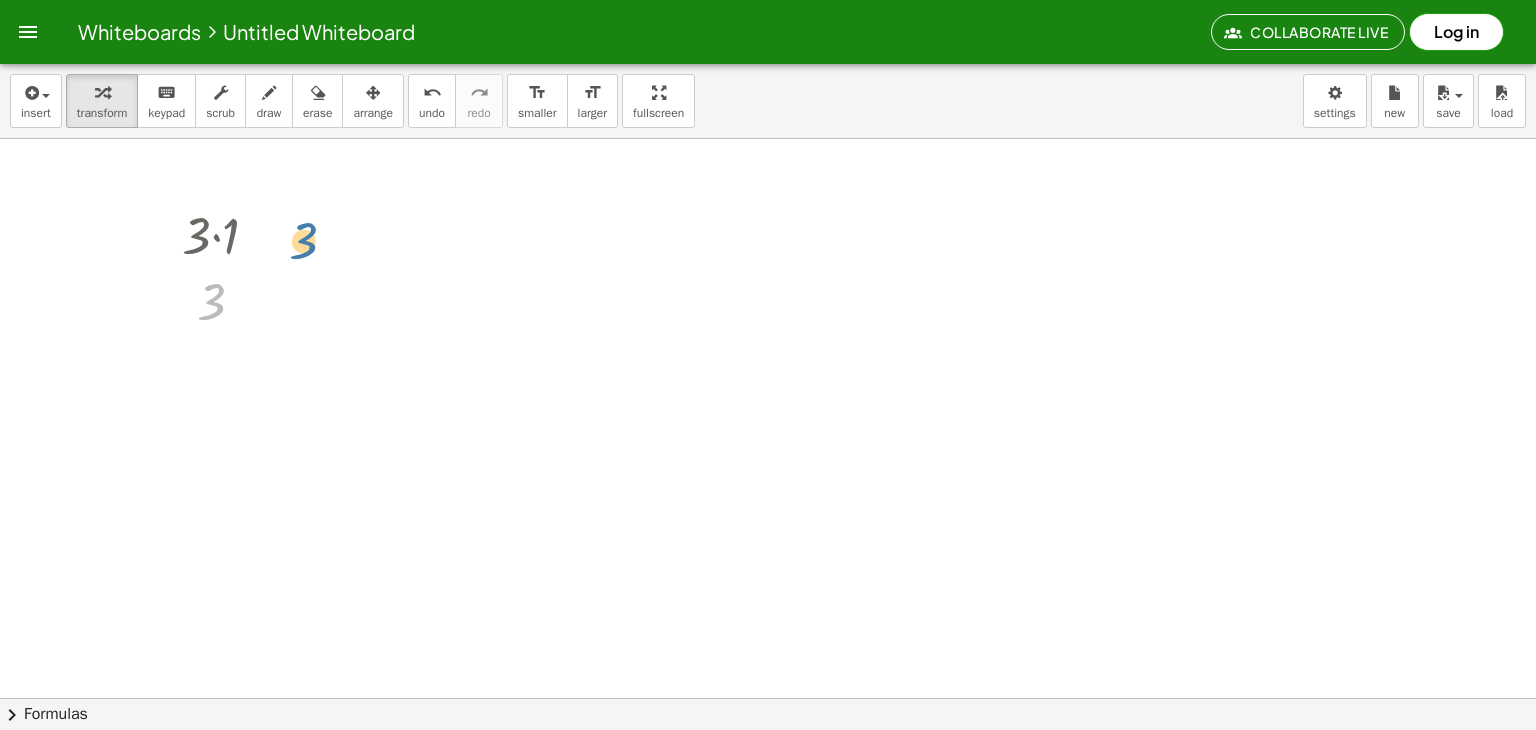 drag, startPoint x: 220, startPoint y: 300, endPoint x: 325, endPoint y: 209, distance: 138.94603 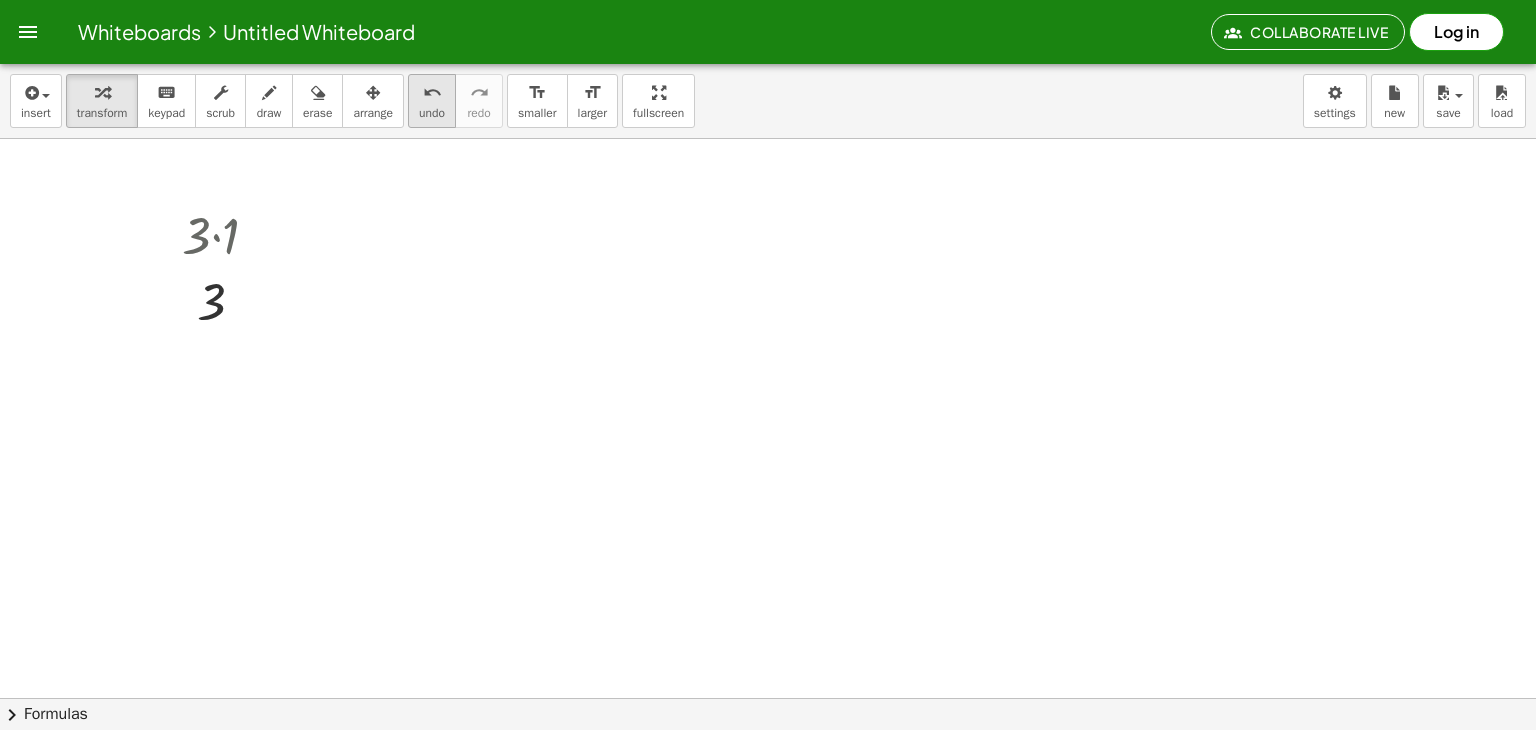 click on "undo undo" at bounding box center (432, 101) 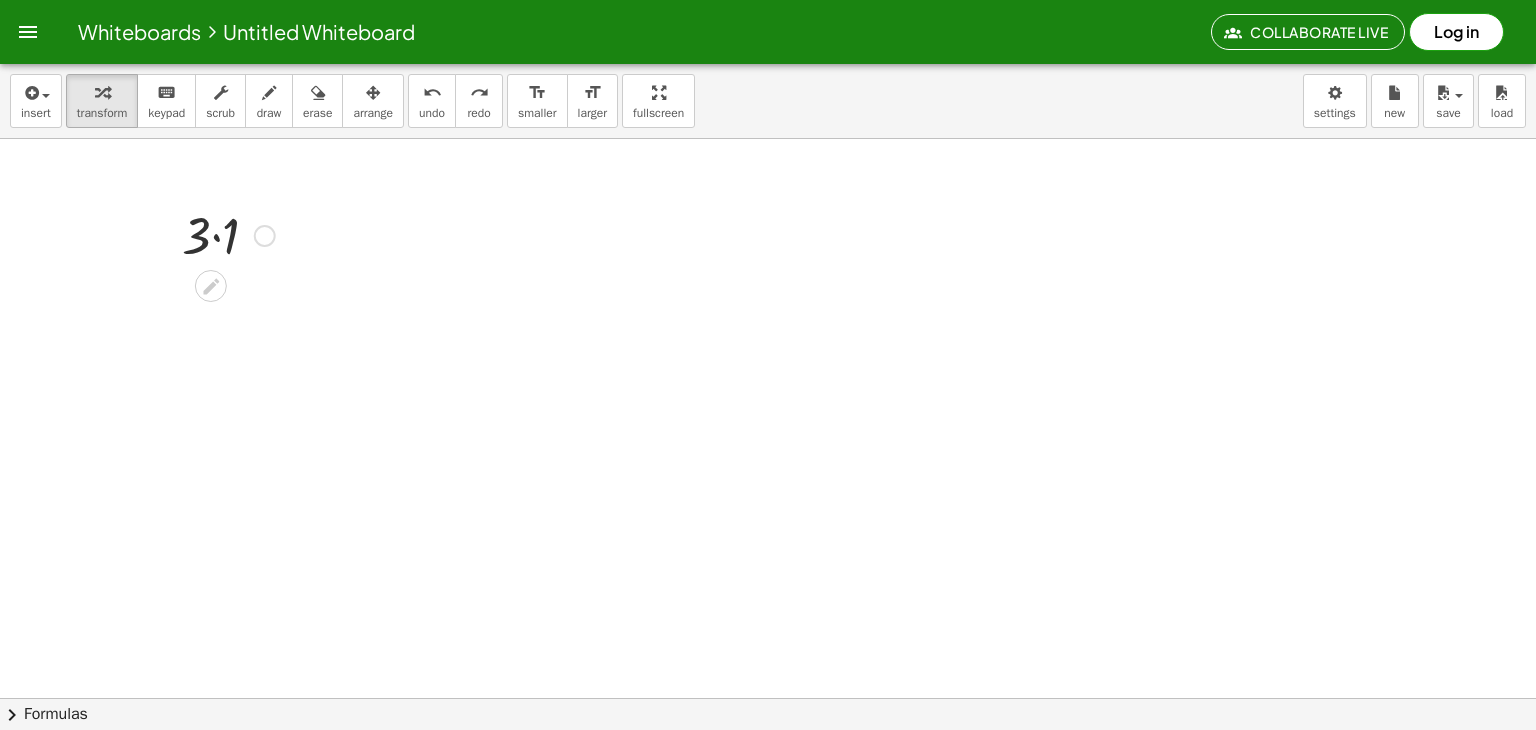 click at bounding box center [228, 234] 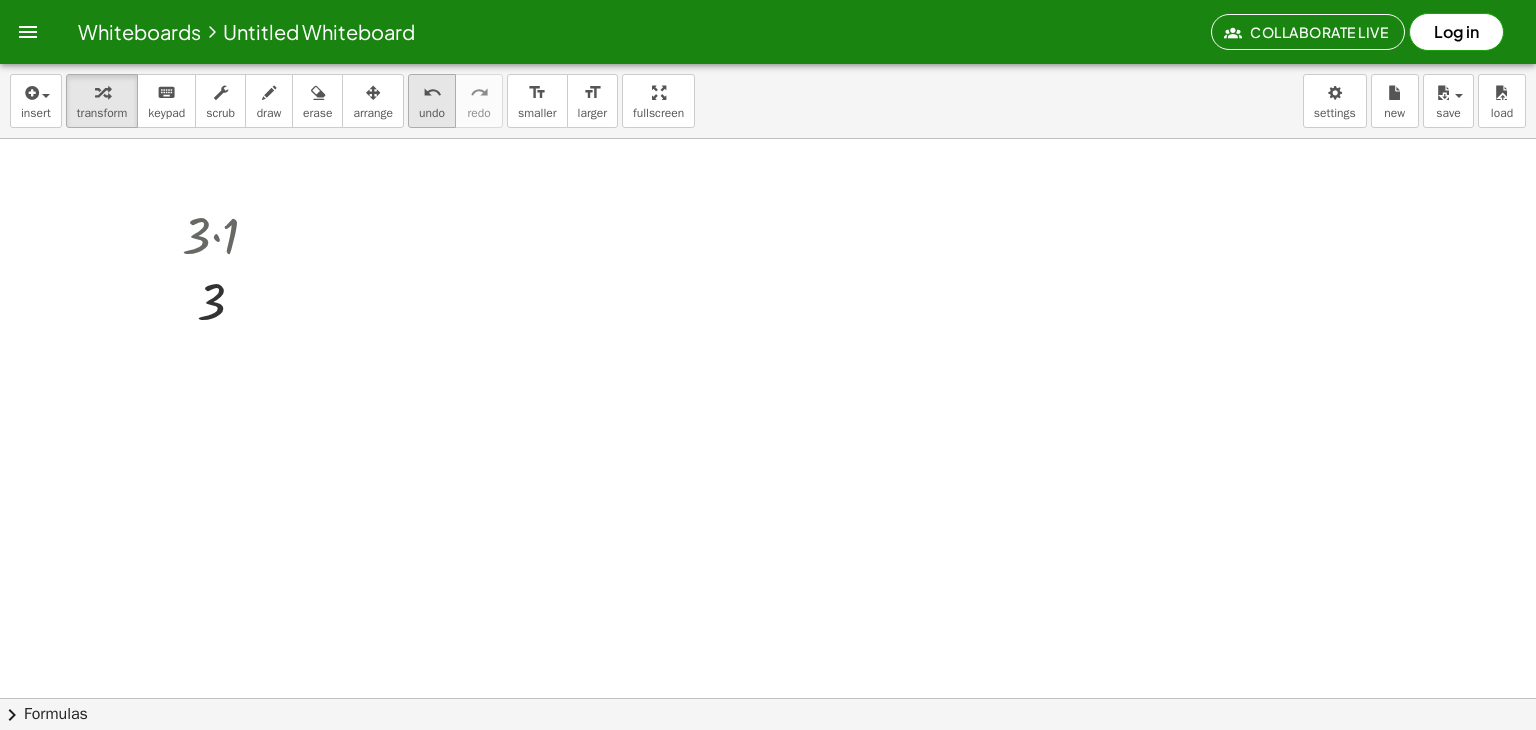 click on "undo undo" at bounding box center [432, 101] 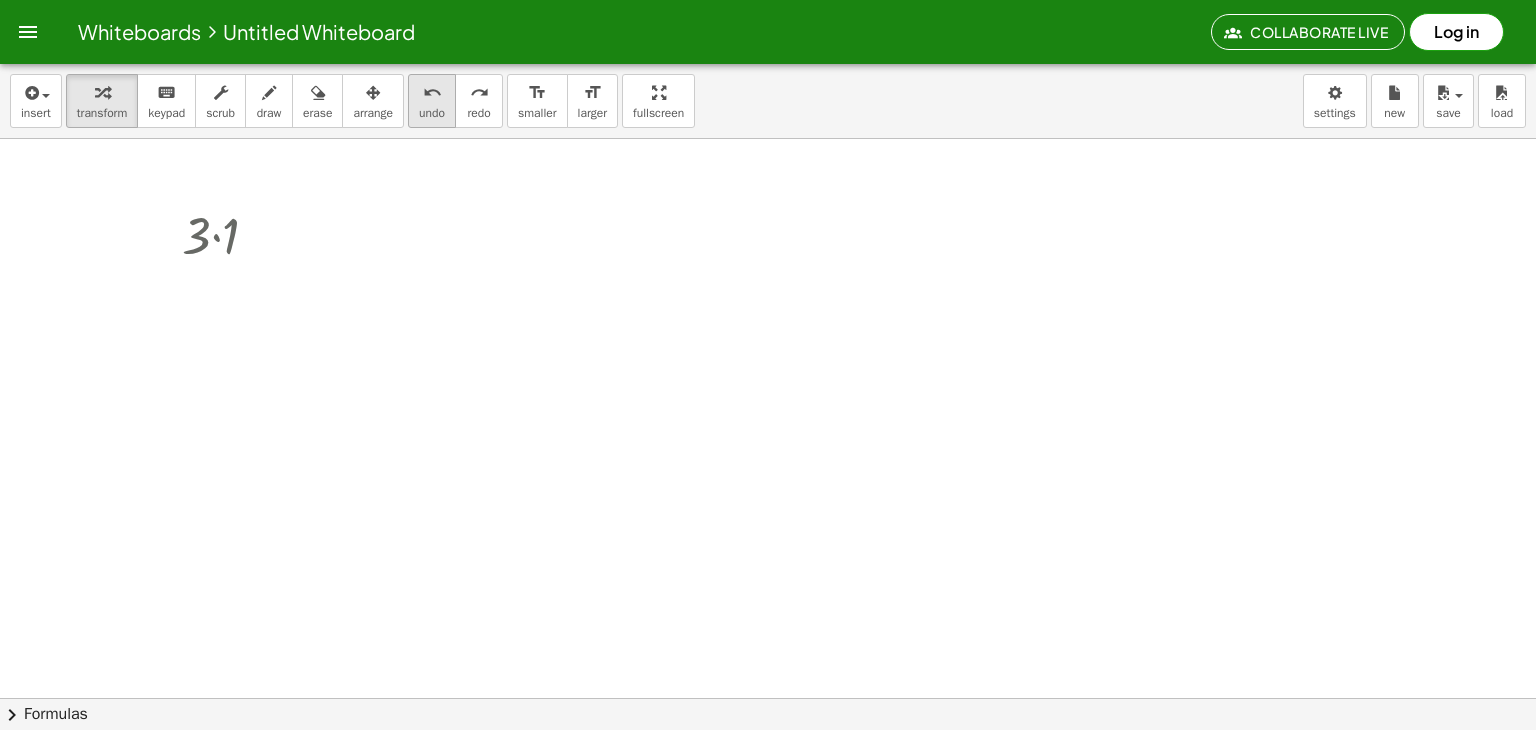 click on "undo undo" at bounding box center (432, 101) 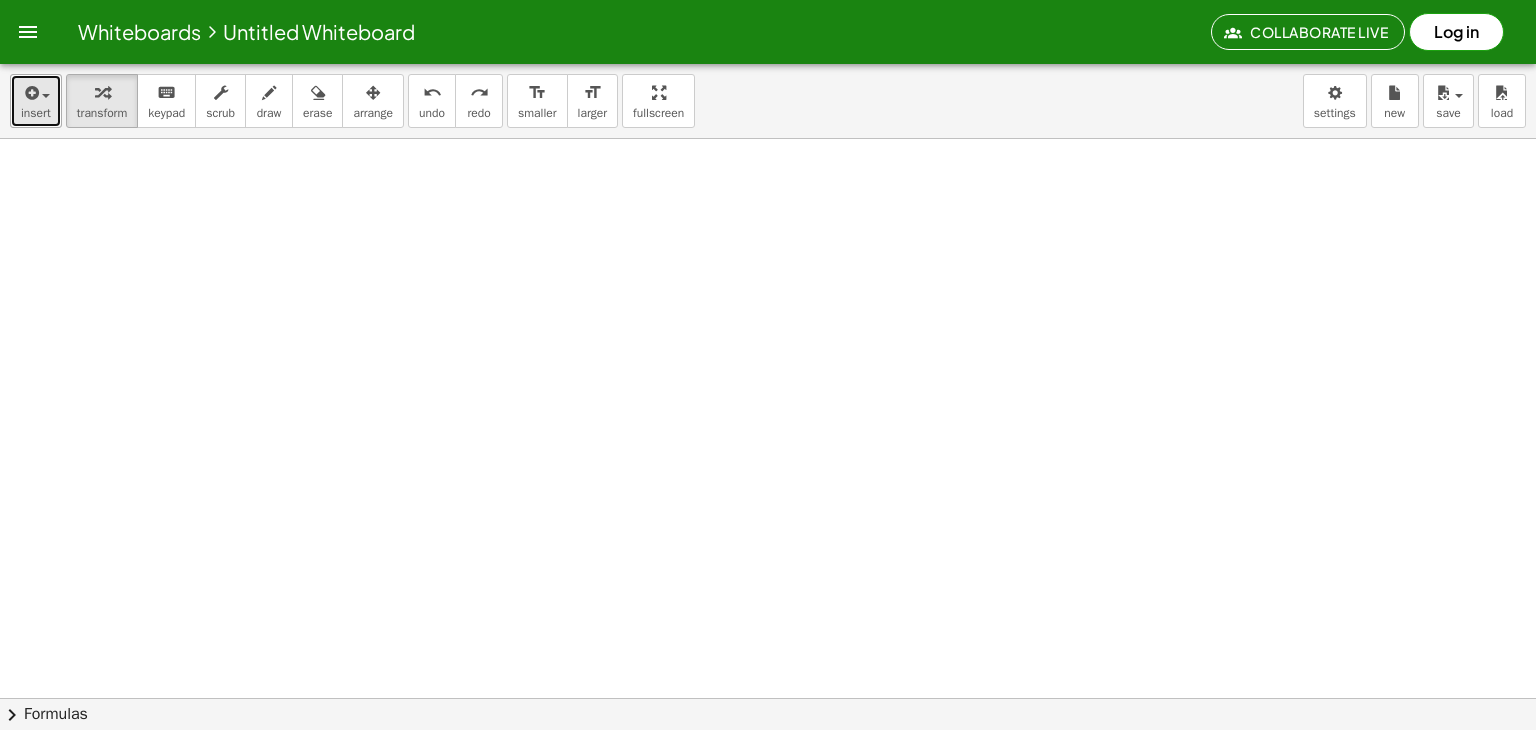click at bounding box center [46, 96] 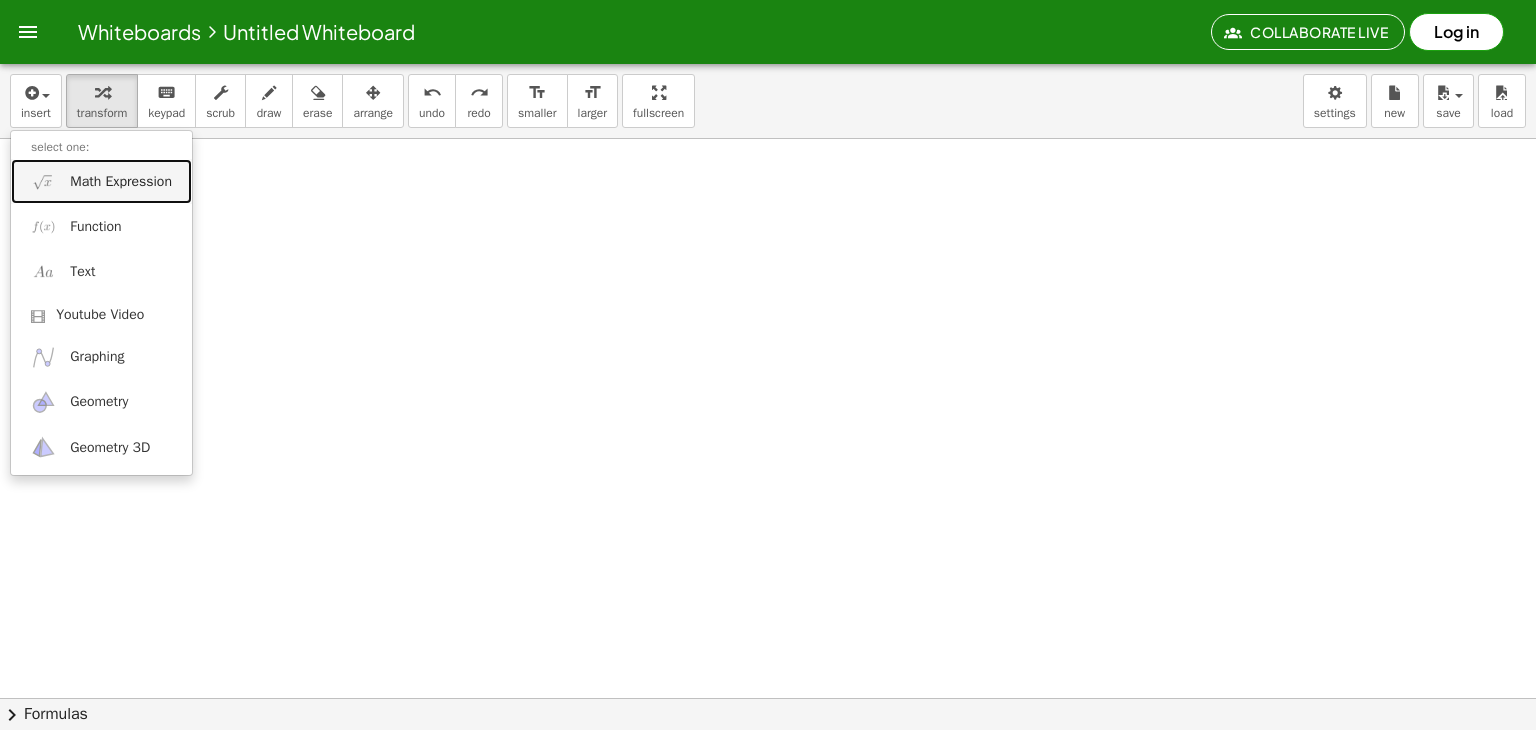 click on "Math Expression" at bounding box center [101, 181] 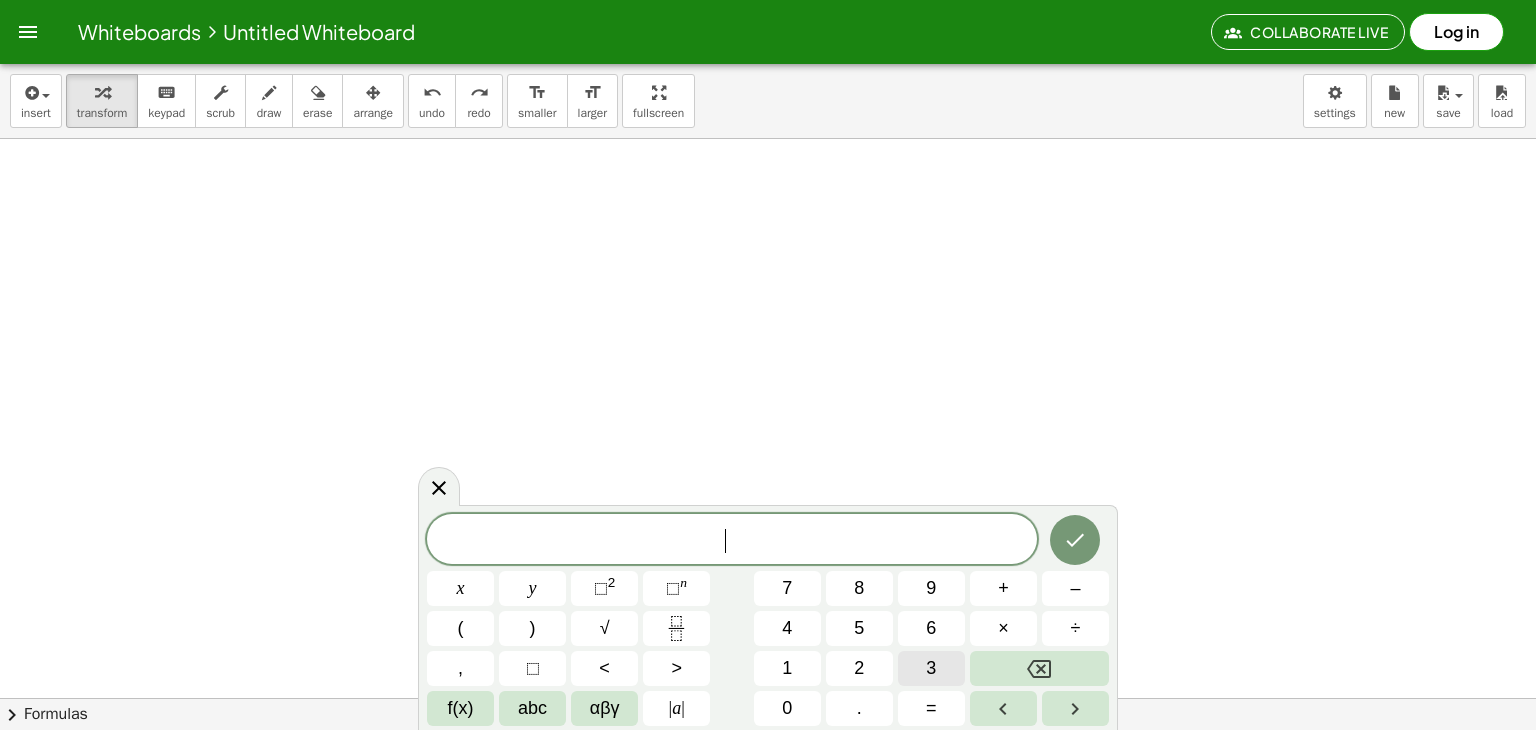 click on "3" at bounding box center [931, 668] 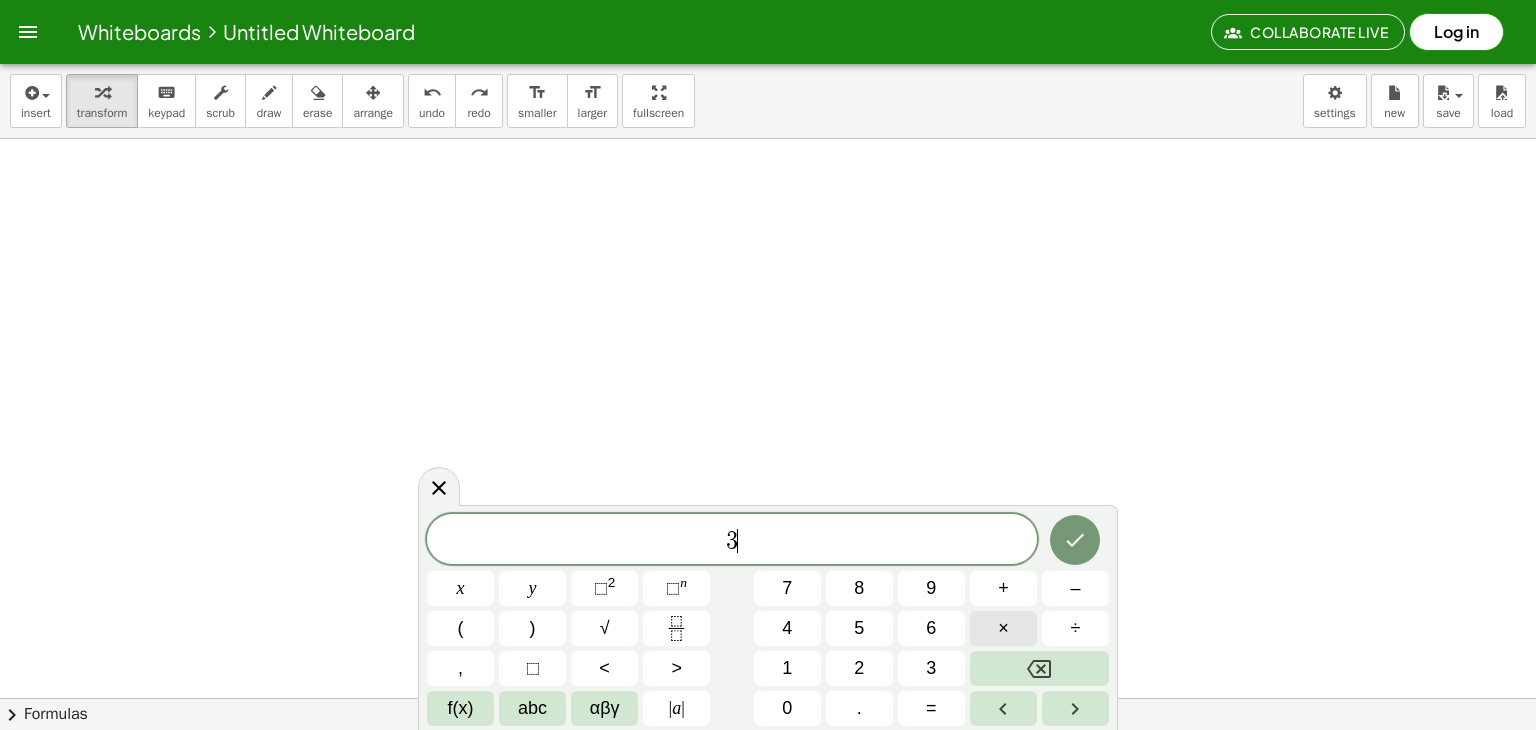click on "×" at bounding box center [1003, 628] 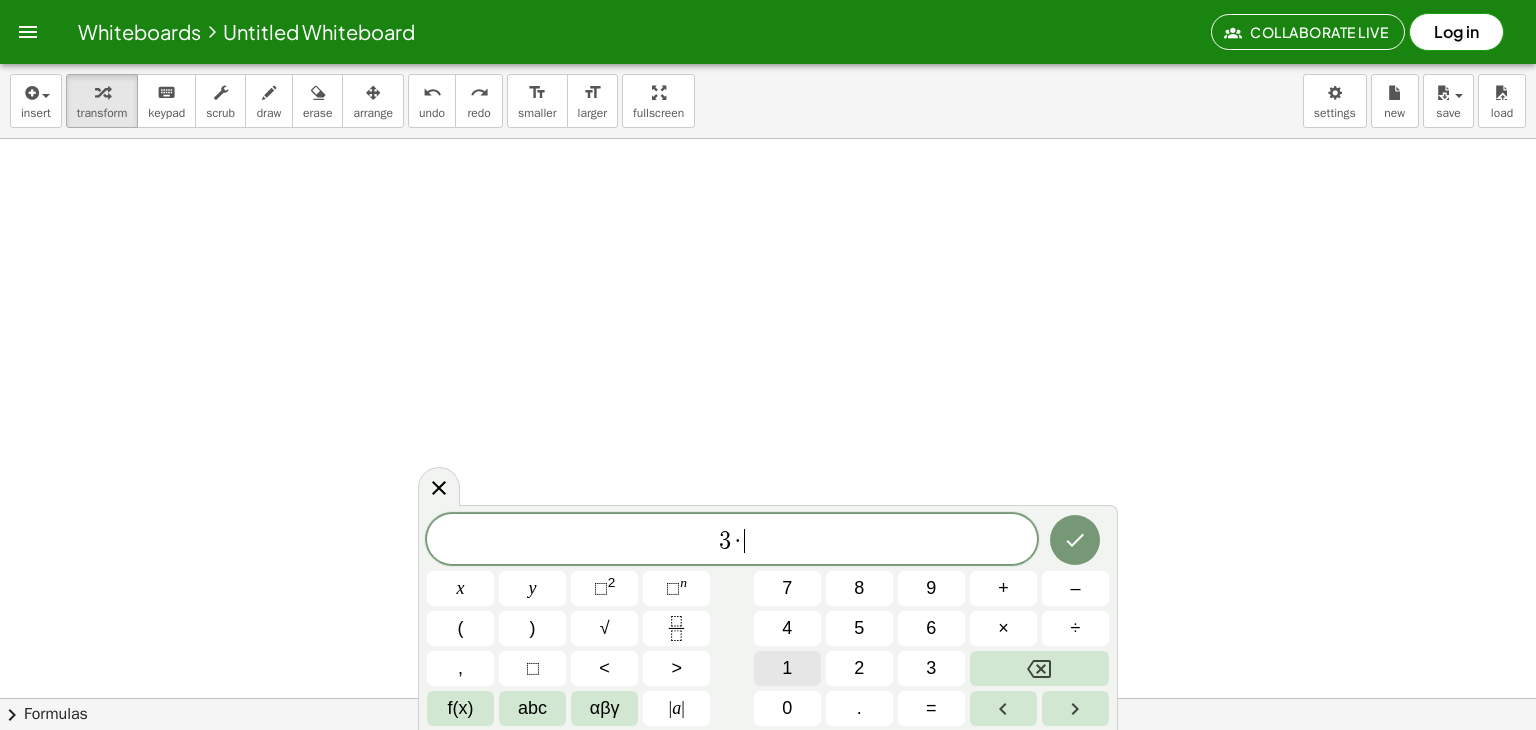 click on "1" at bounding box center [787, 668] 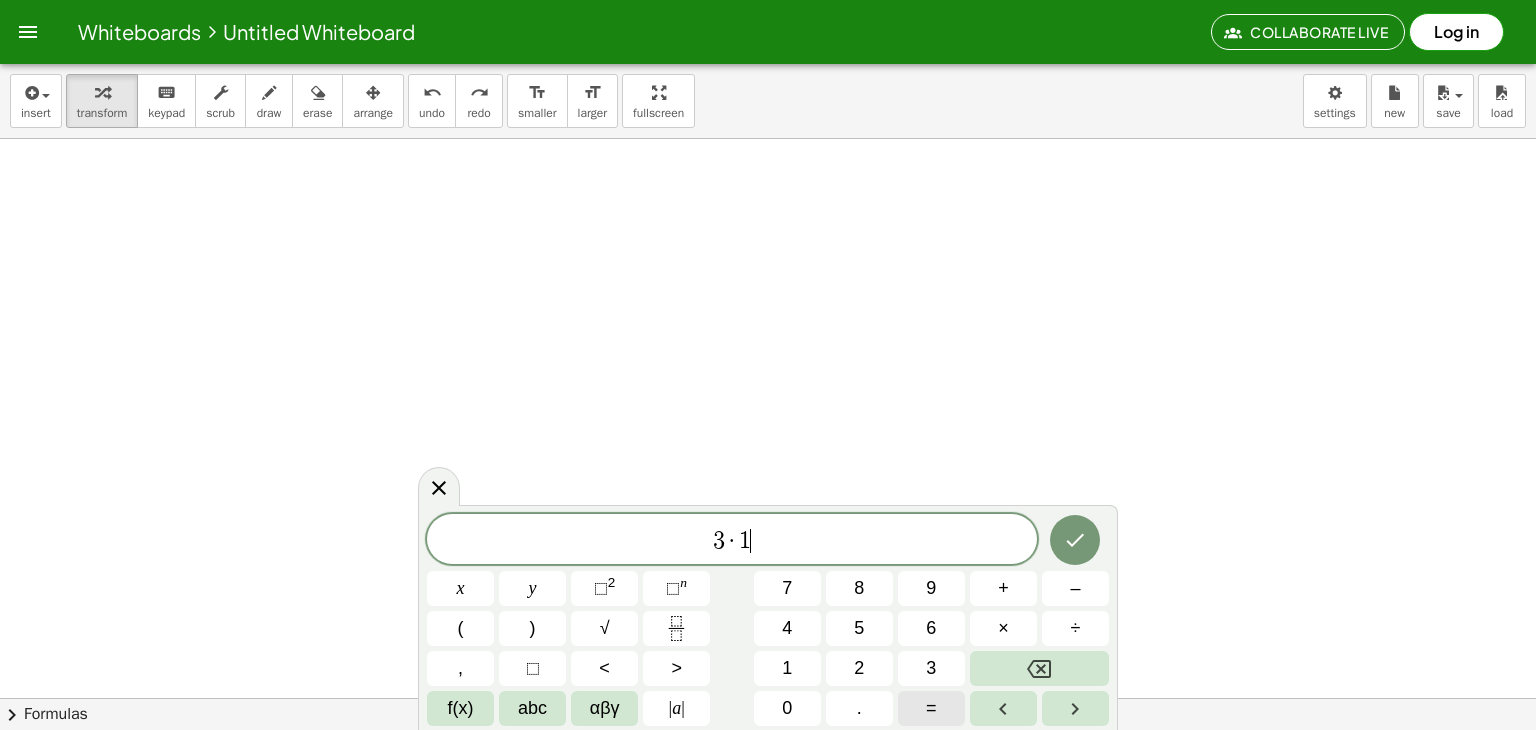 click on "=" at bounding box center (931, 708) 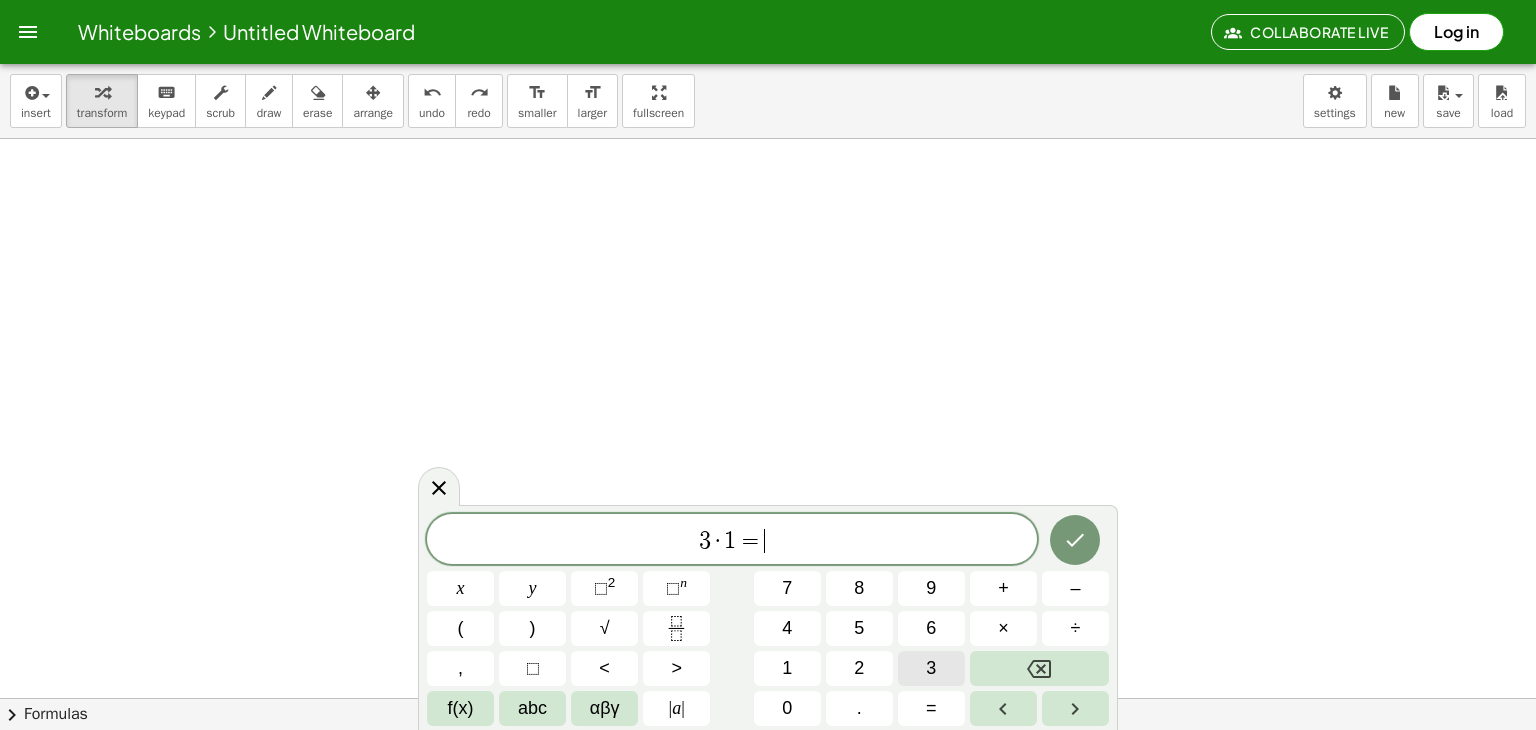 click on "3" at bounding box center (931, 668) 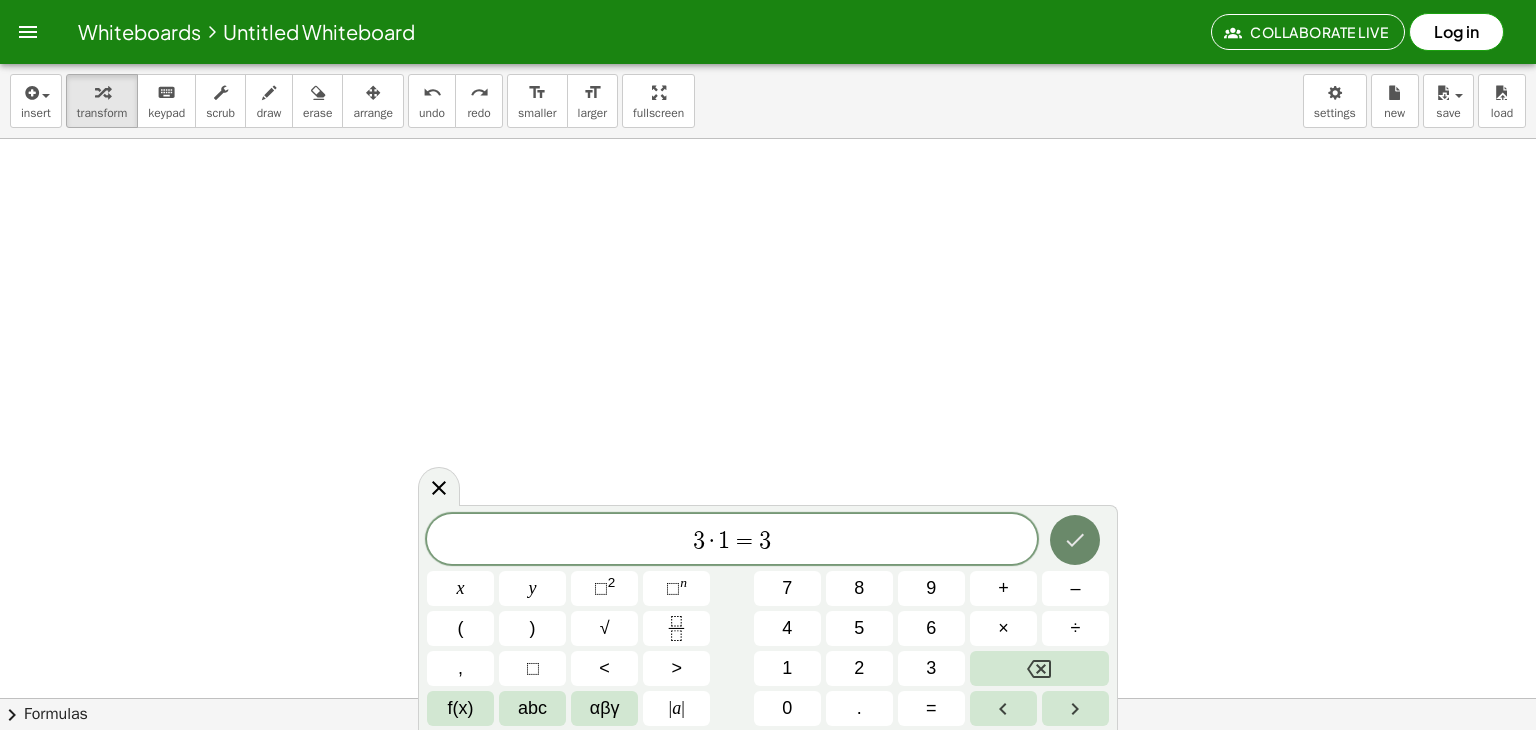 click 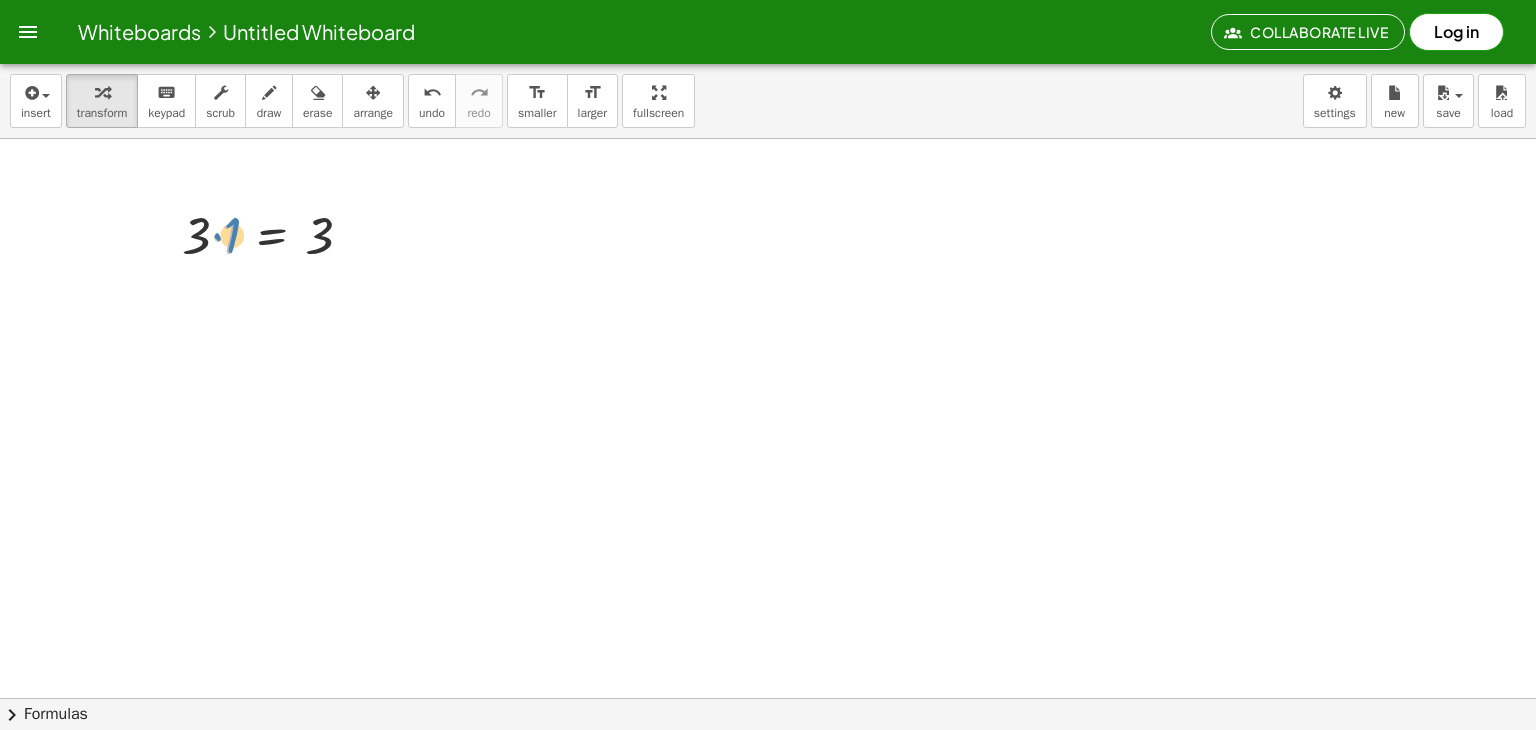 click at bounding box center [275, 234] 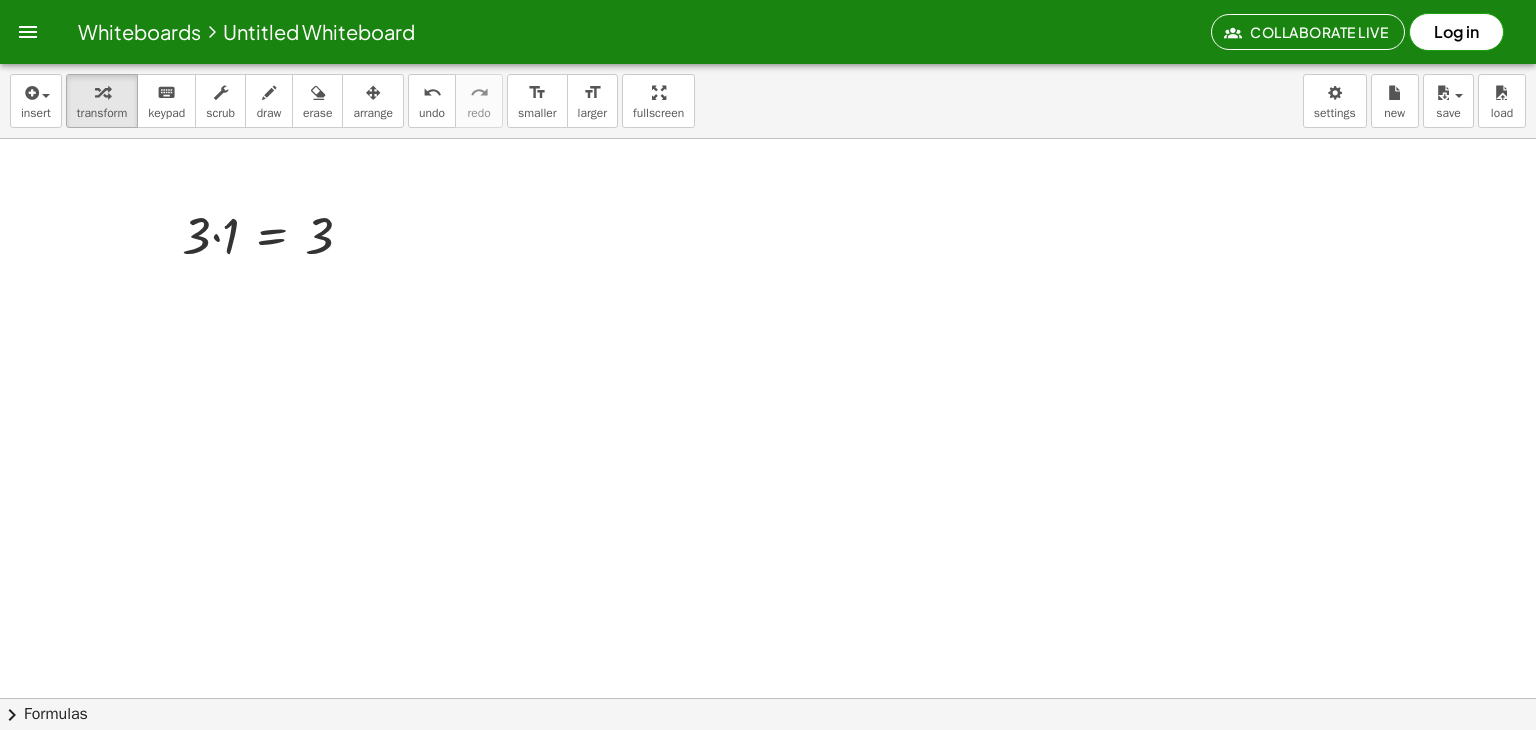click at bounding box center [768, 762] 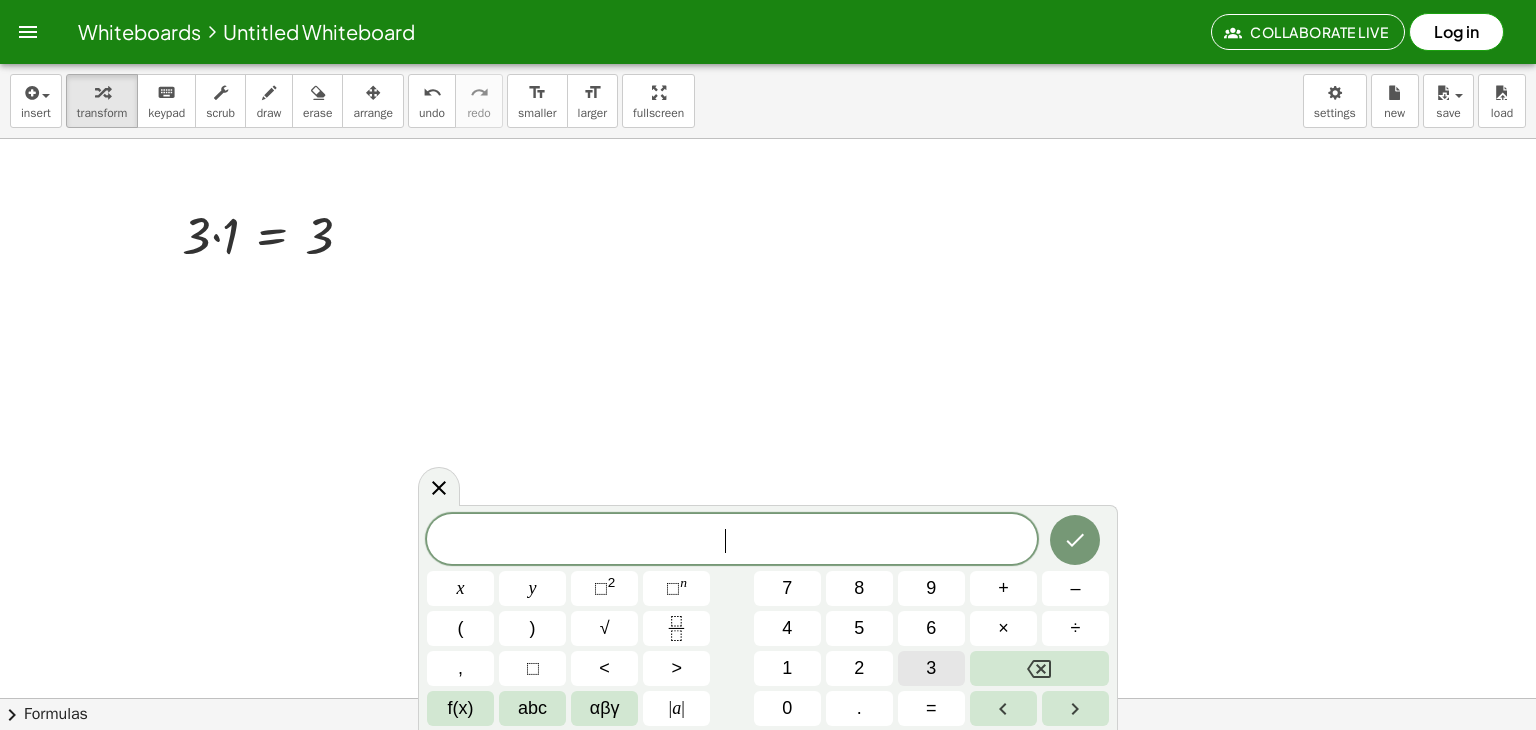 click on "3" at bounding box center (931, 668) 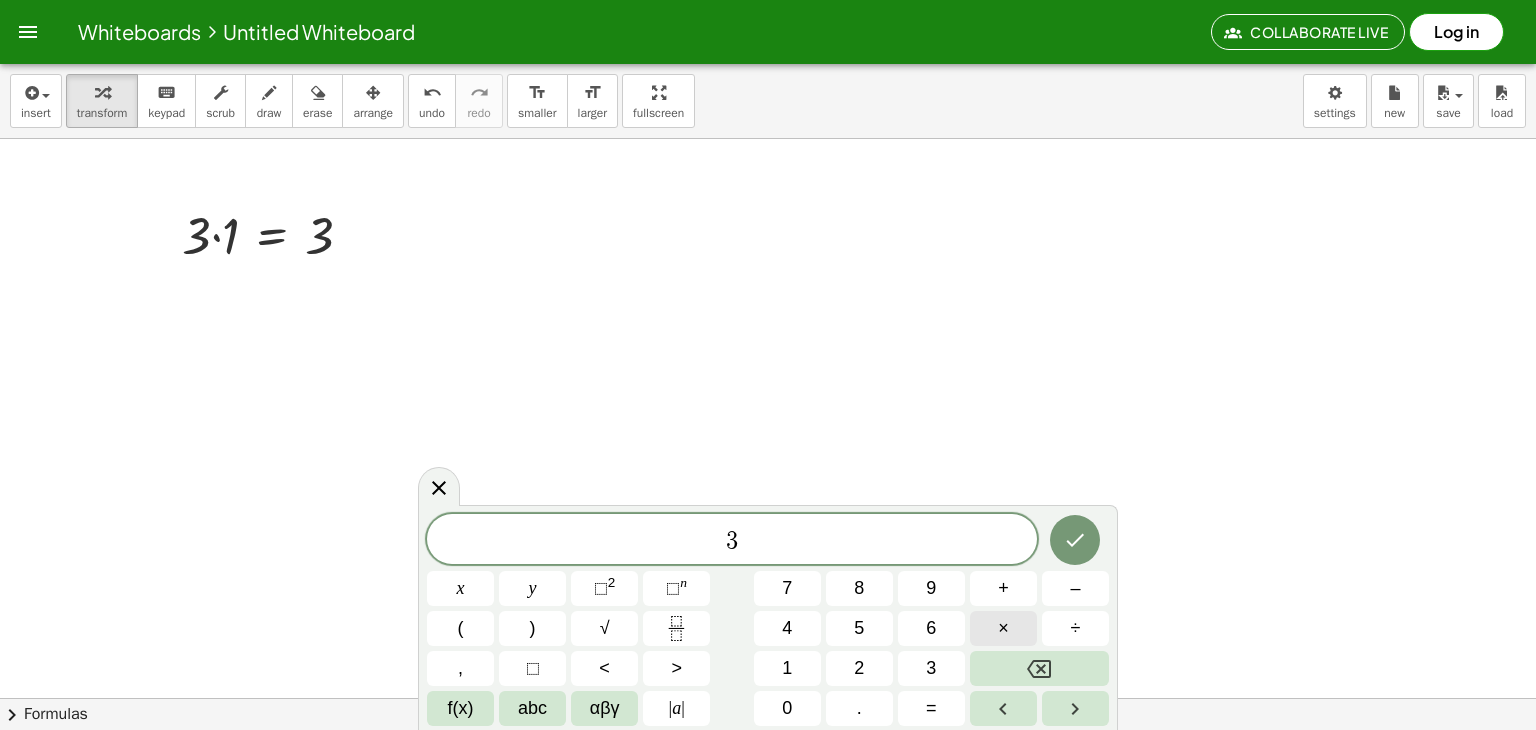 click on "×" at bounding box center [1003, 628] 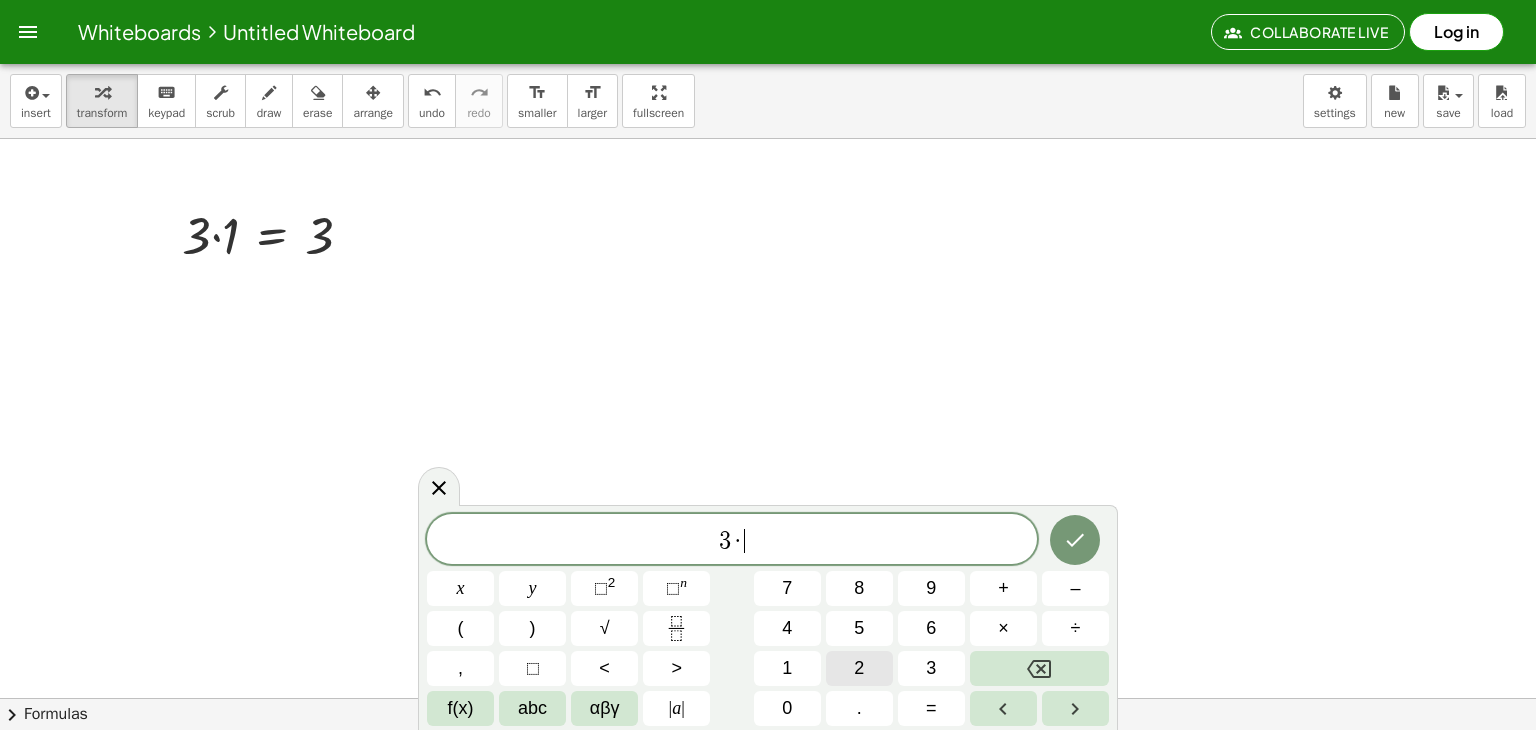 click on "2" at bounding box center [859, 668] 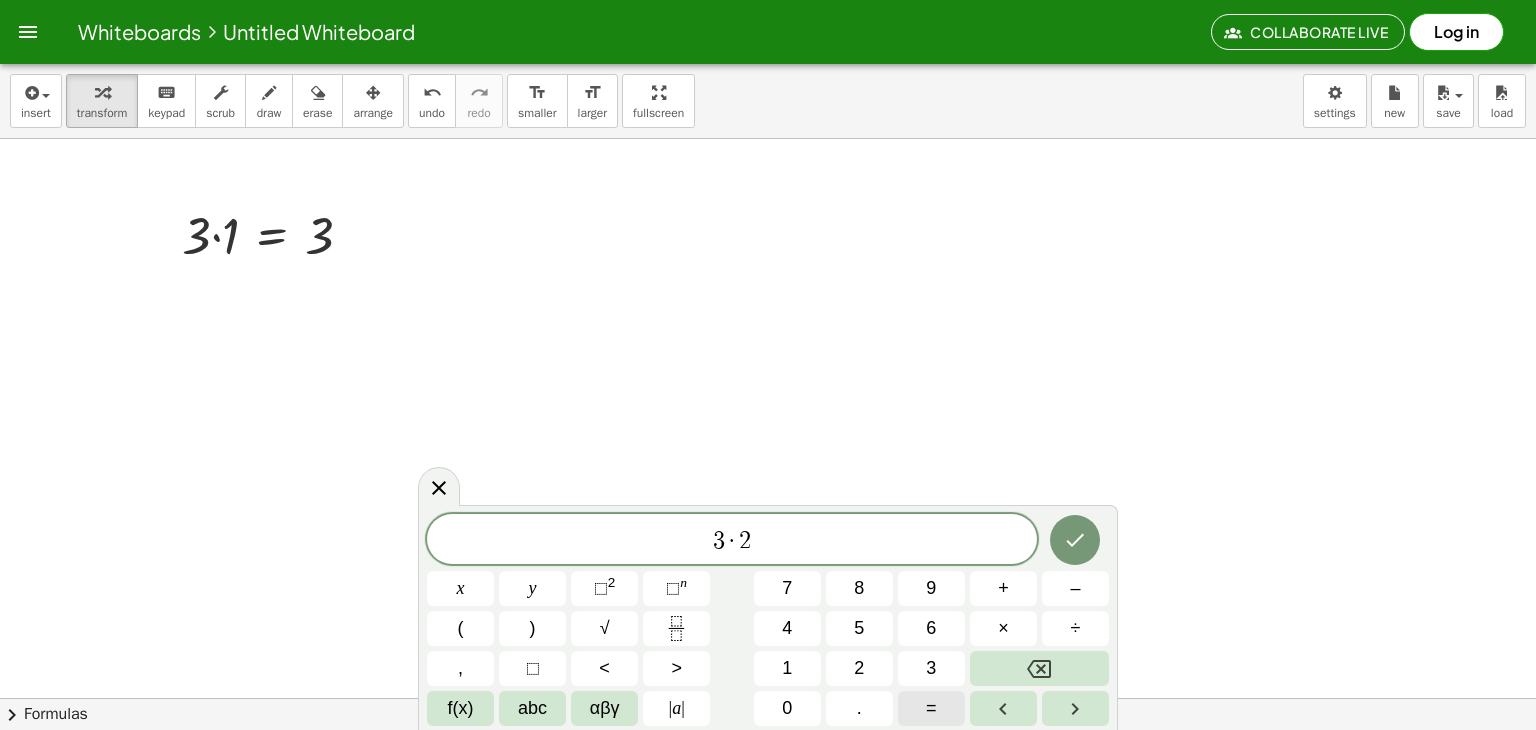 click on "=" at bounding box center [931, 708] 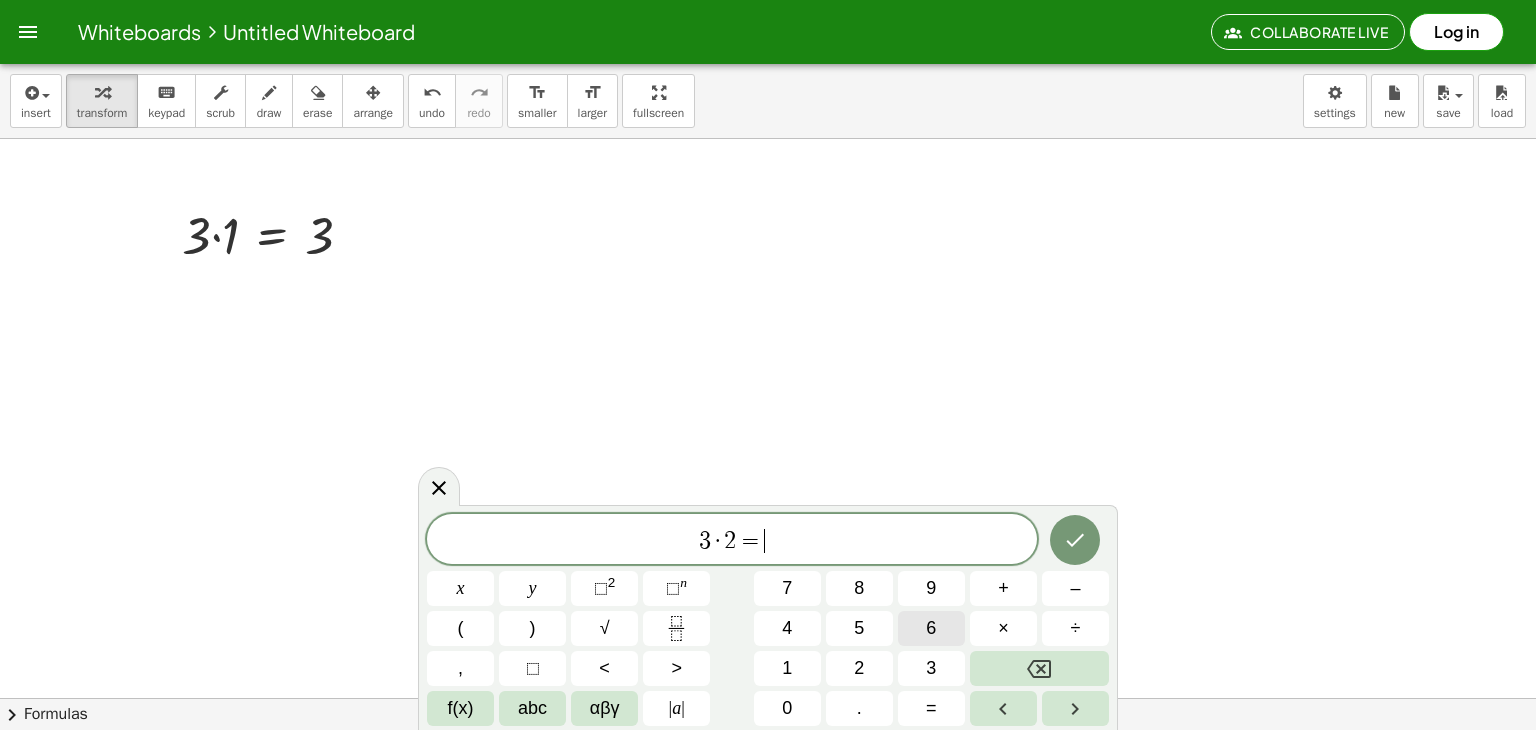 click on "6" at bounding box center (931, 628) 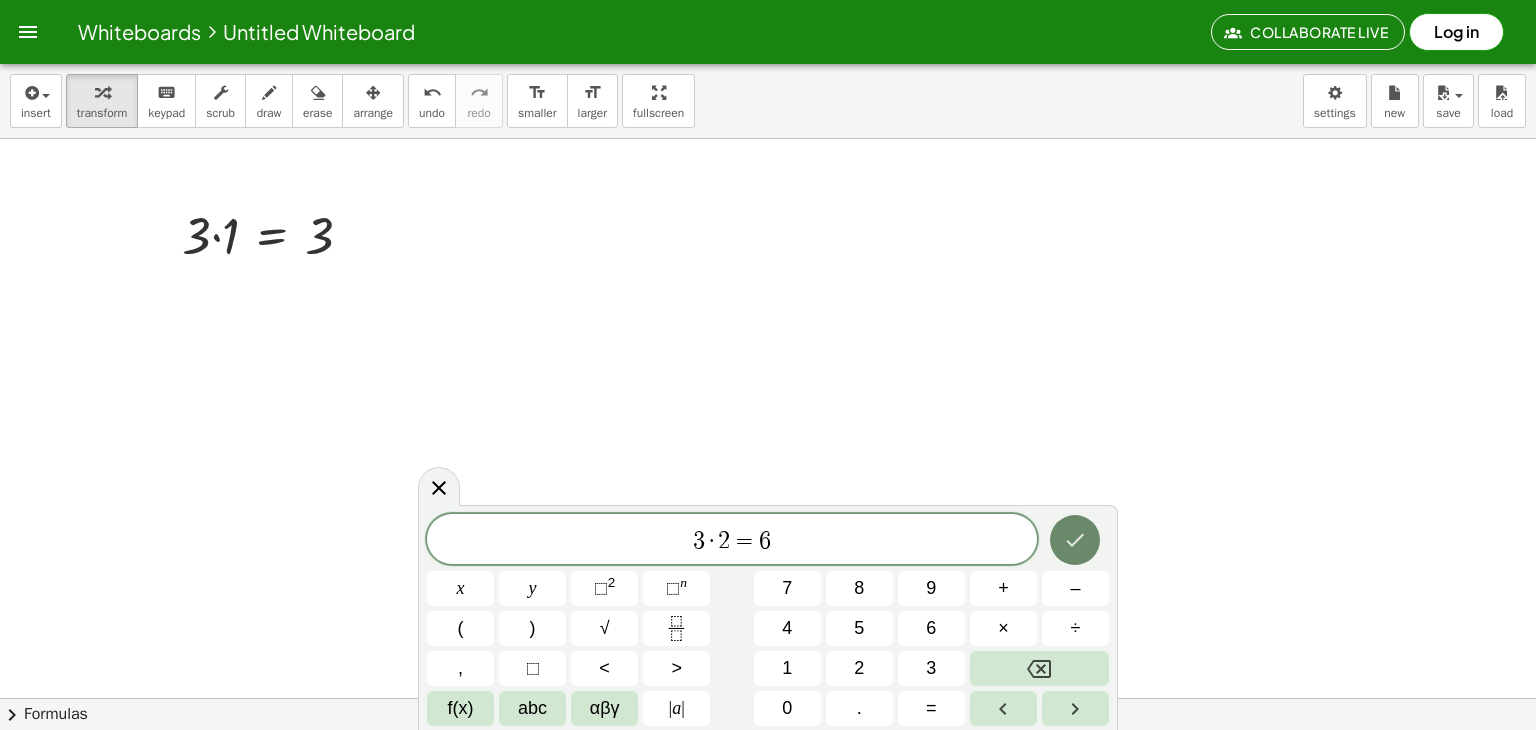 click at bounding box center (1075, 540) 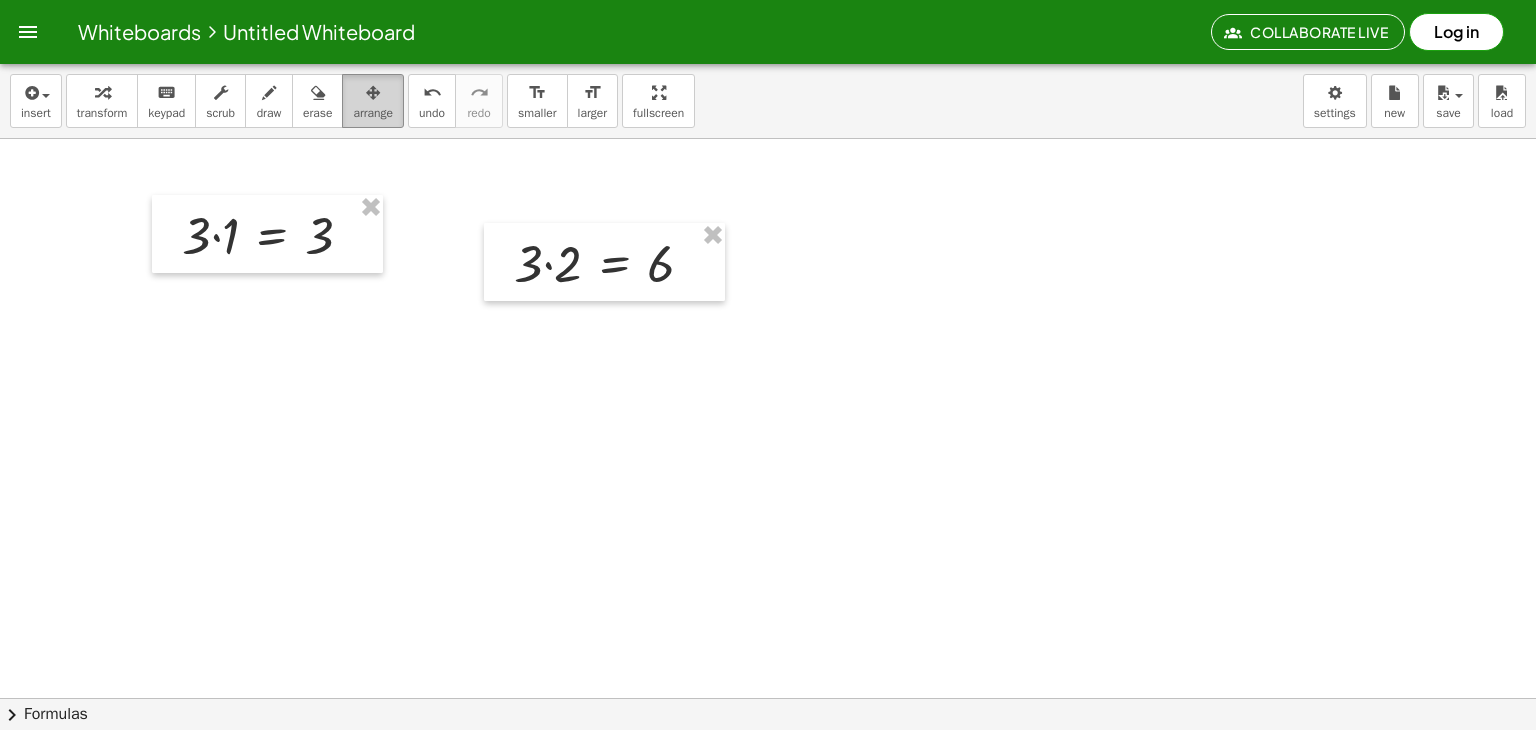 click on "arrange" at bounding box center (373, 113) 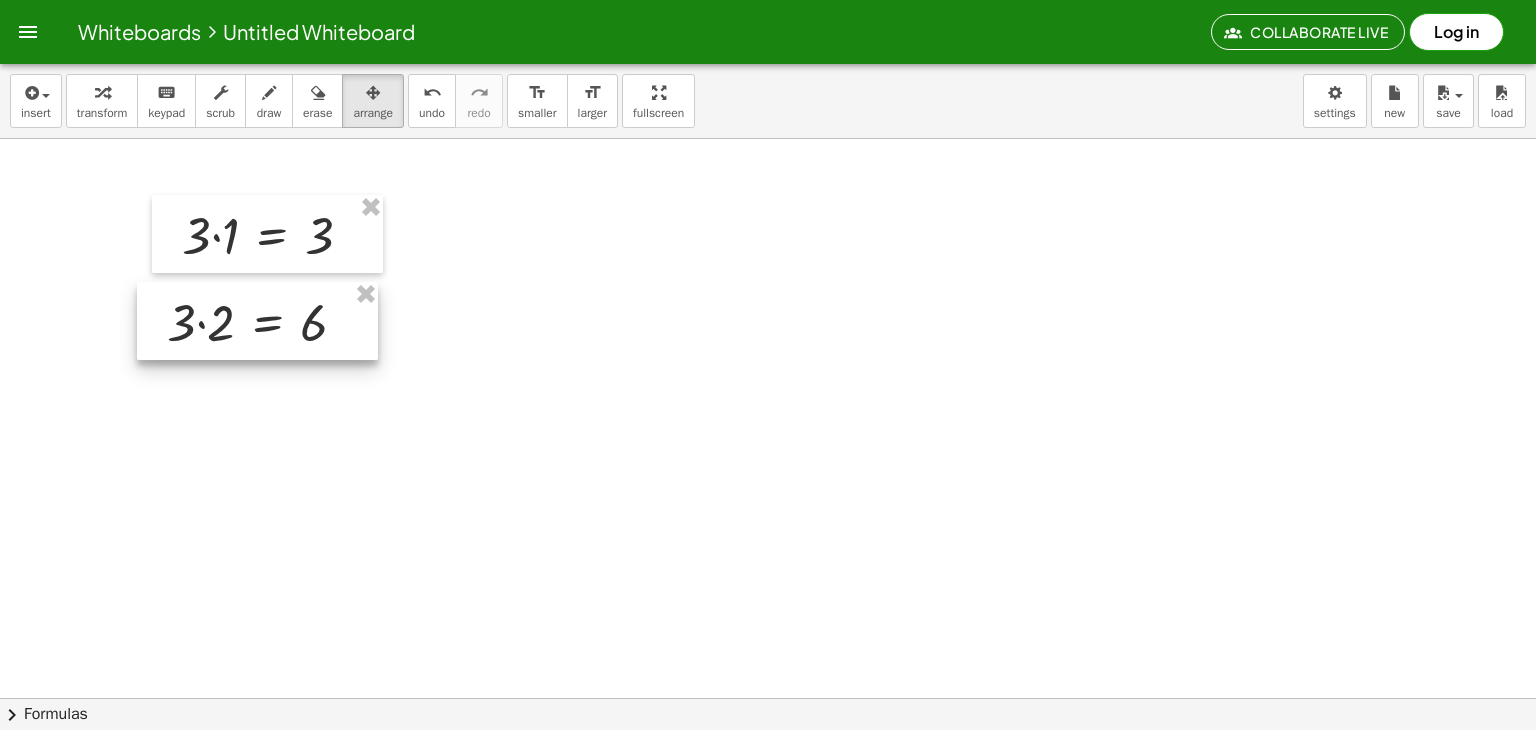 drag, startPoint x: 596, startPoint y: 259, endPoint x: 260, endPoint y: 310, distance: 339.8485 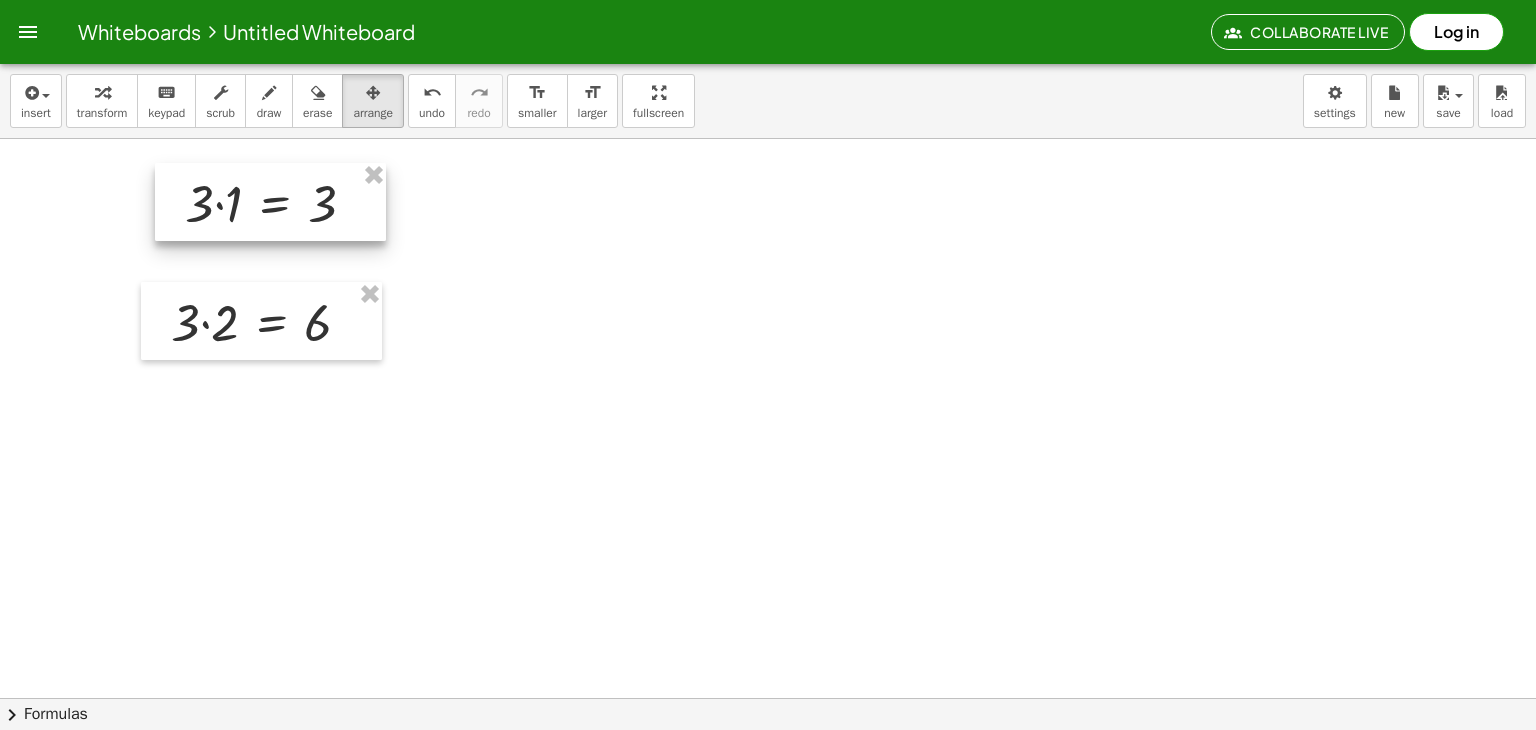 drag, startPoint x: 276, startPoint y: 221, endPoint x: 279, endPoint y: 184, distance: 37.12142 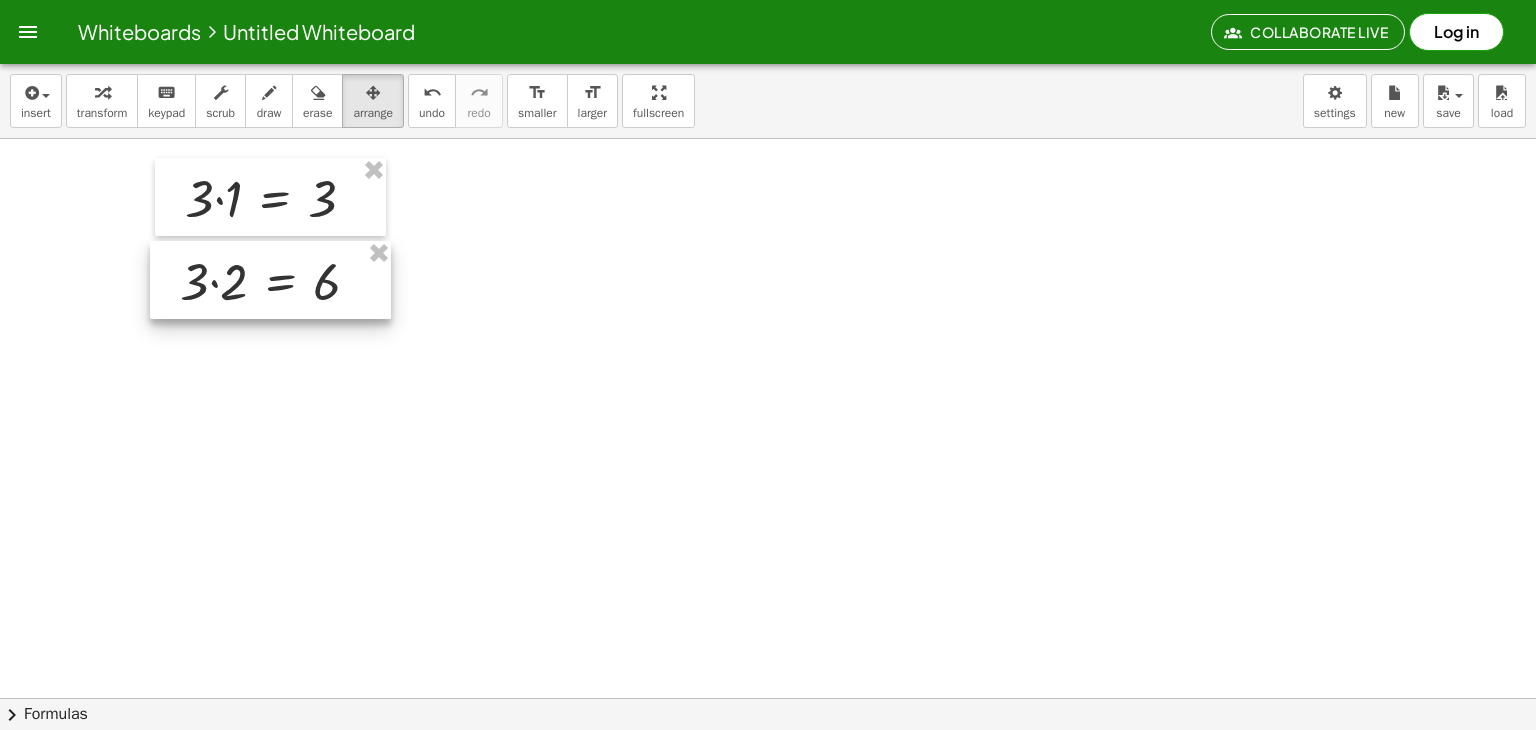 drag, startPoint x: 294, startPoint y: 327, endPoint x: 303, endPoint y: 286, distance: 41.976185 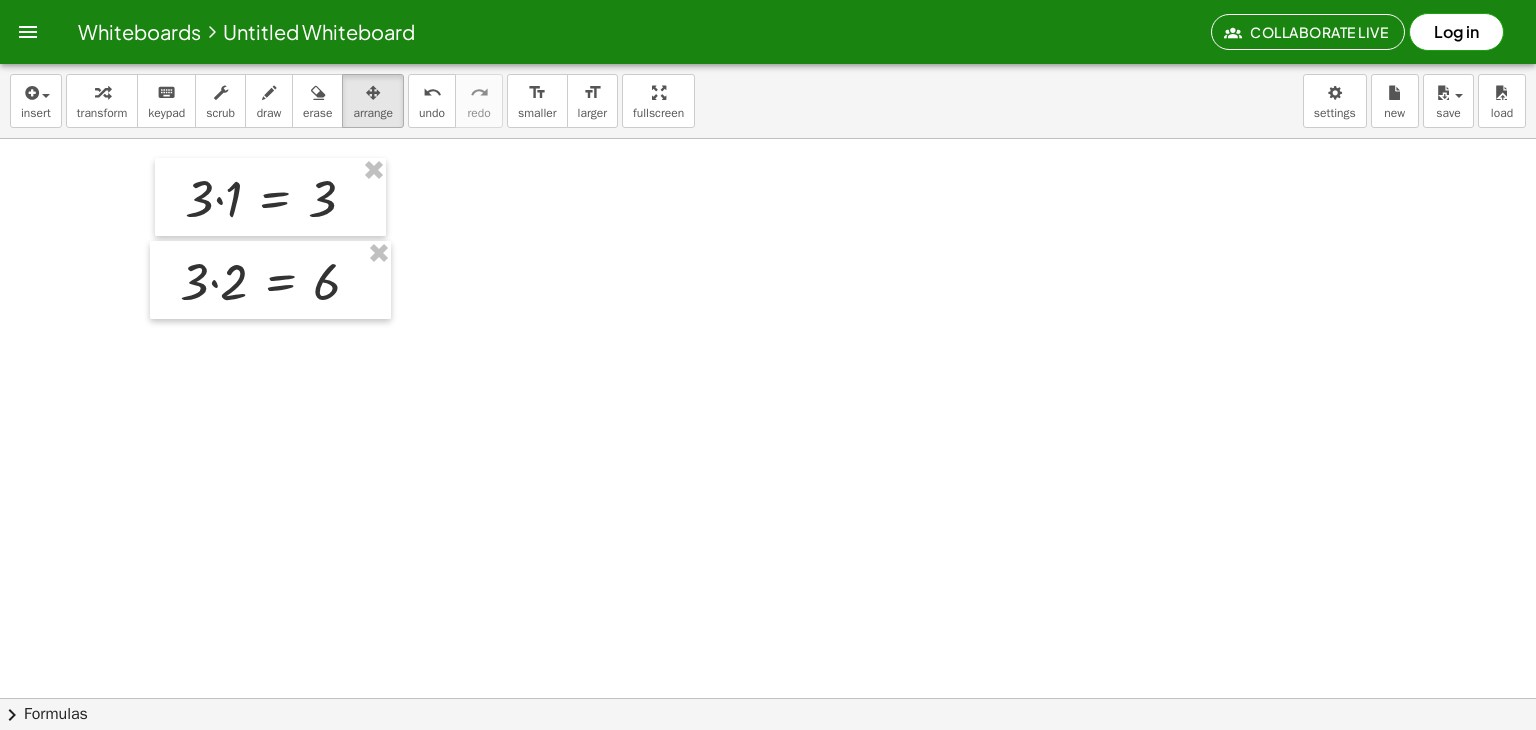 click at bounding box center [768, 762] 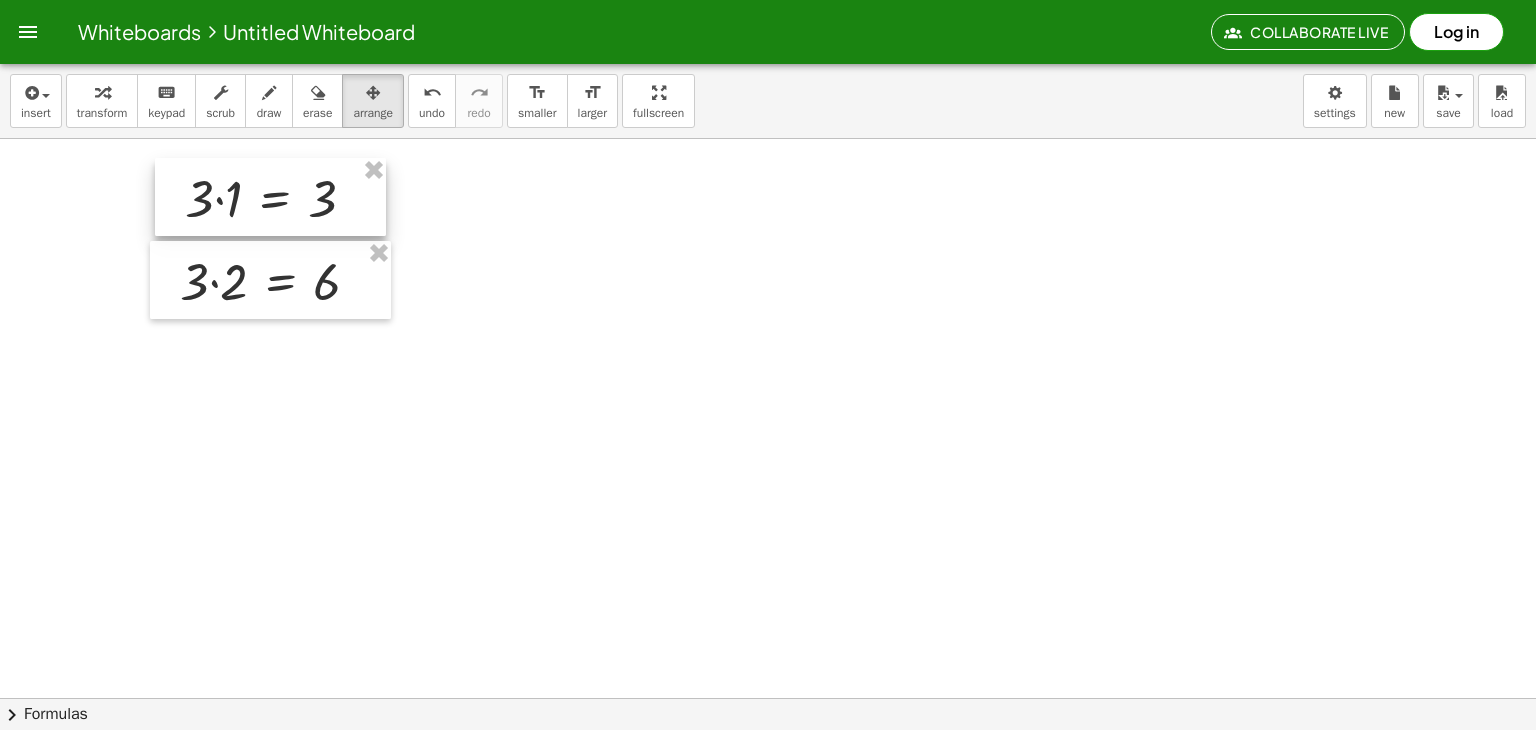 click at bounding box center [270, 197] 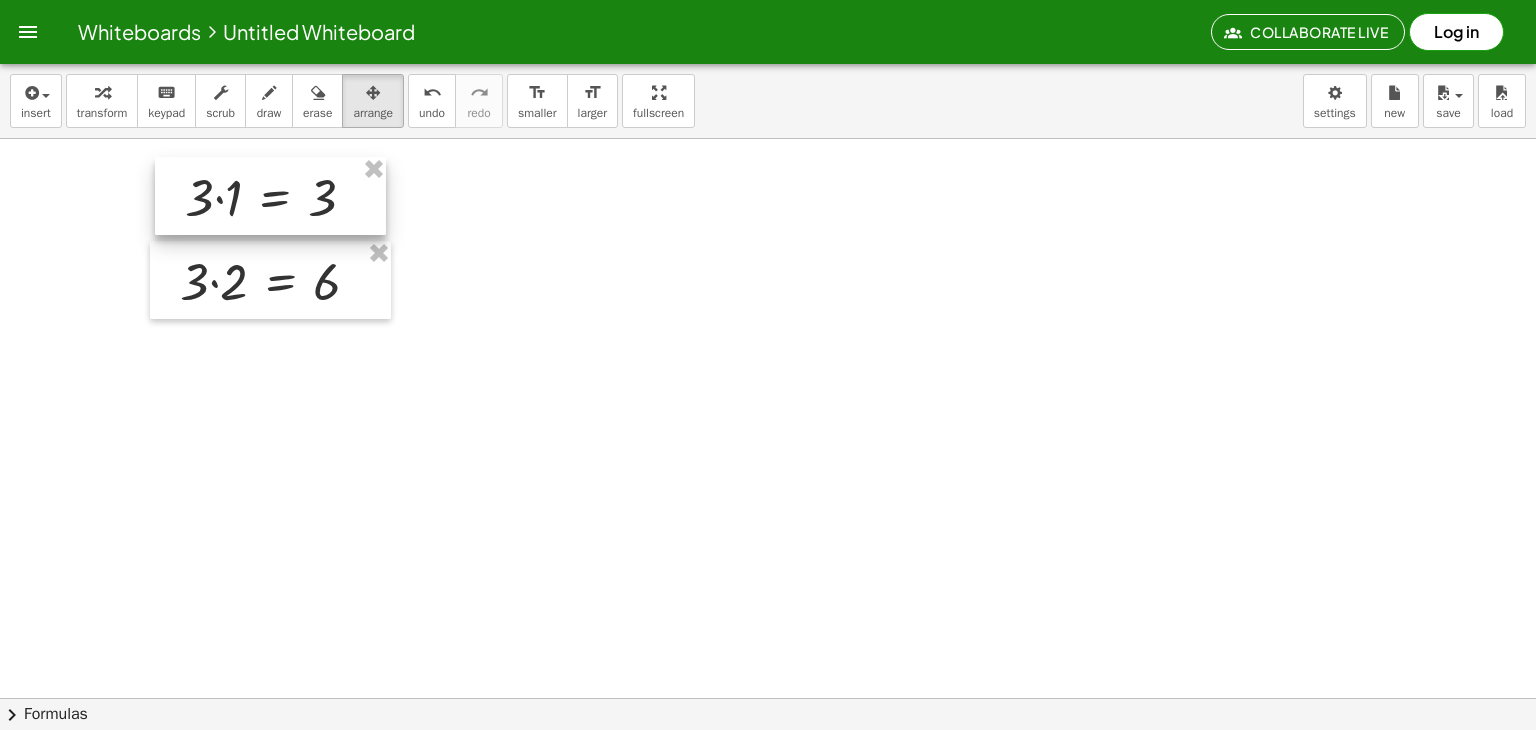 click at bounding box center (270, 196) 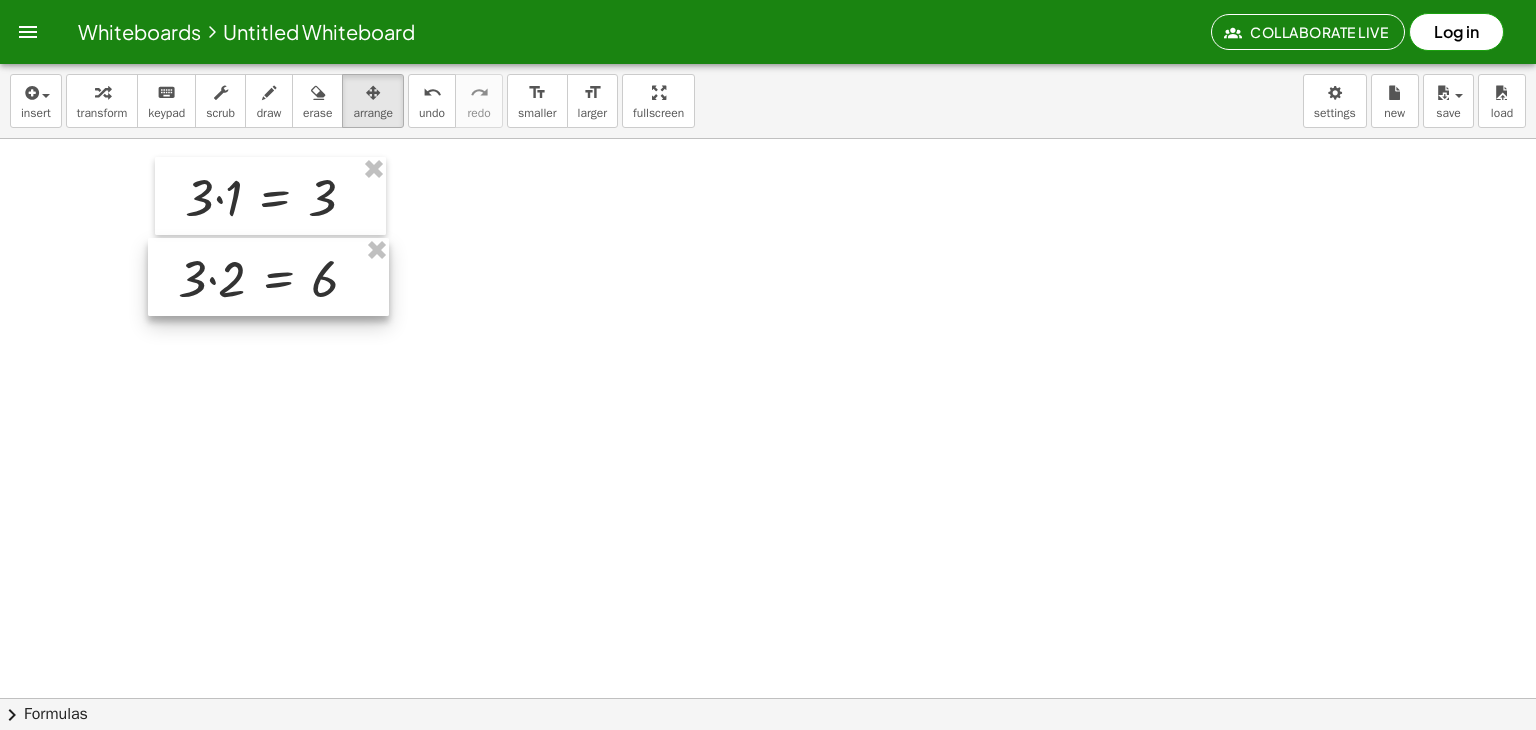 click at bounding box center [268, 277] 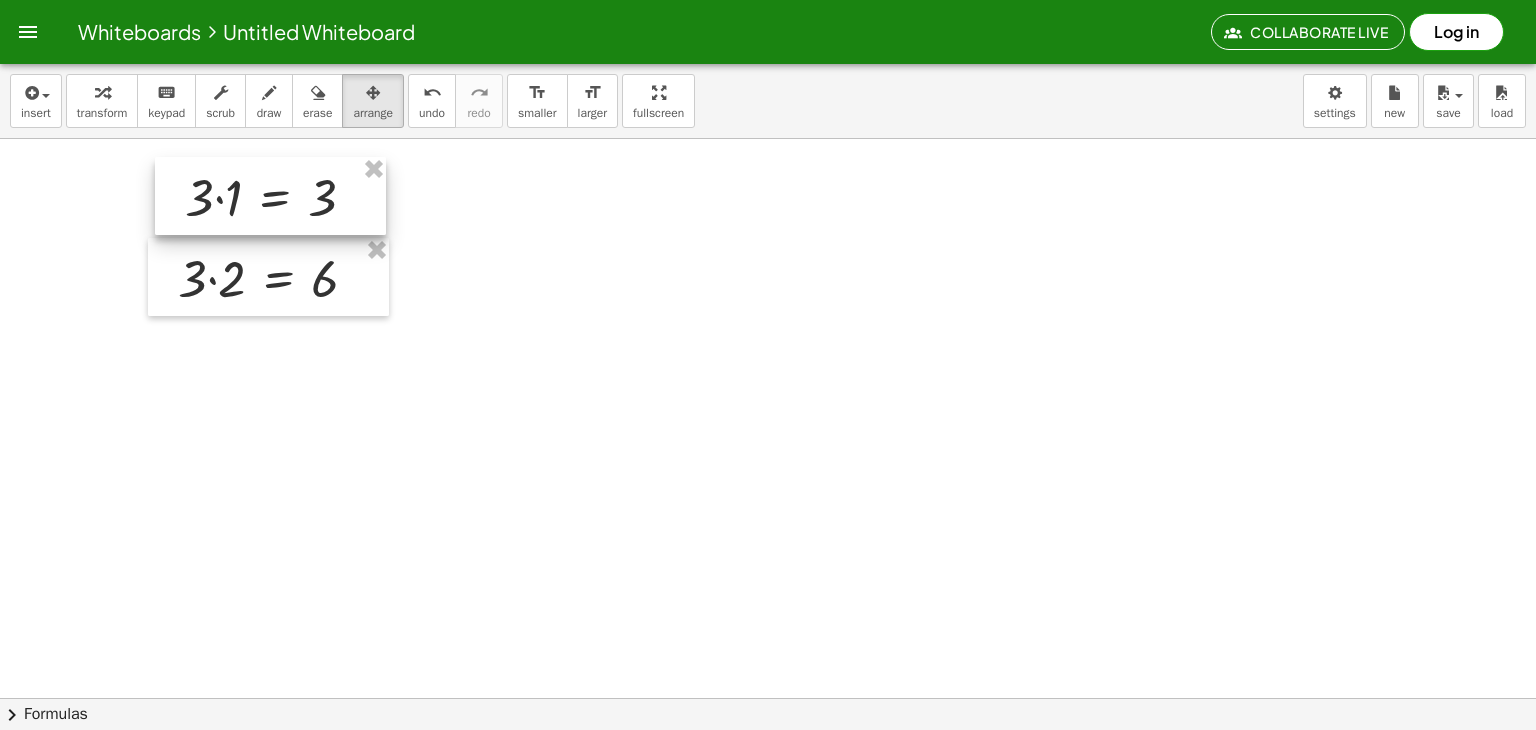 click at bounding box center (270, 196) 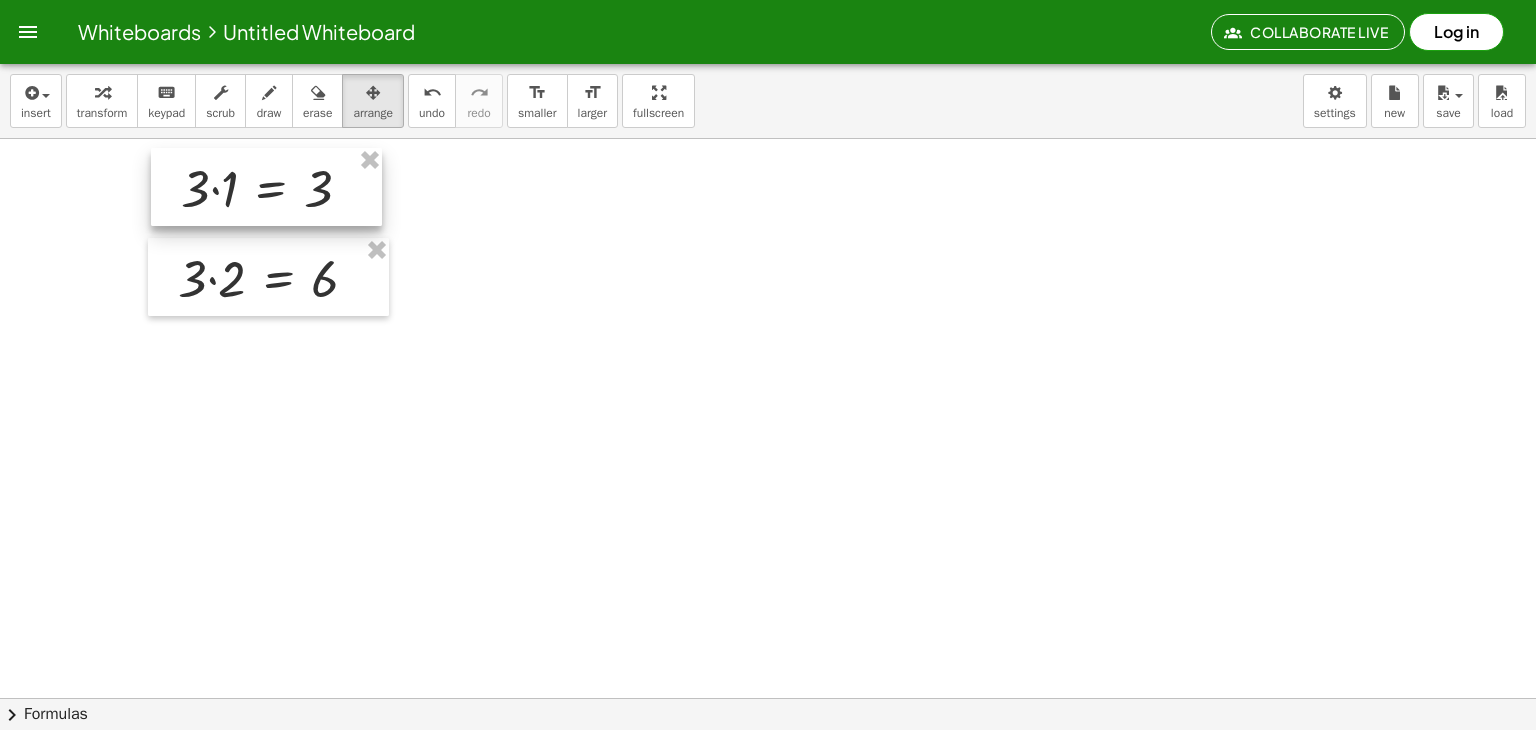 click at bounding box center (266, 187) 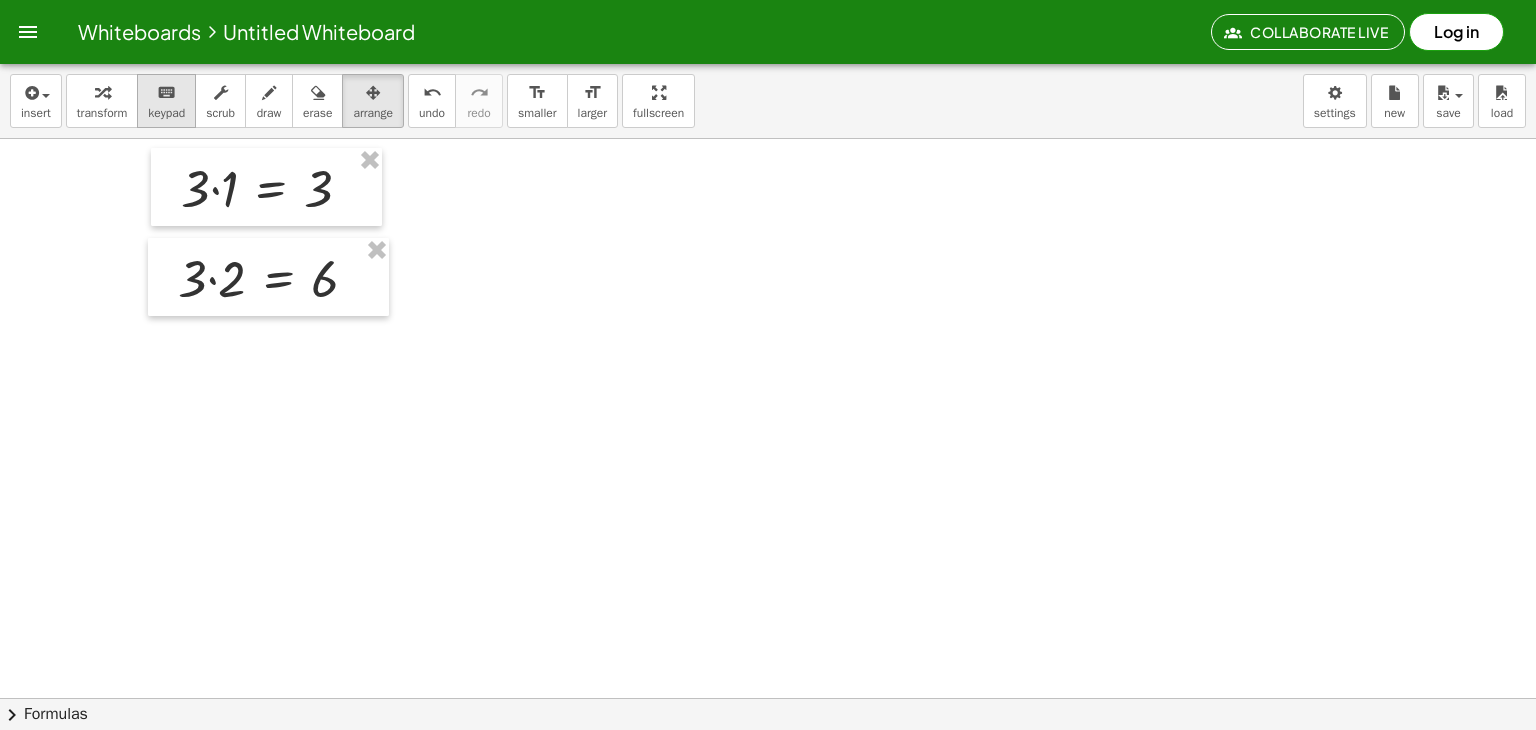 click on "keypad" at bounding box center [166, 113] 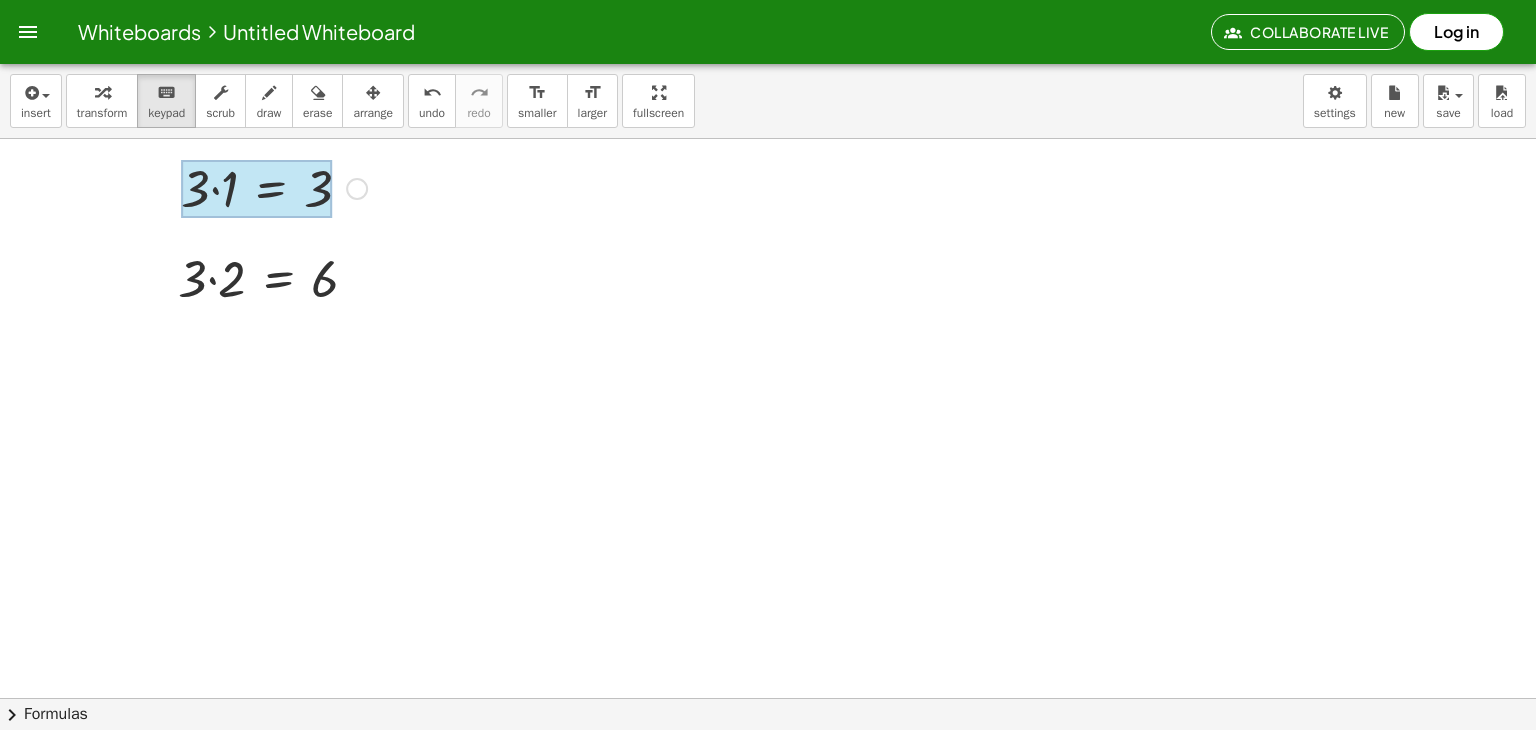 click at bounding box center [256, 189] 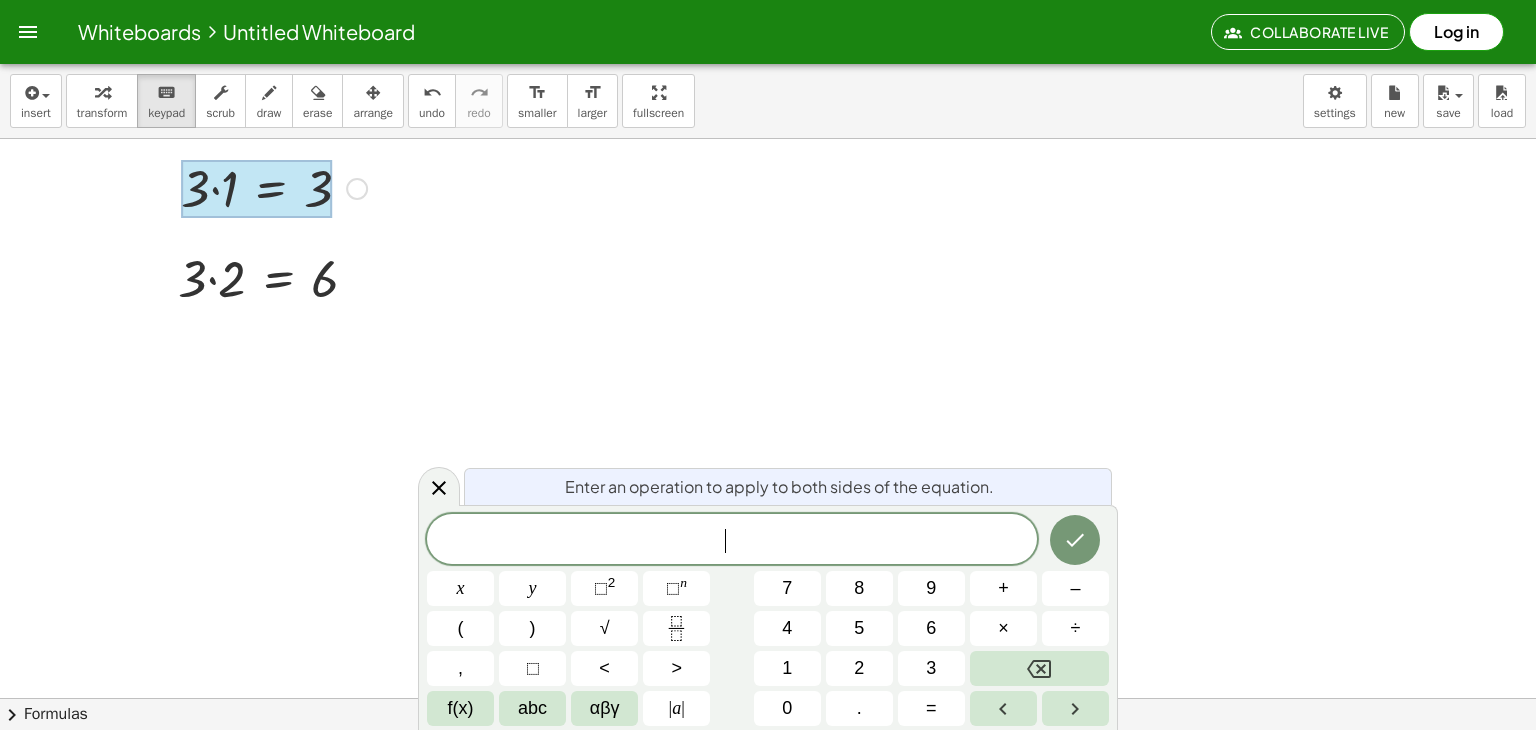 click at bounding box center (256, 189) 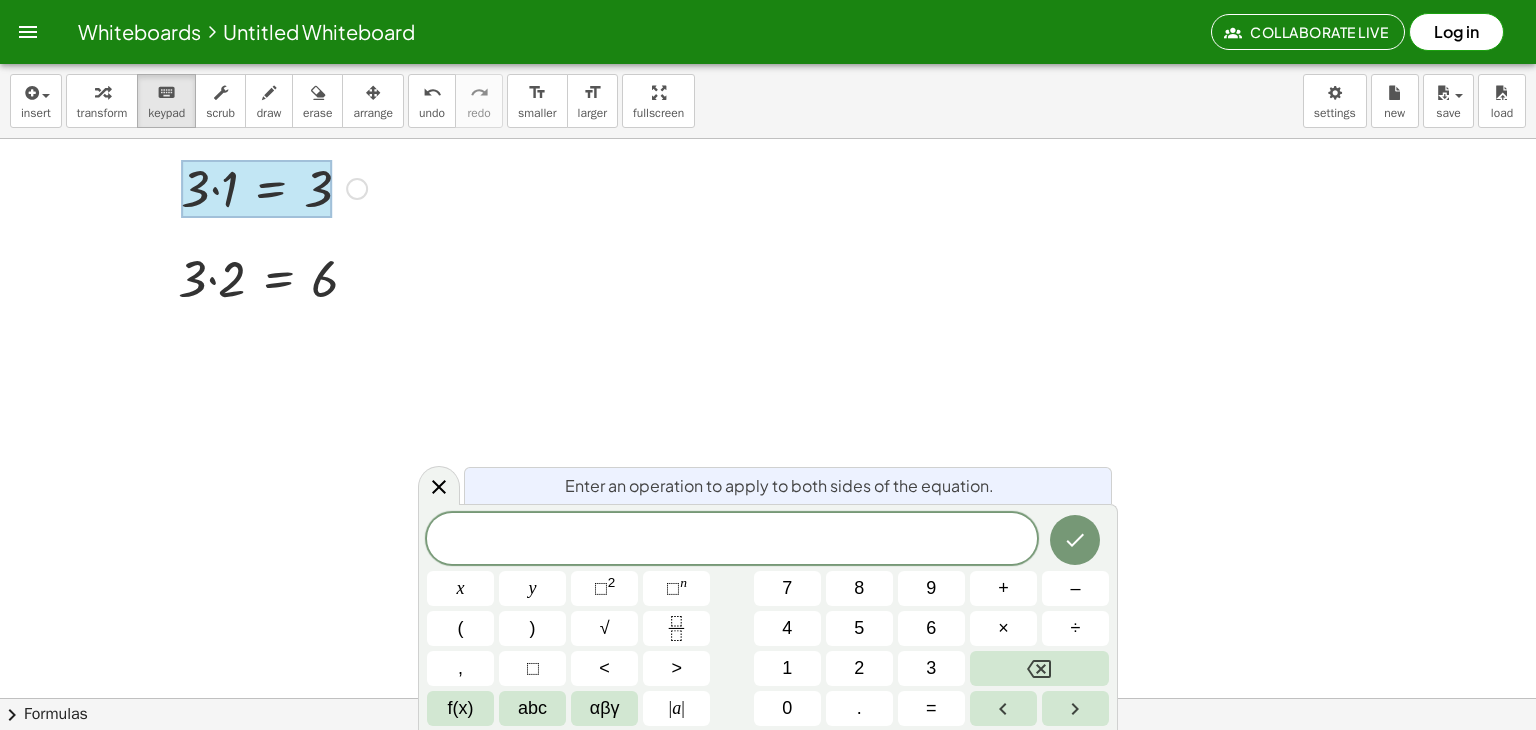 click at bounding box center (256, 189) 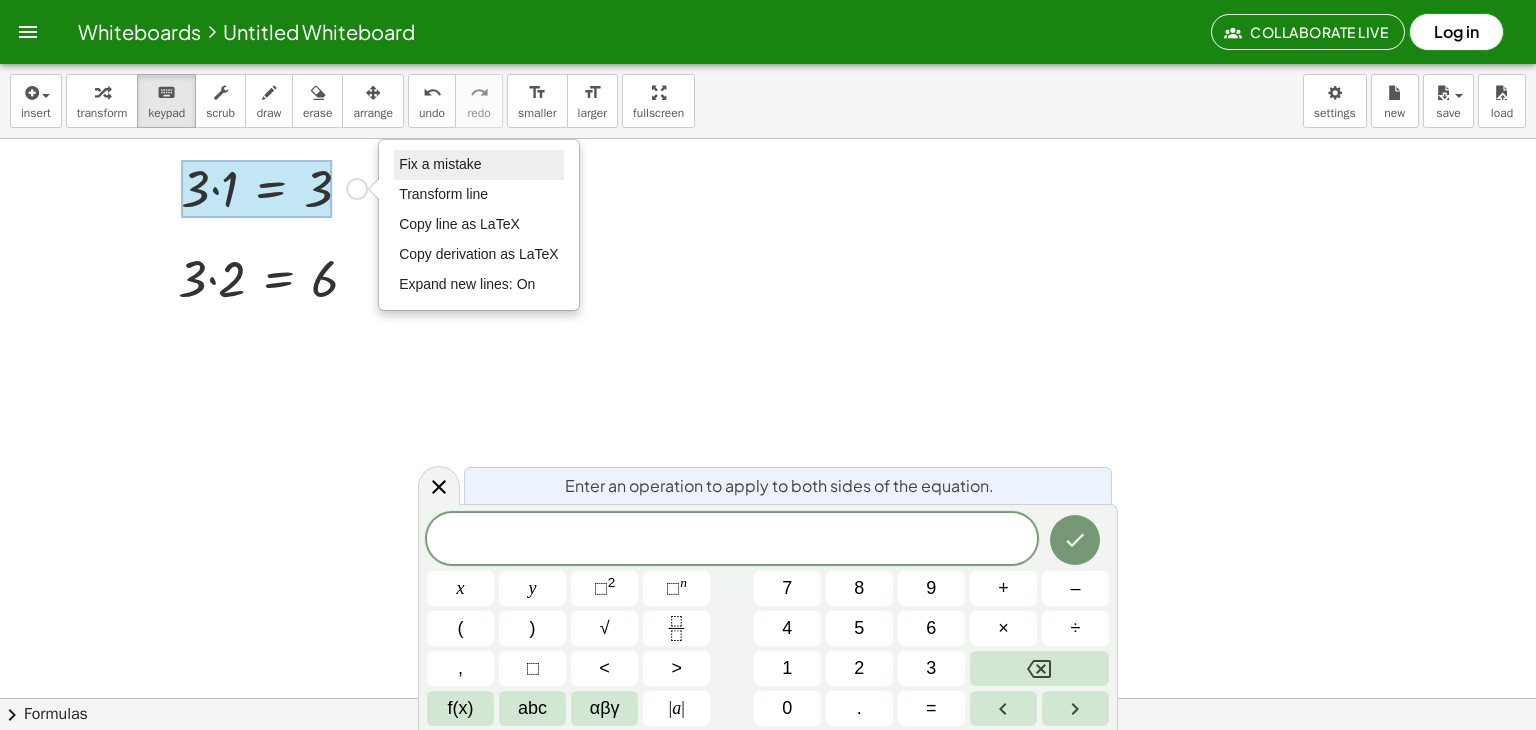 click on "Fix a mistake" at bounding box center [440, 164] 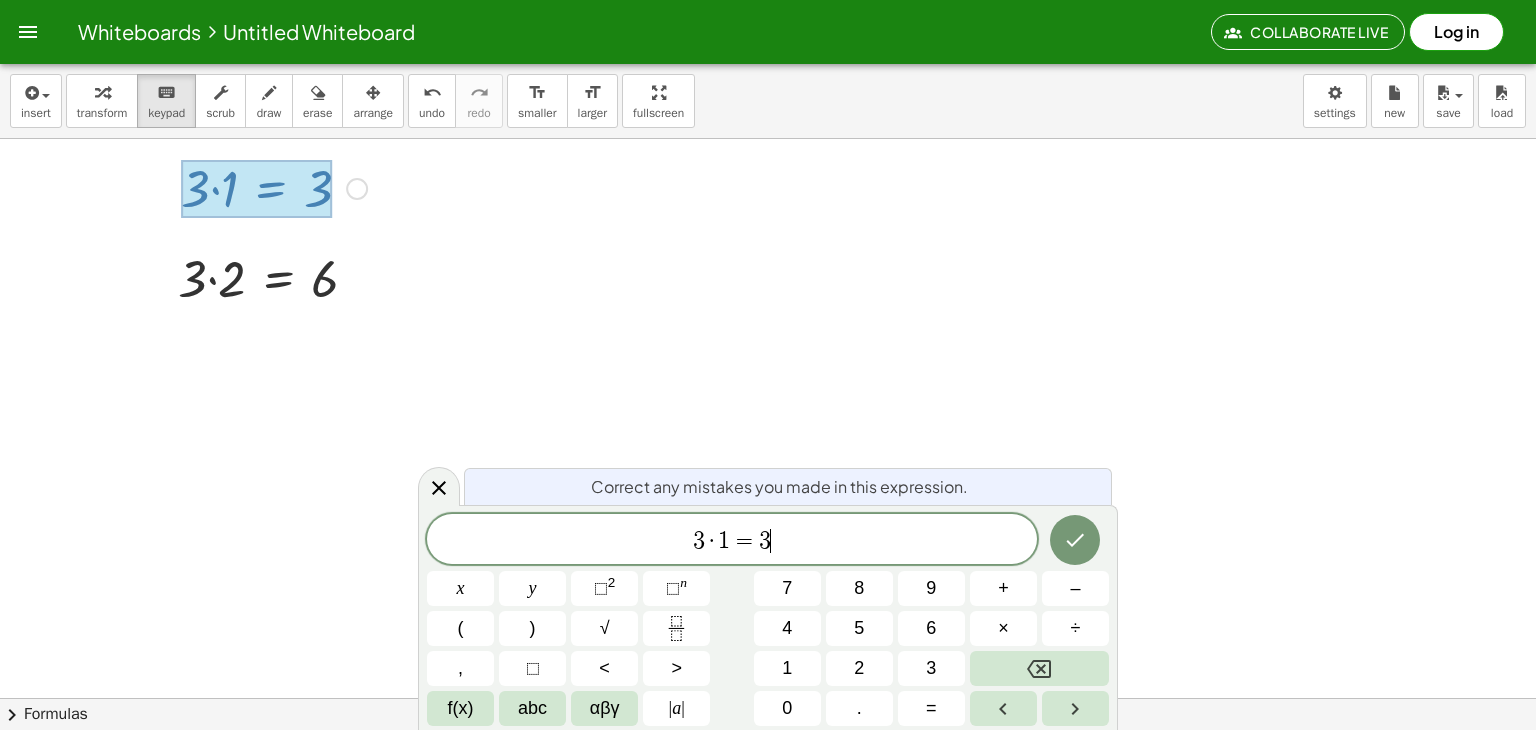 click on "·" at bounding box center [712, 541] 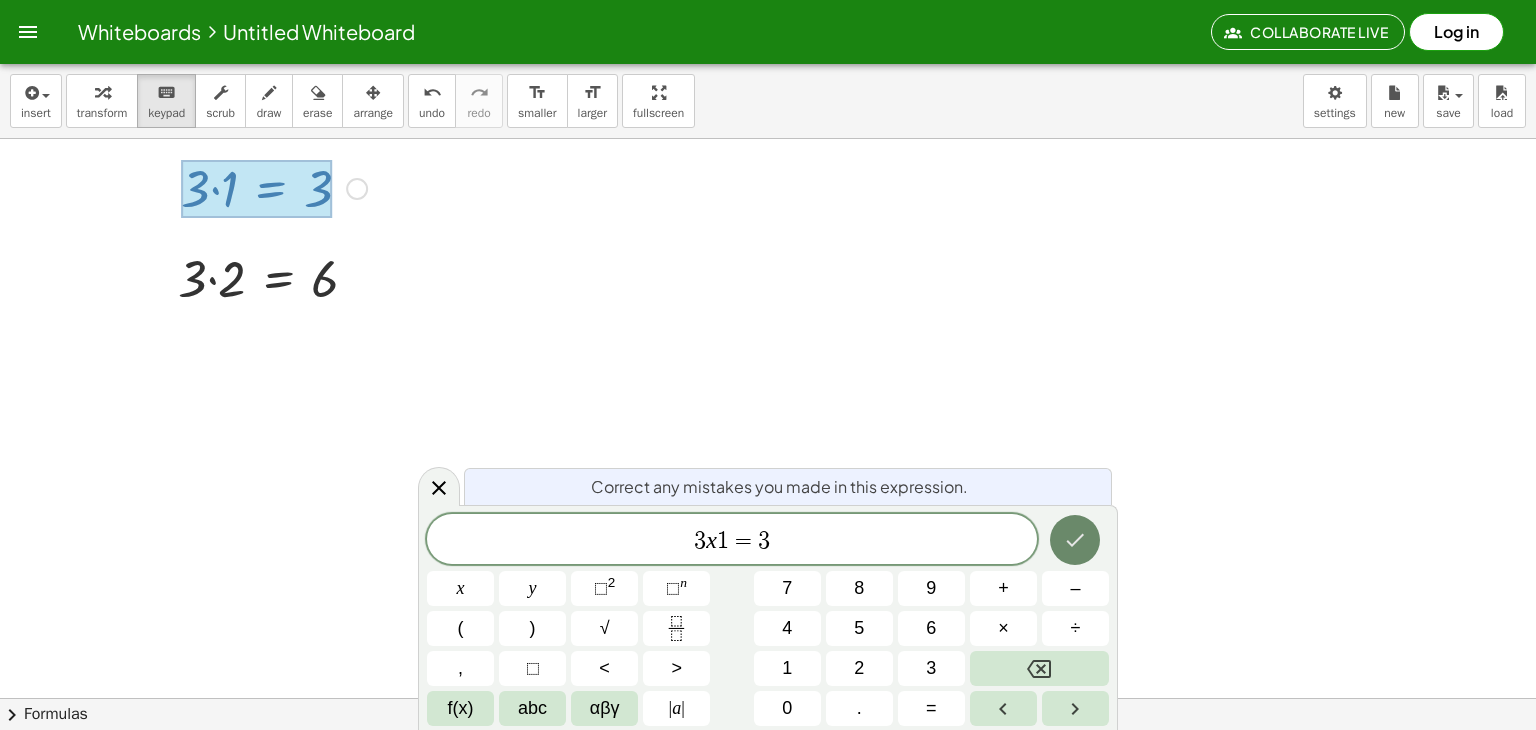 click 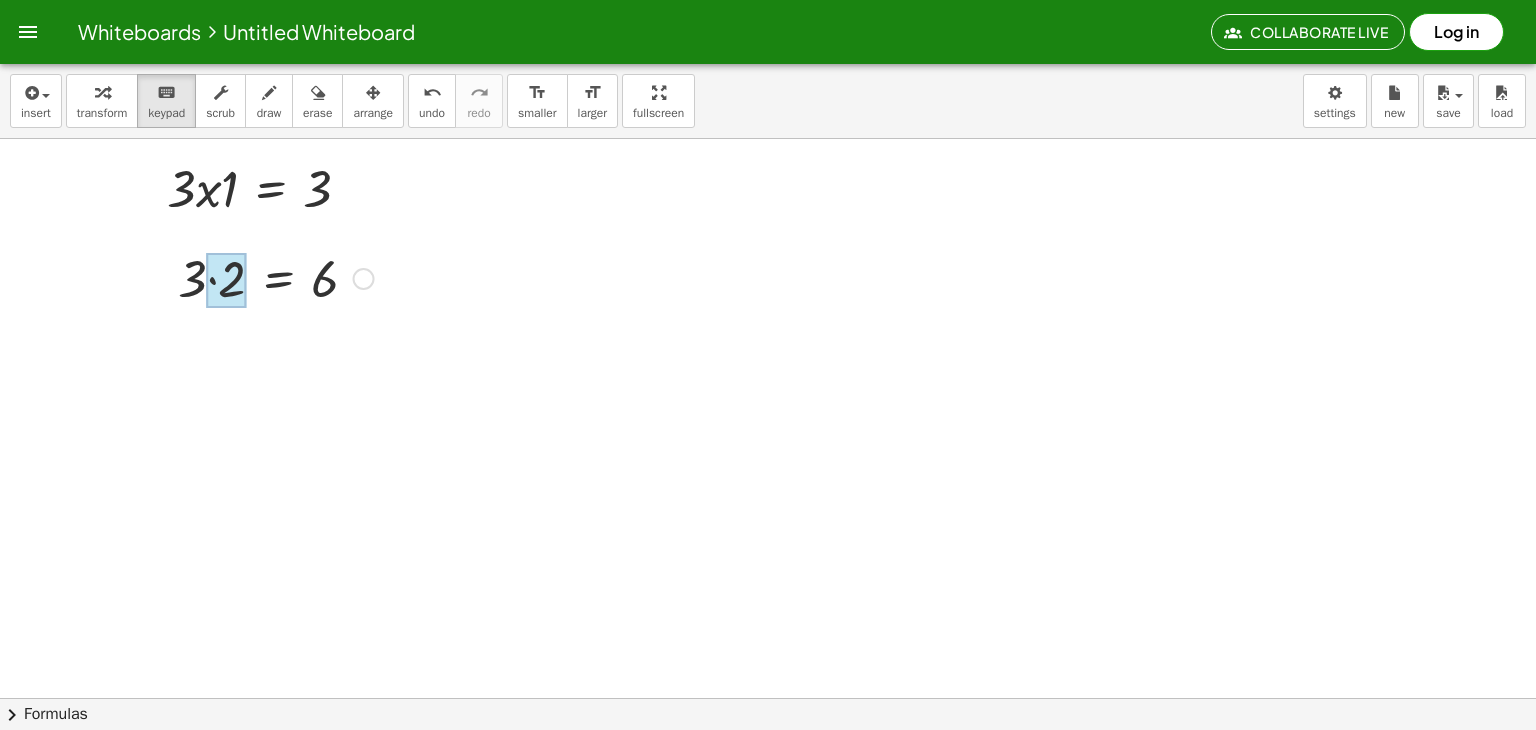click at bounding box center [226, 281] 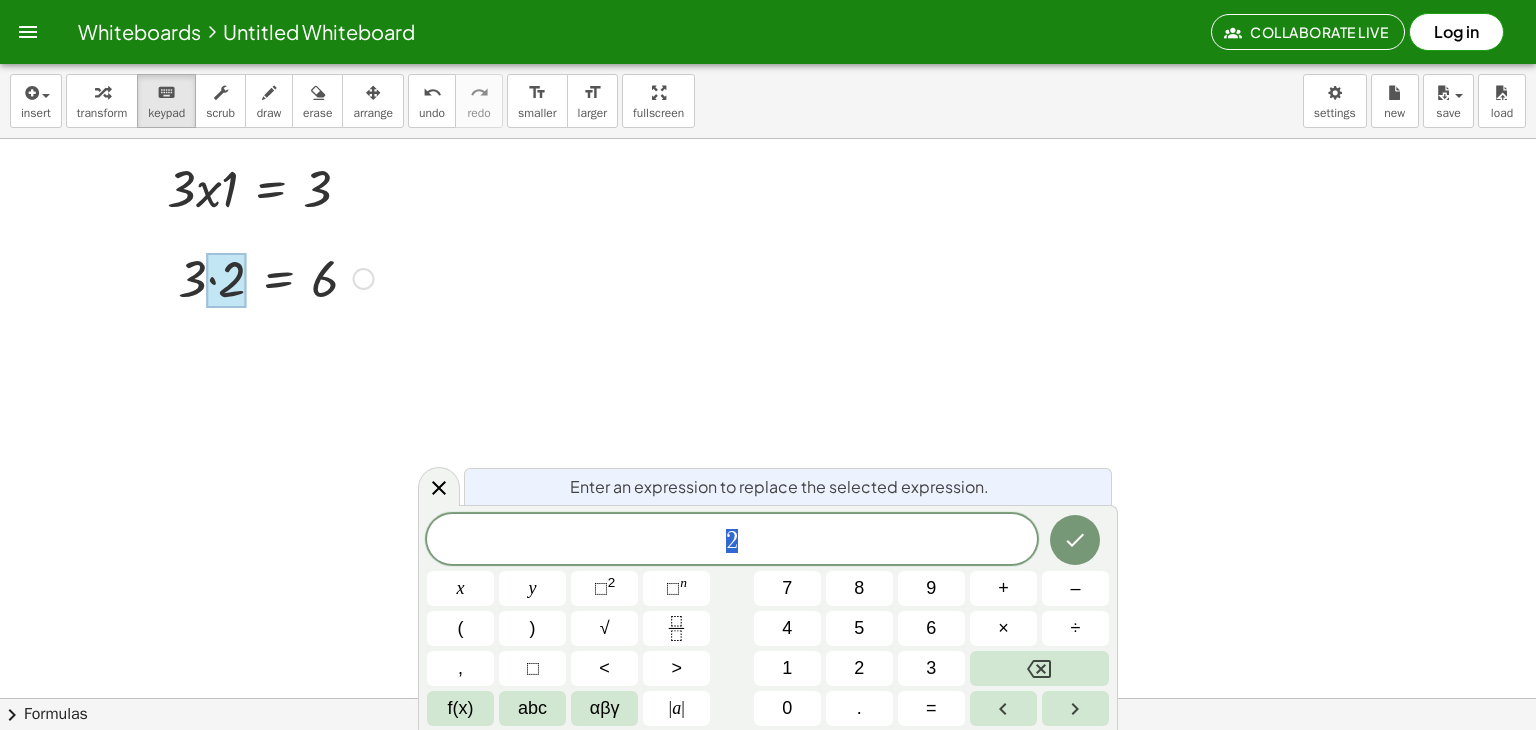 click at bounding box center [364, 279] 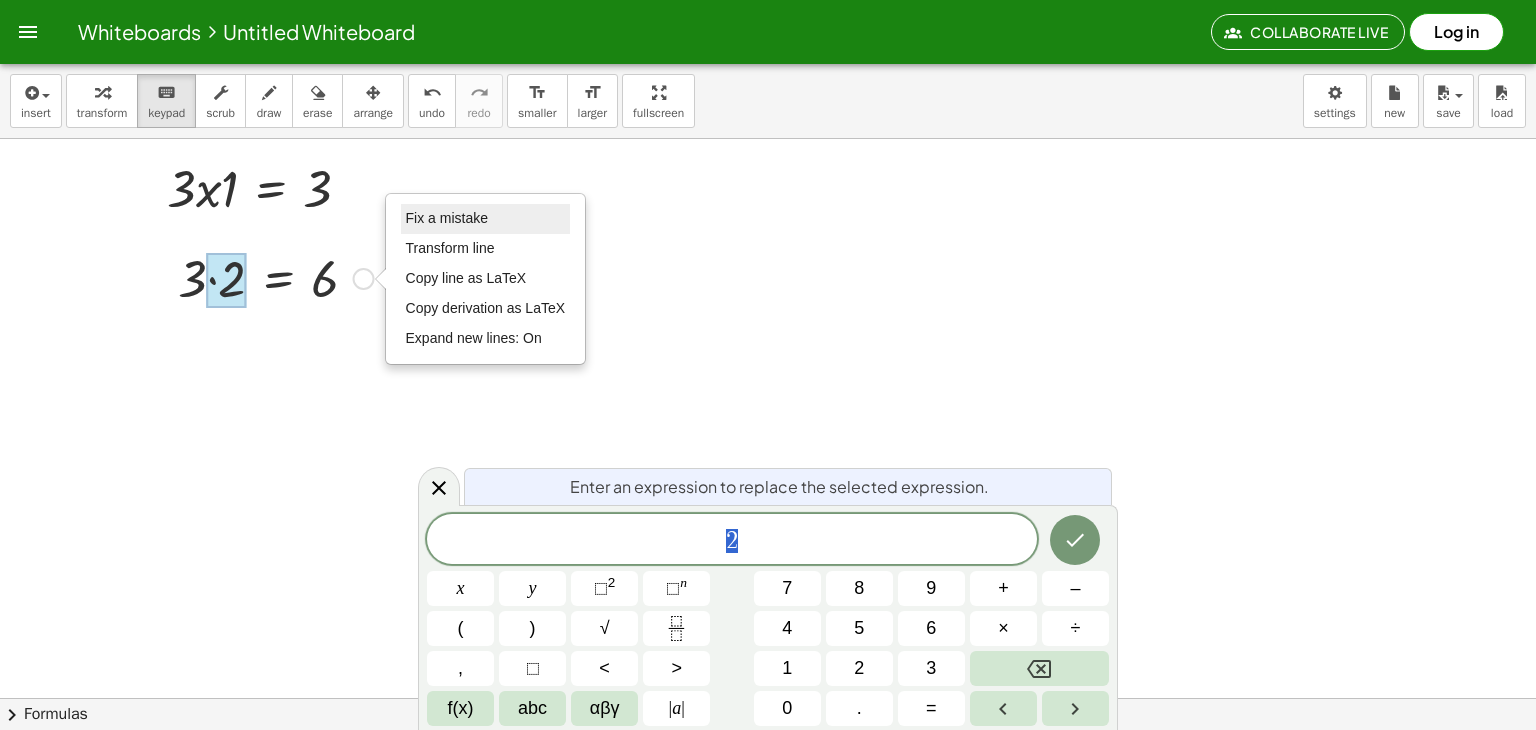 click on "Fix a mistake" at bounding box center [447, 218] 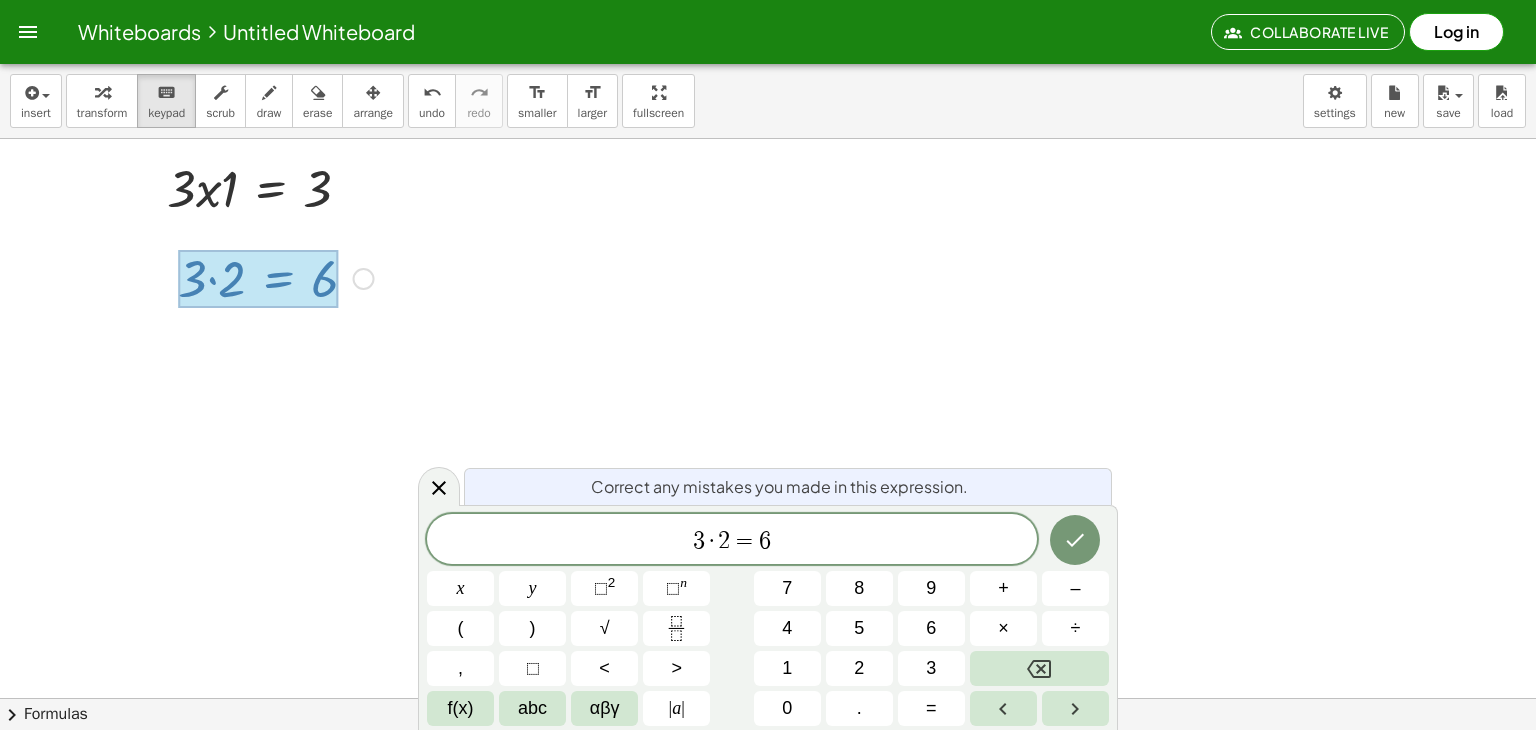 click on "3 · 2 = 6 ​" at bounding box center (732, 541) 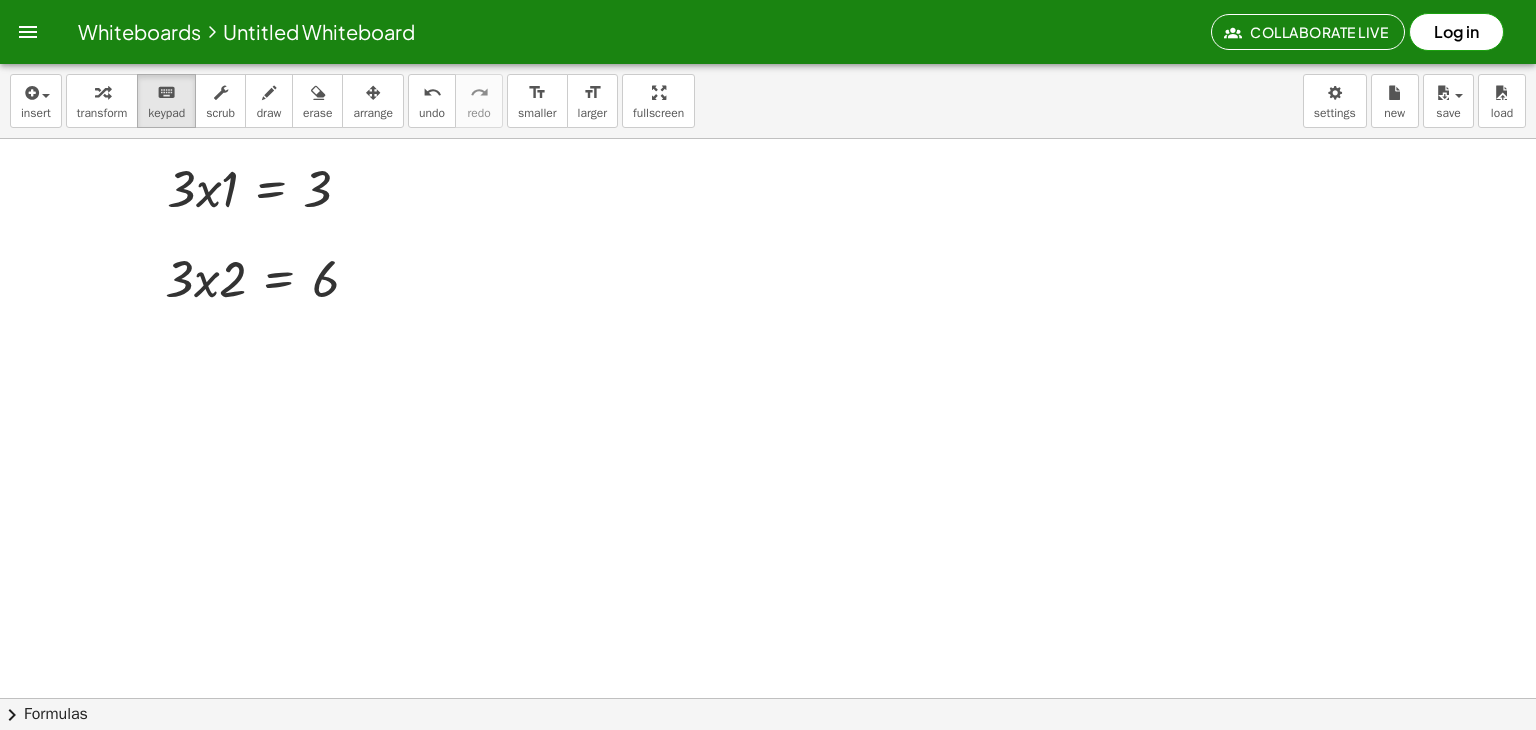 drag, startPoint x: 356, startPoint y: 98, endPoint x: 347, endPoint y: 132, distance: 35.17101 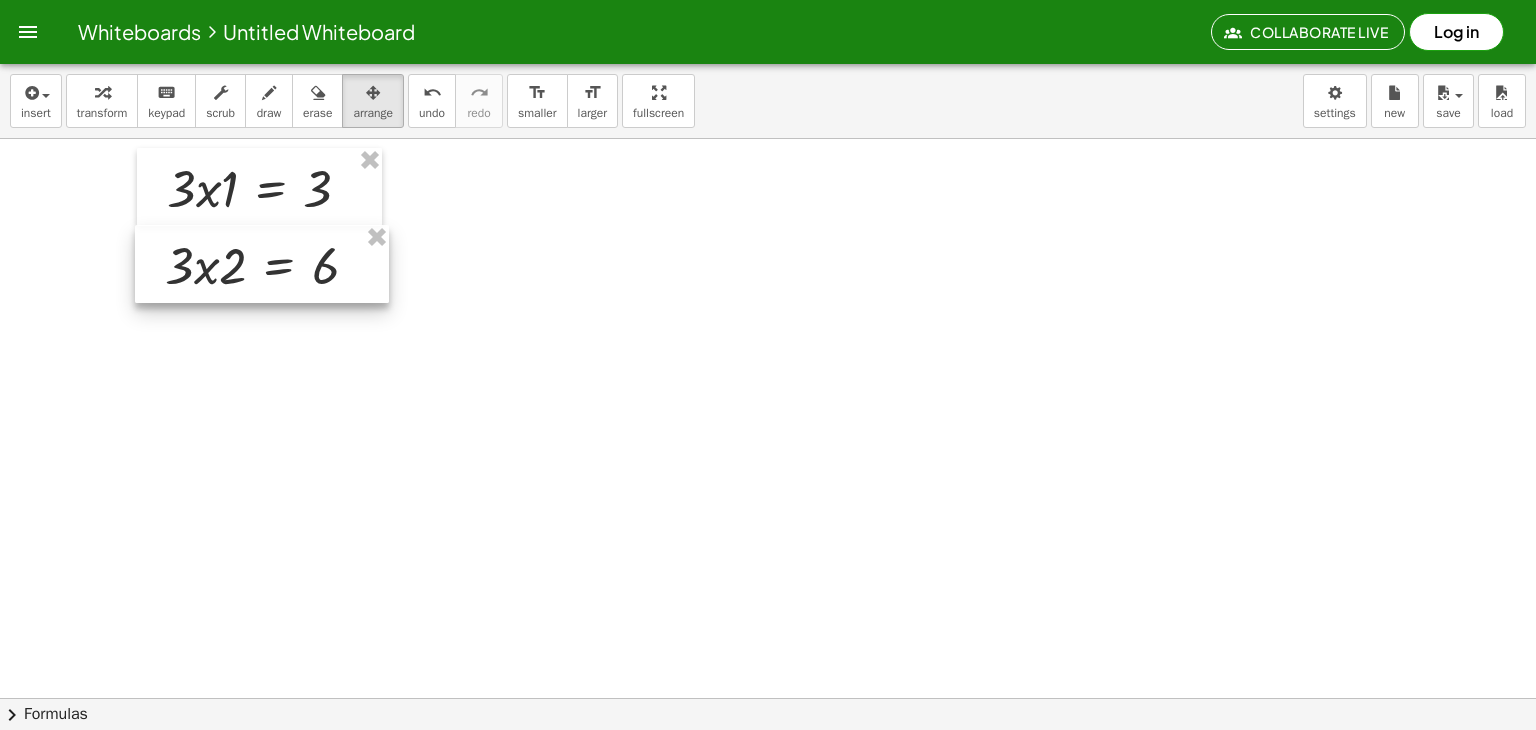 drag, startPoint x: 240, startPoint y: 297, endPoint x: 240, endPoint y: 284, distance: 13 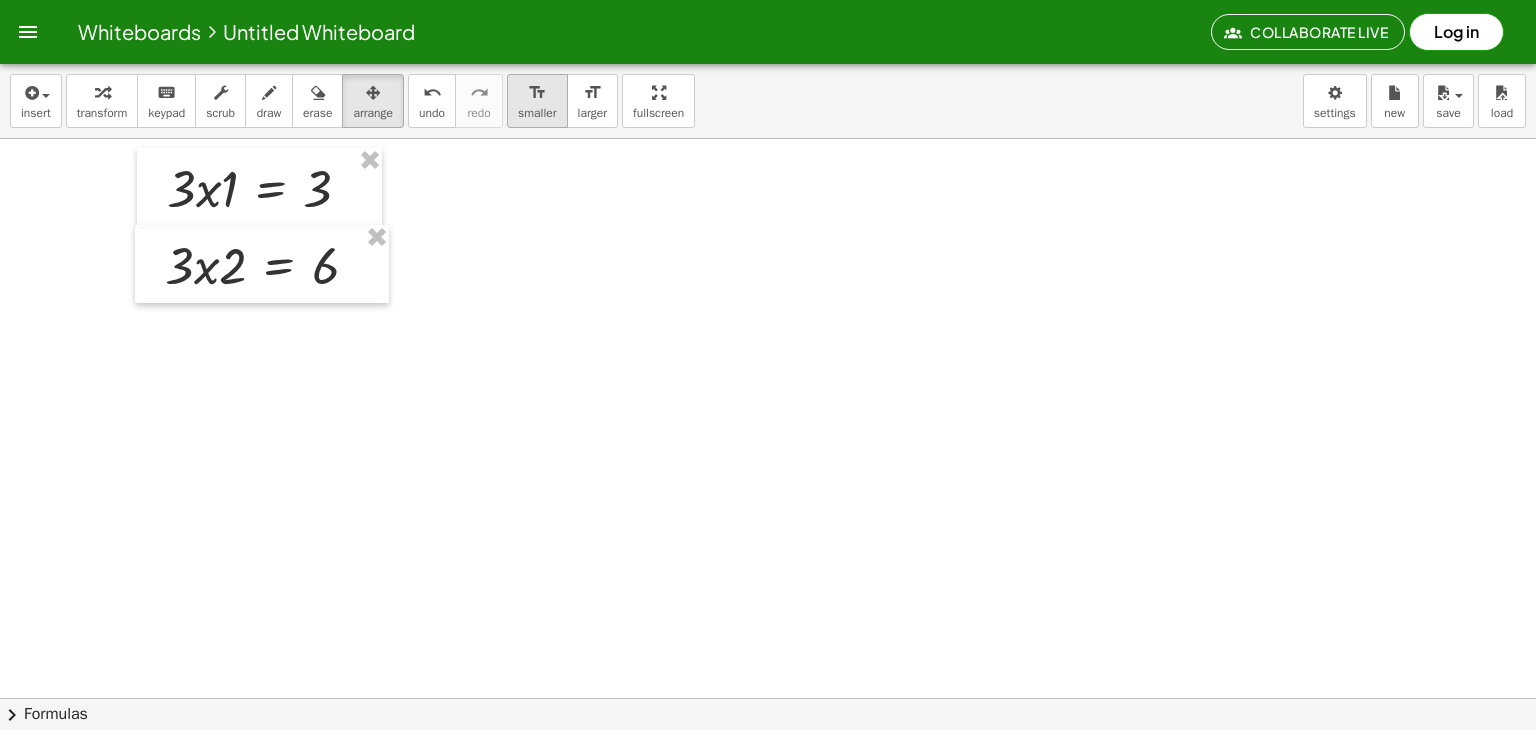 click on "format_size smaller" at bounding box center (537, 101) 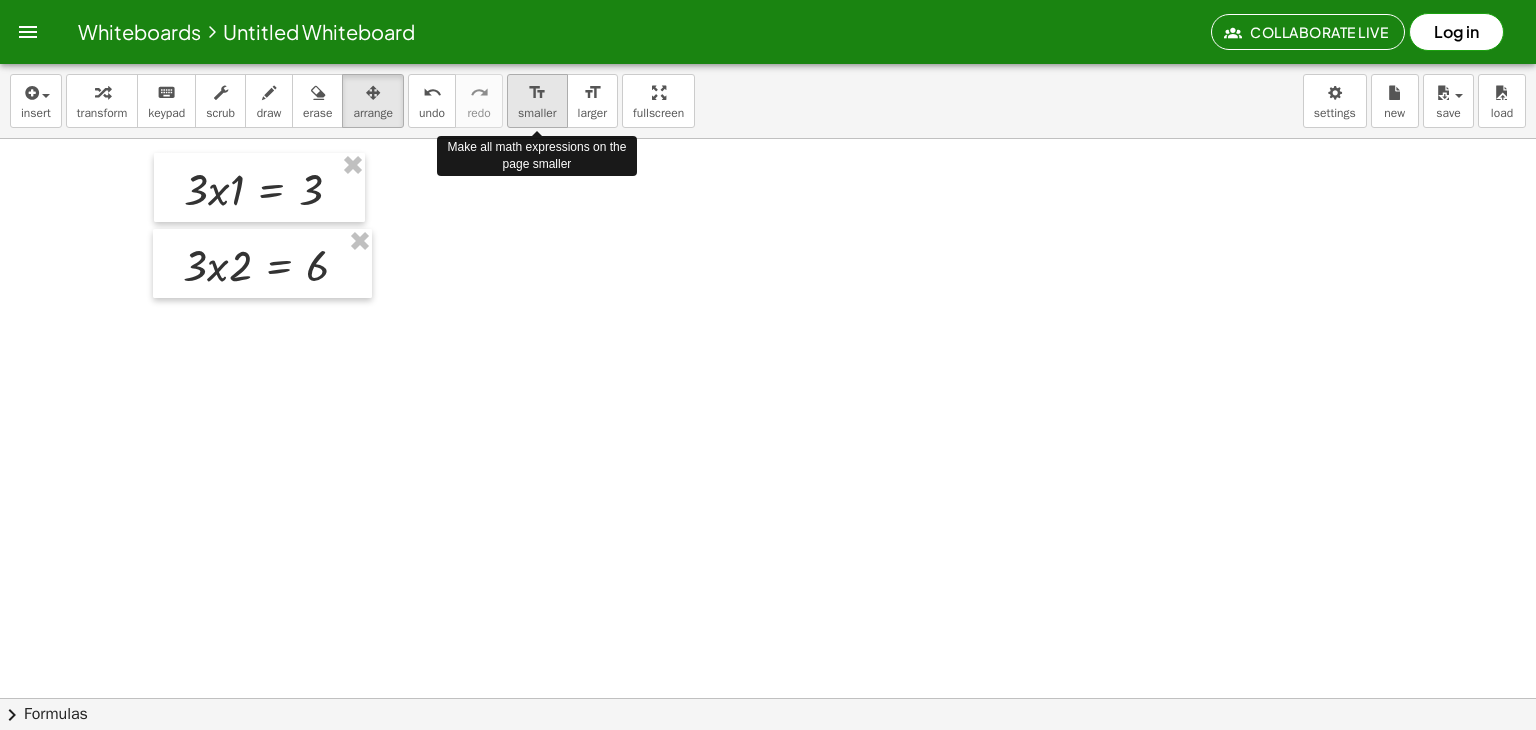click on "format_size smaller" at bounding box center [537, 101] 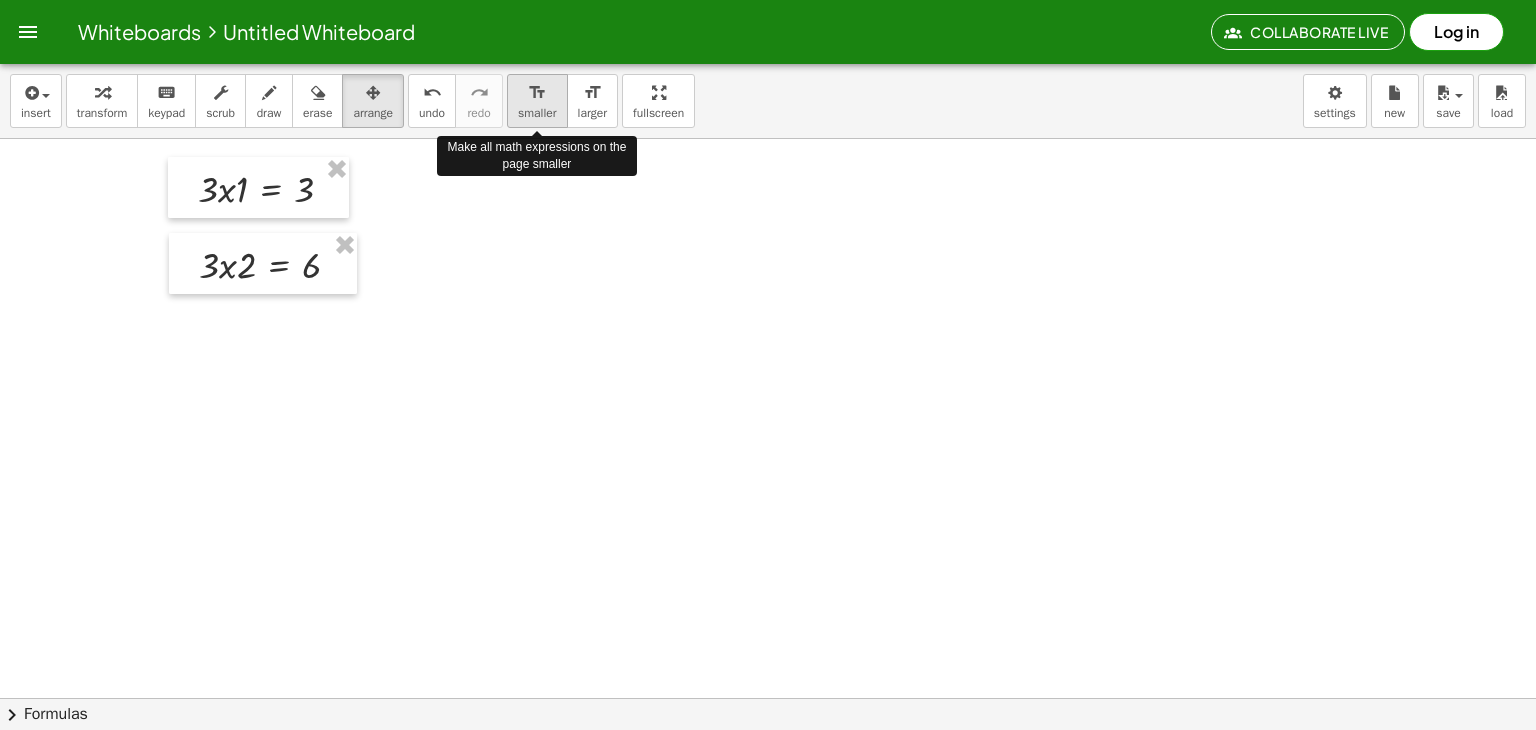 click on "format_size smaller" at bounding box center [537, 101] 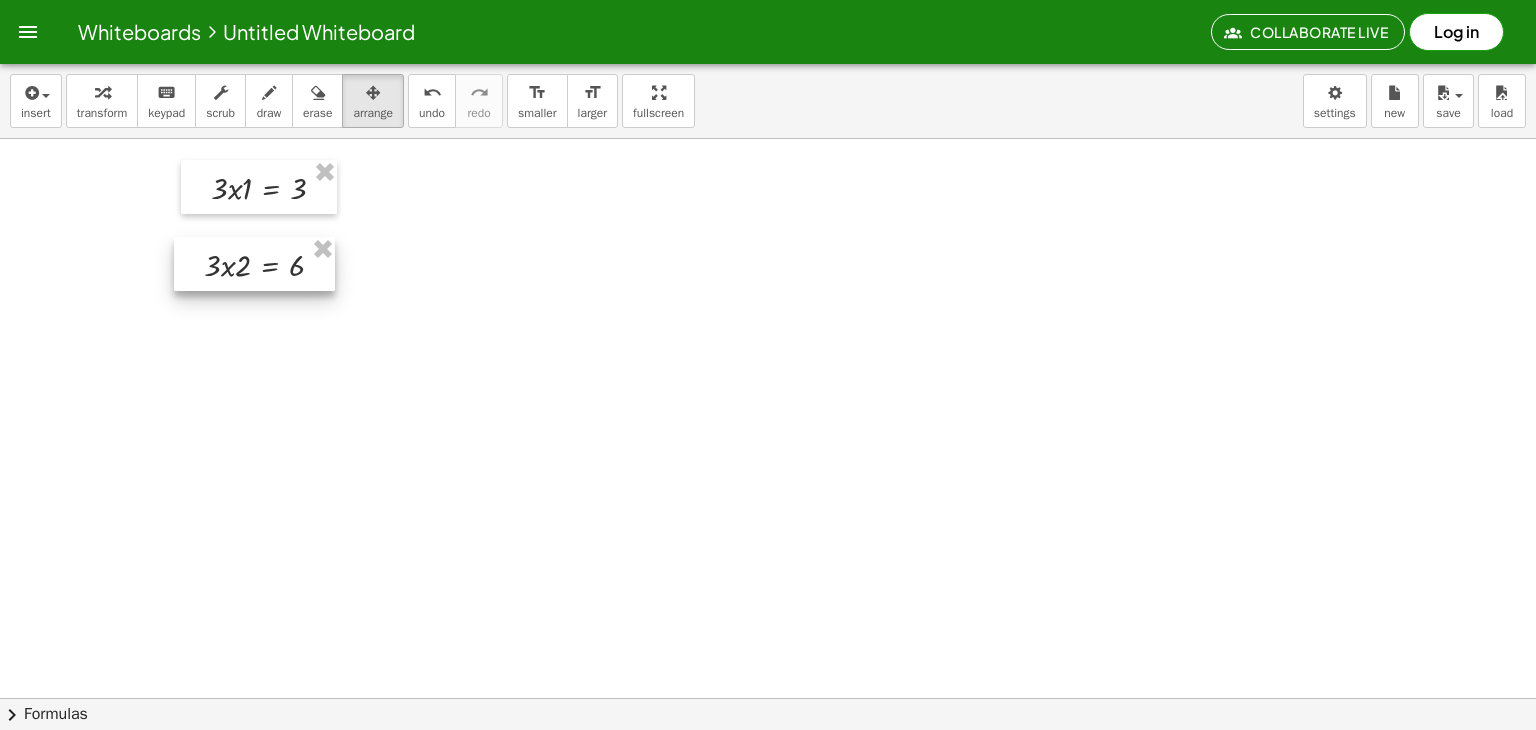 click at bounding box center [254, 264] 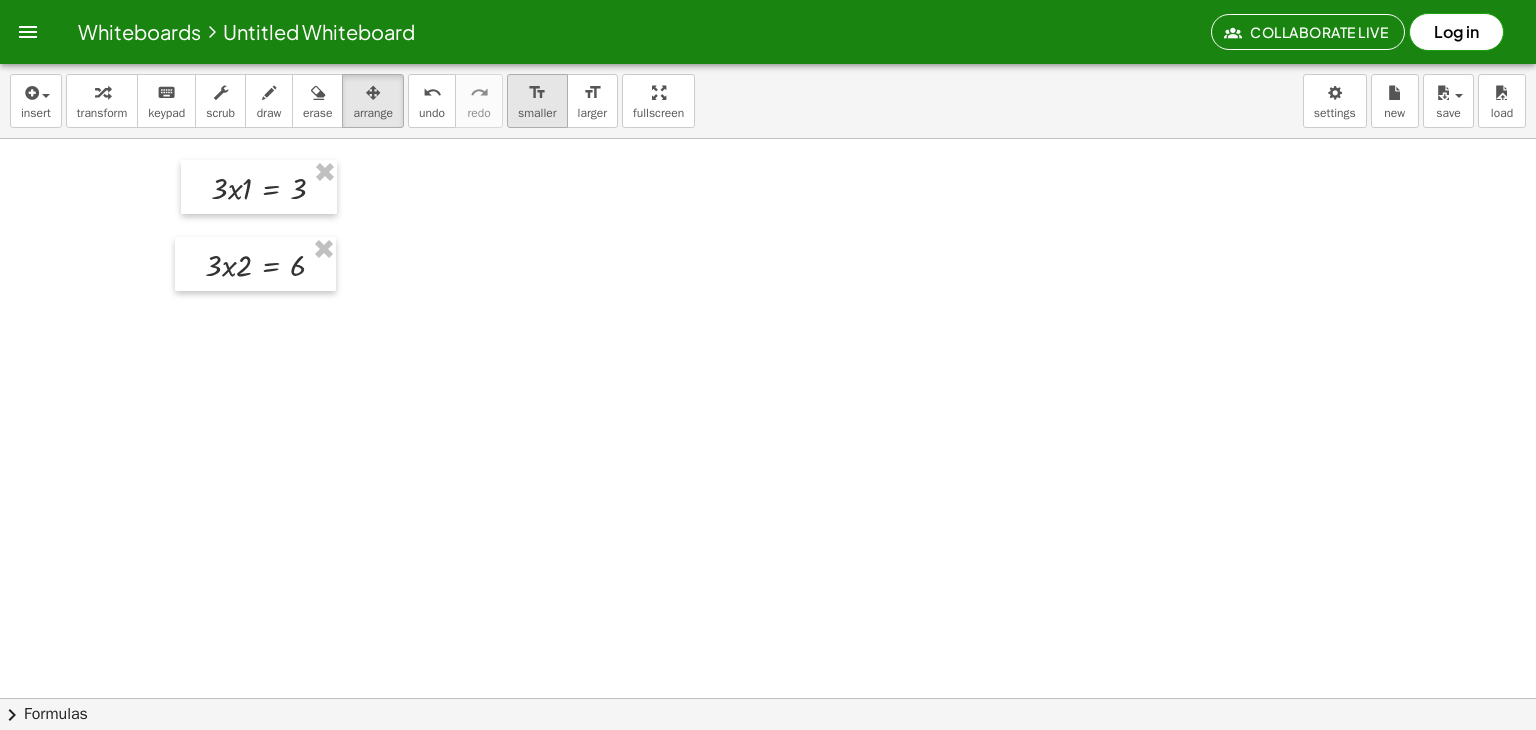 click on "format_size" at bounding box center [537, 93] 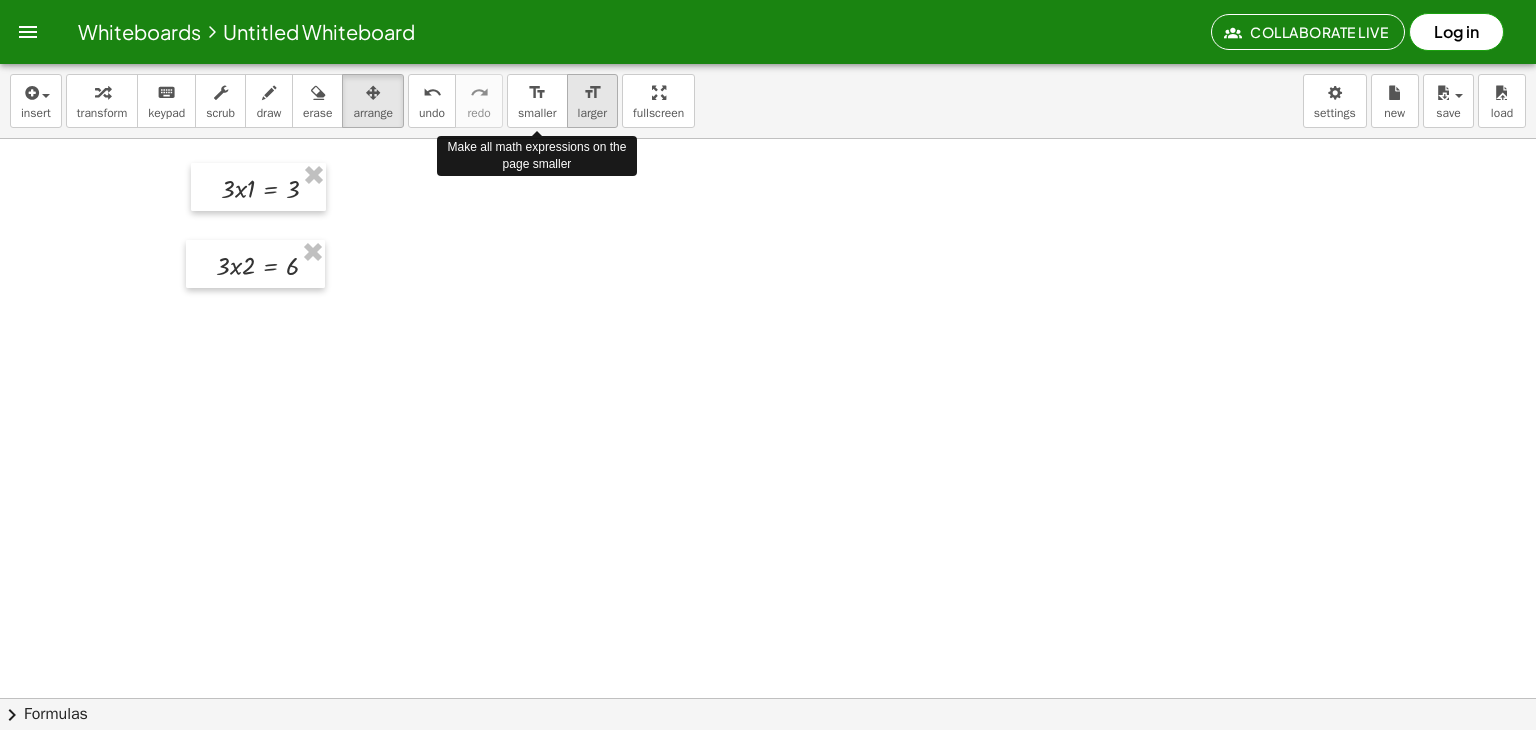click on "format_size larger" at bounding box center [592, 101] 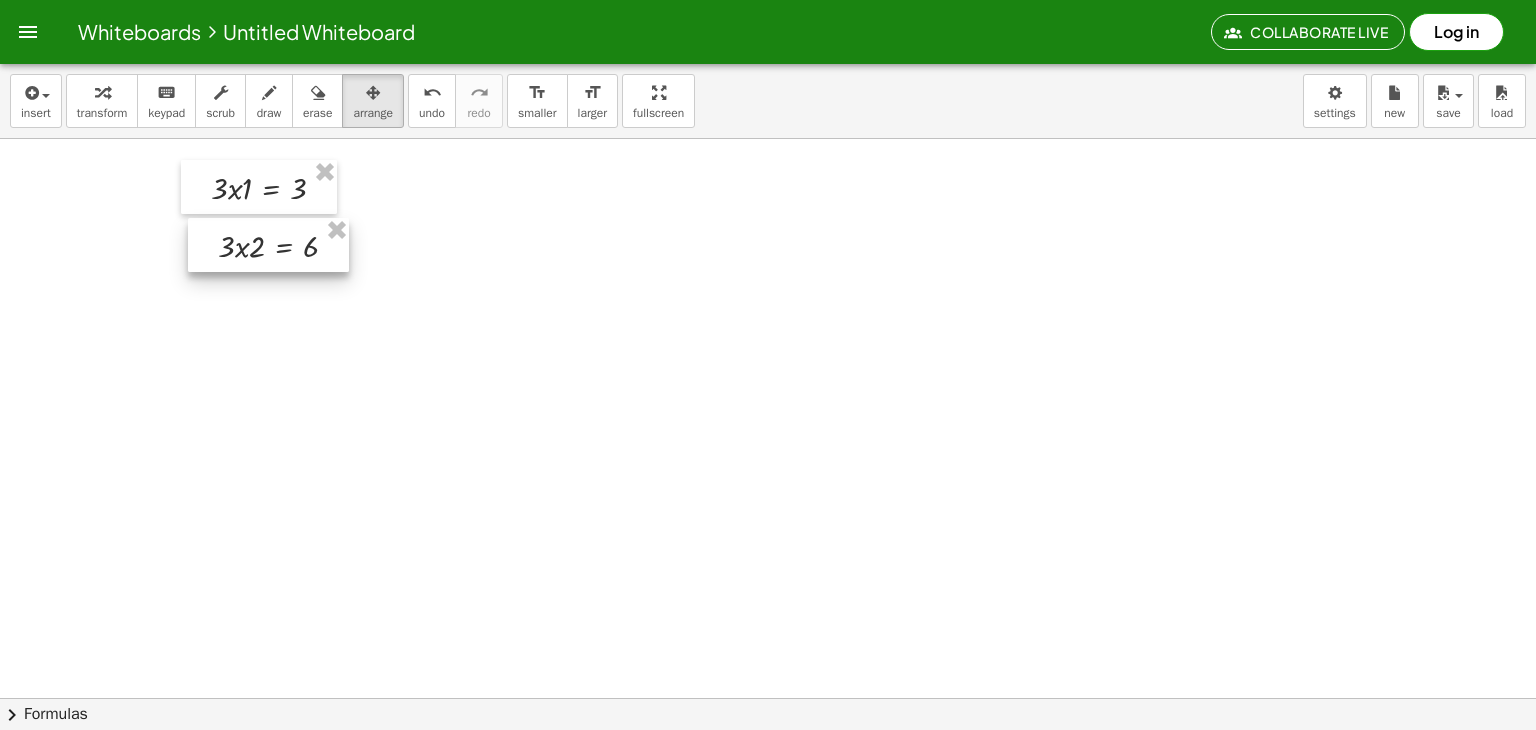 drag, startPoint x: 279, startPoint y: 269, endPoint x: 289, endPoint y: 248, distance: 23.259407 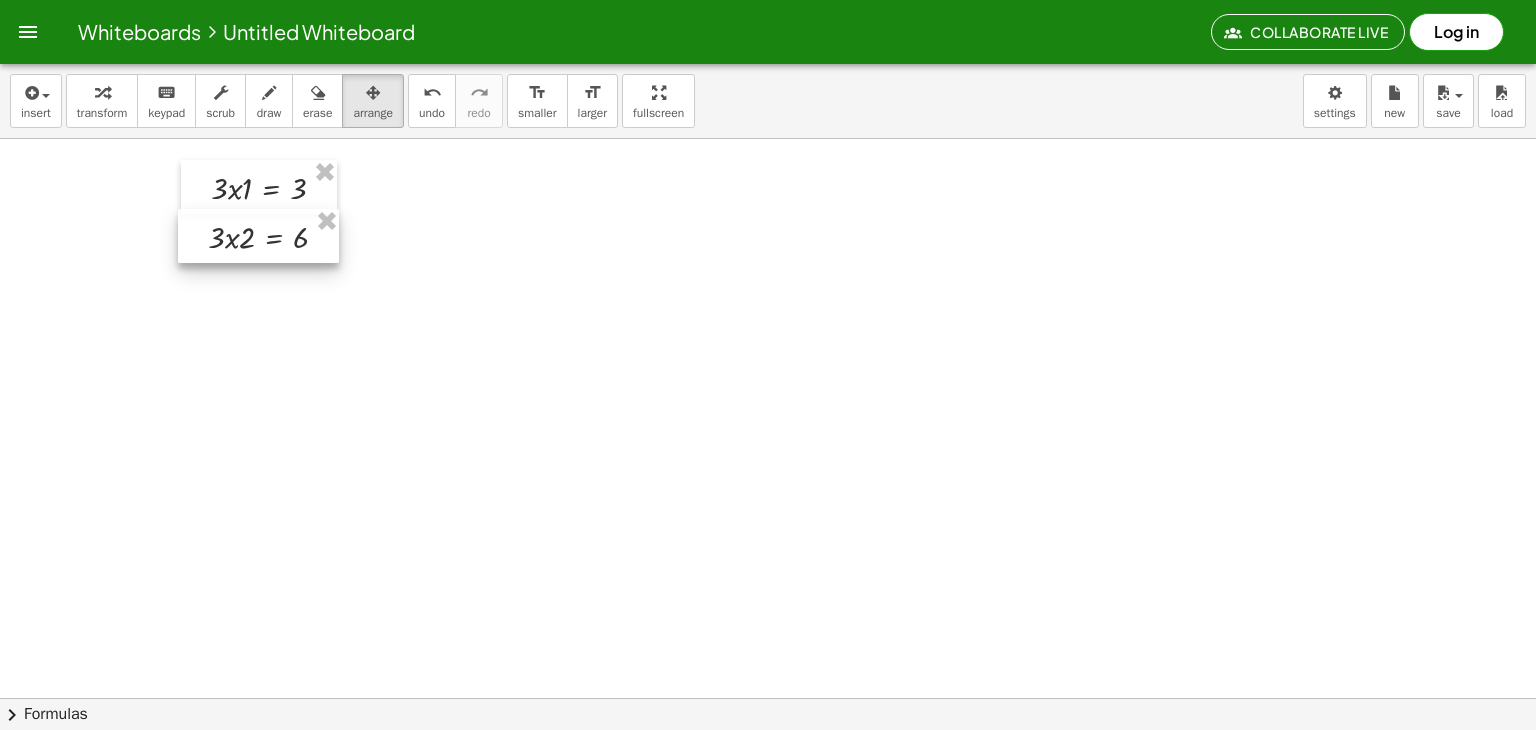 drag, startPoint x: 277, startPoint y: 248, endPoint x: 267, endPoint y: 241, distance: 12.206555 